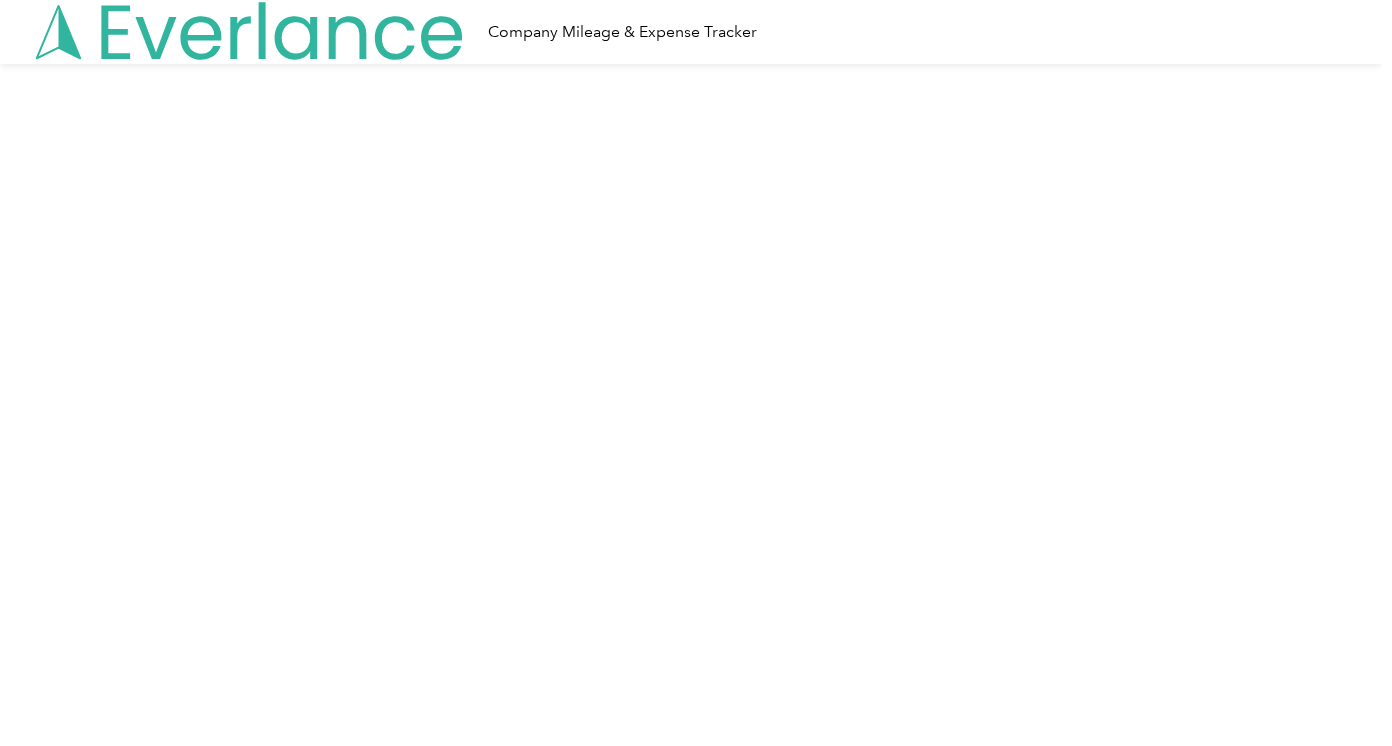 scroll, scrollTop: 0, scrollLeft: 0, axis: both 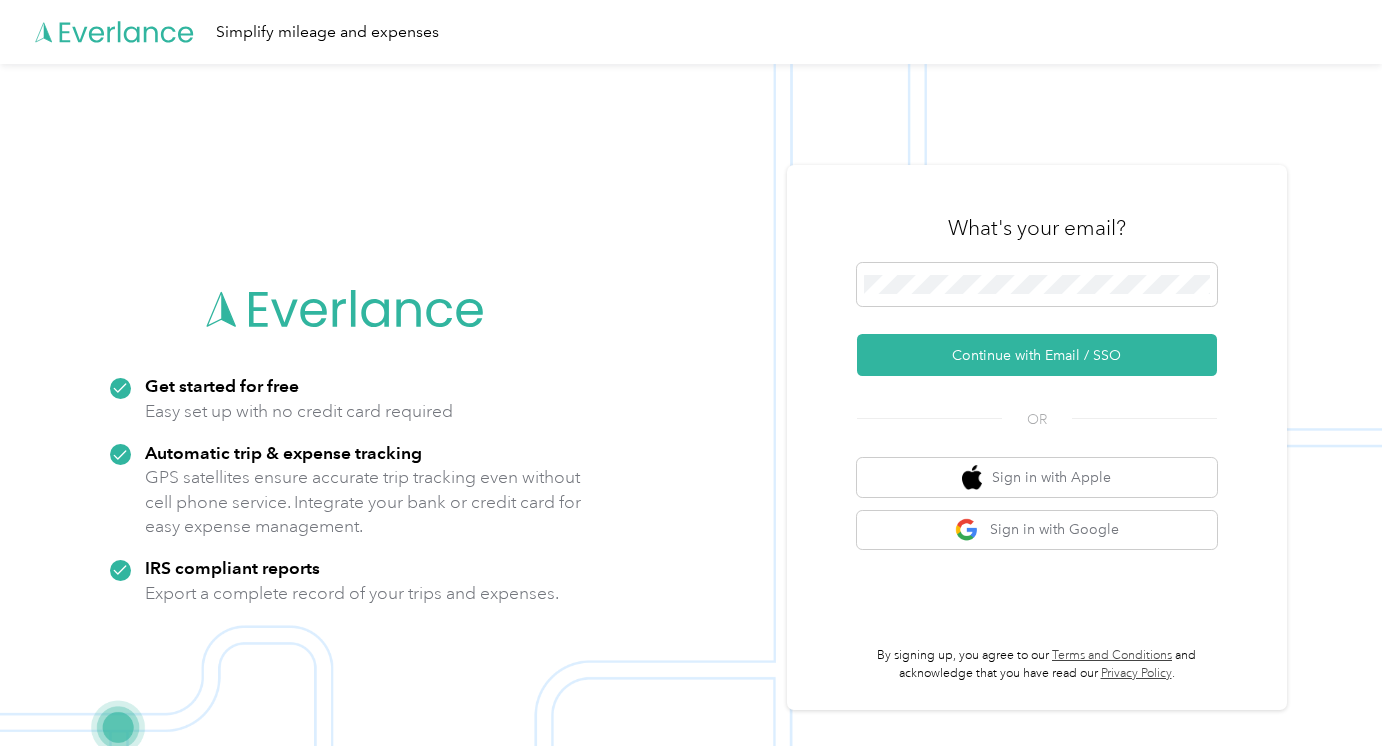 click on "What's your email? Continue with Email / SSO OR Sign in with Apple Sign in with Google By signing up, you agree to our   Terms and Conditions   and acknowledge that you have read our   Privacy Policy ." at bounding box center (1037, 438) 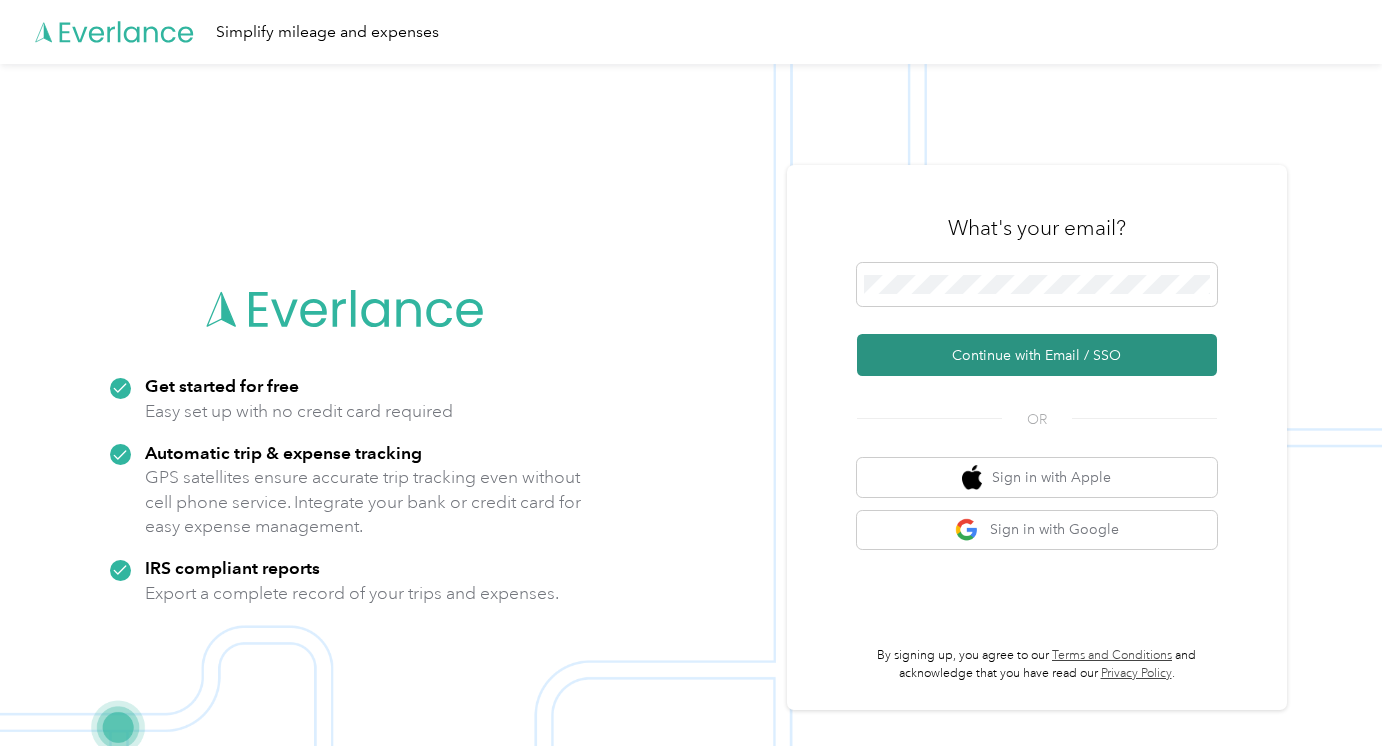 click on "Continue with Email / SSO" at bounding box center (1037, 355) 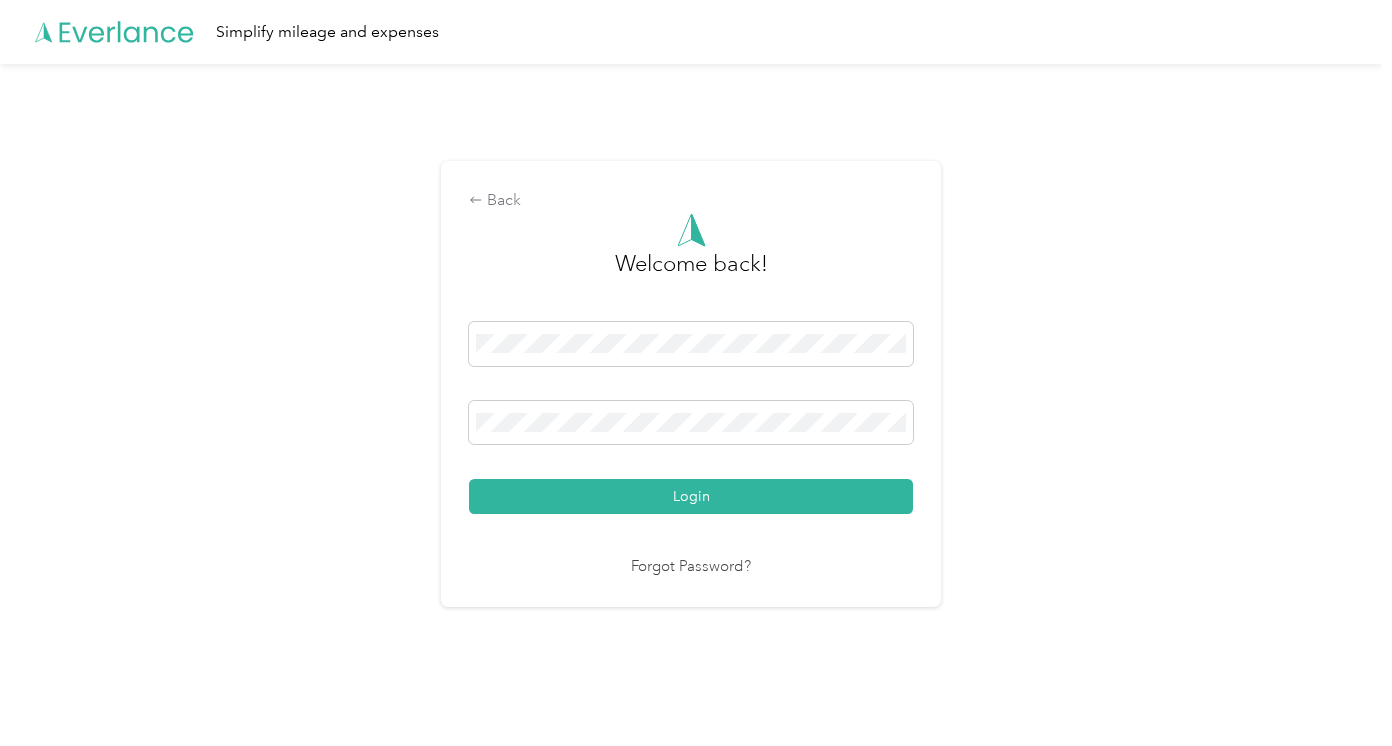 click on "Back Welcome back! Login Forgot Password?" at bounding box center (691, 392) 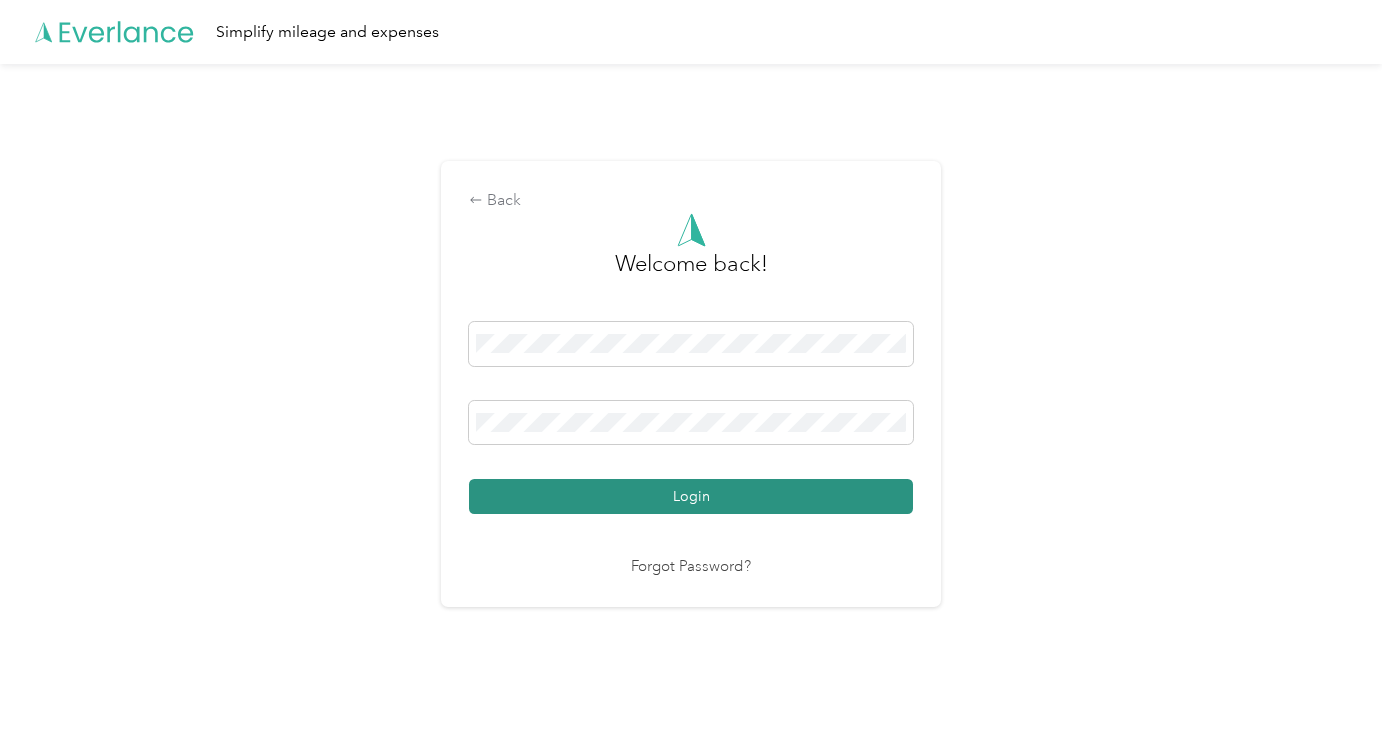 click on "Login" at bounding box center [691, 496] 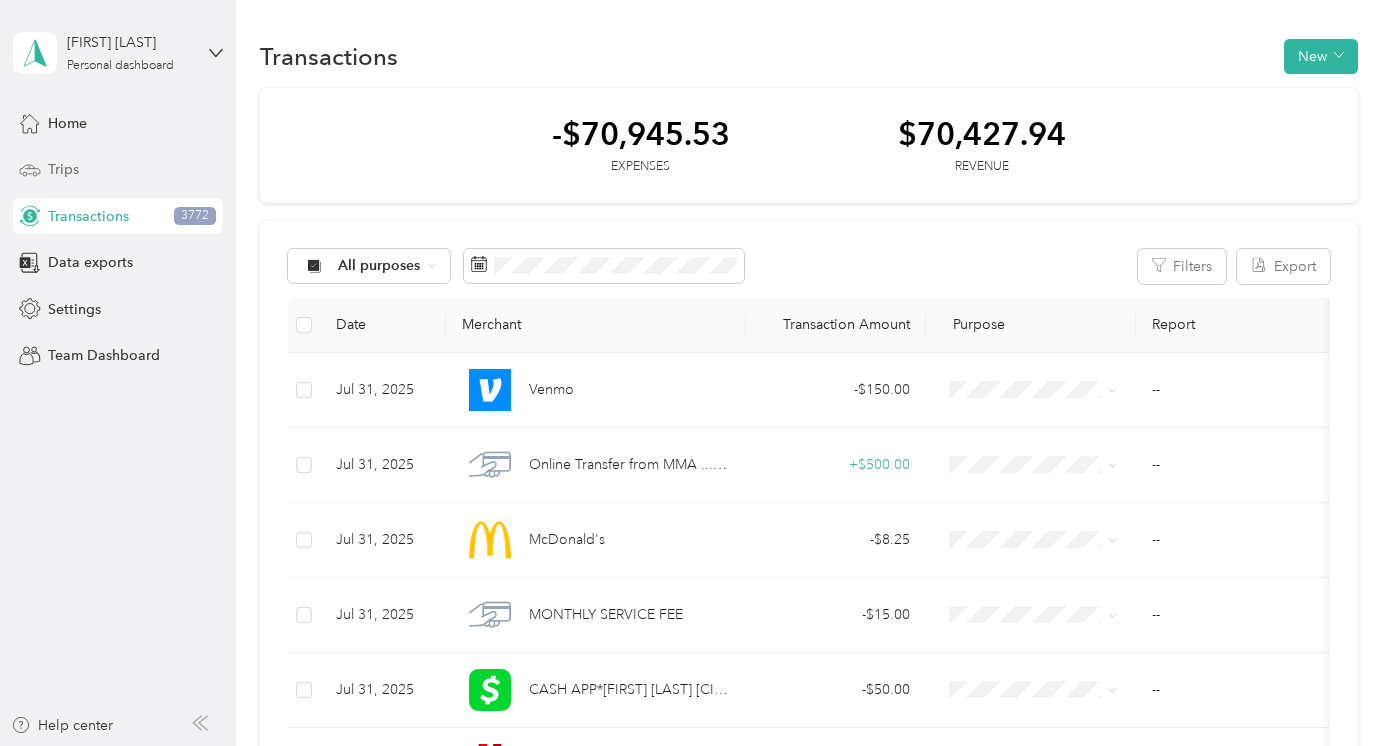 click on "Trips" at bounding box center [63, 169] 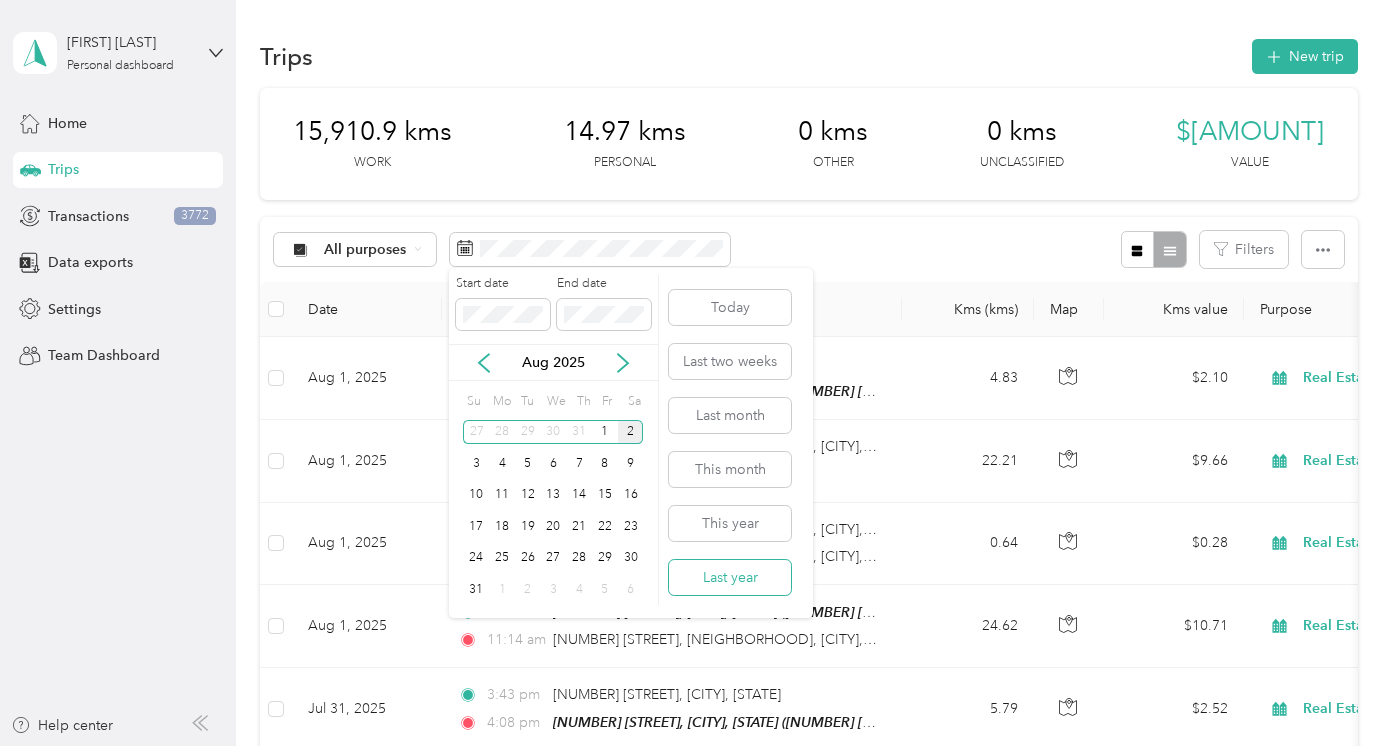 click on "Last year" at bounding box center (730, 577) 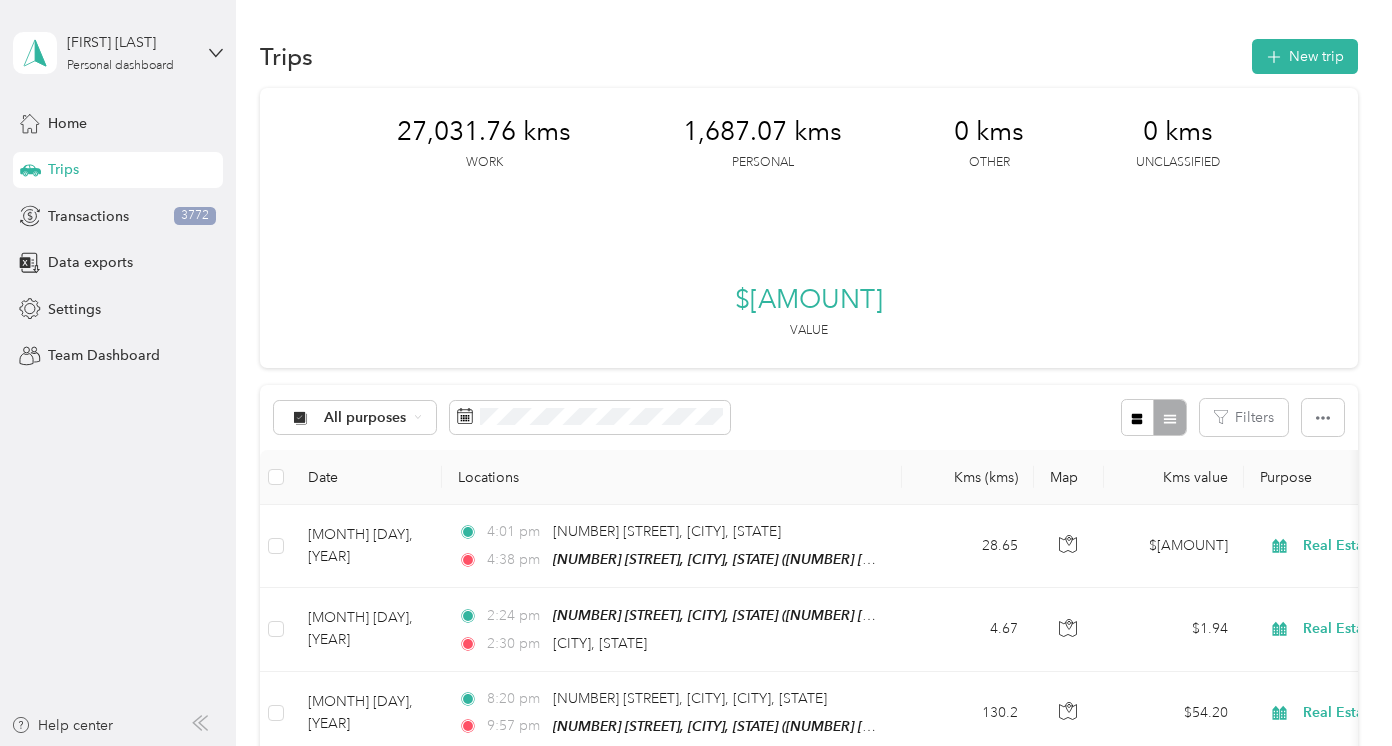 scroll, scrollTop: 18, scrollLeft: 0, axis: vertical 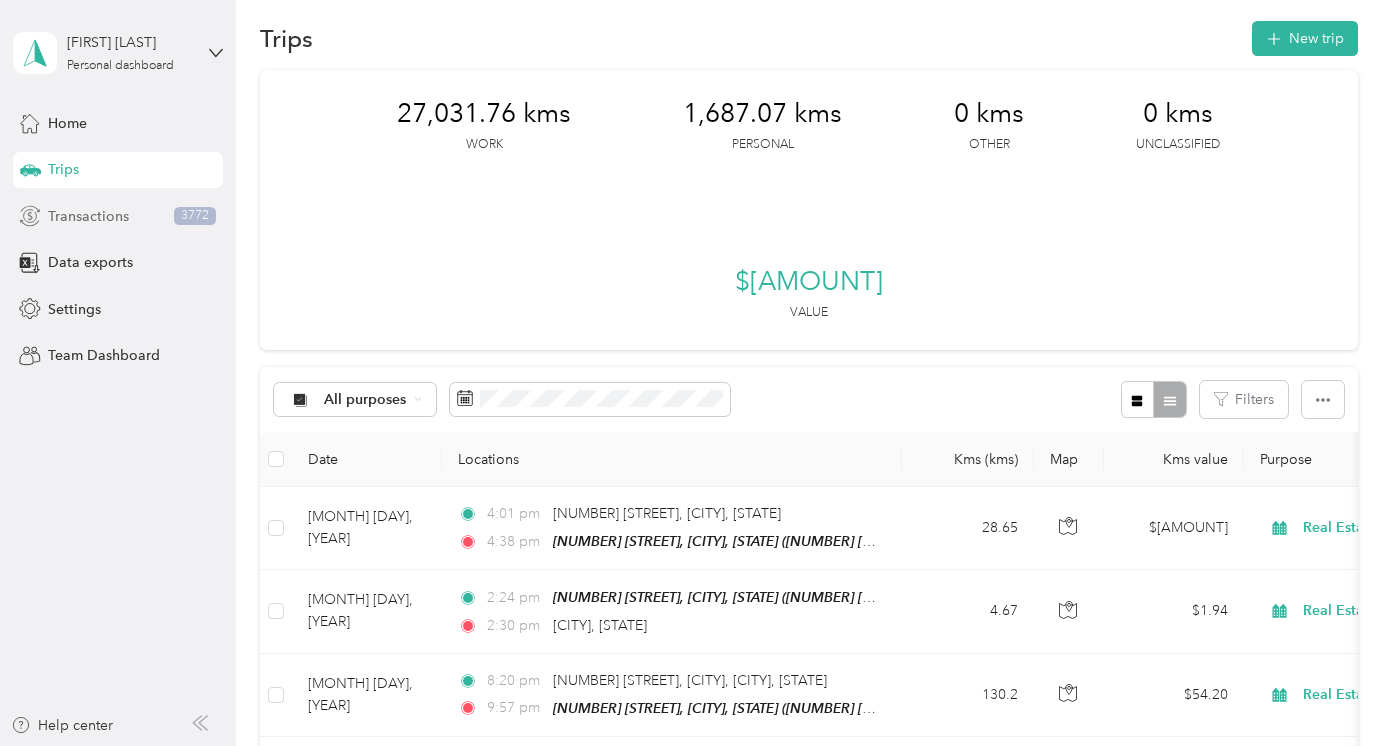 click on "Transactions" at bounding box center (88, 216) 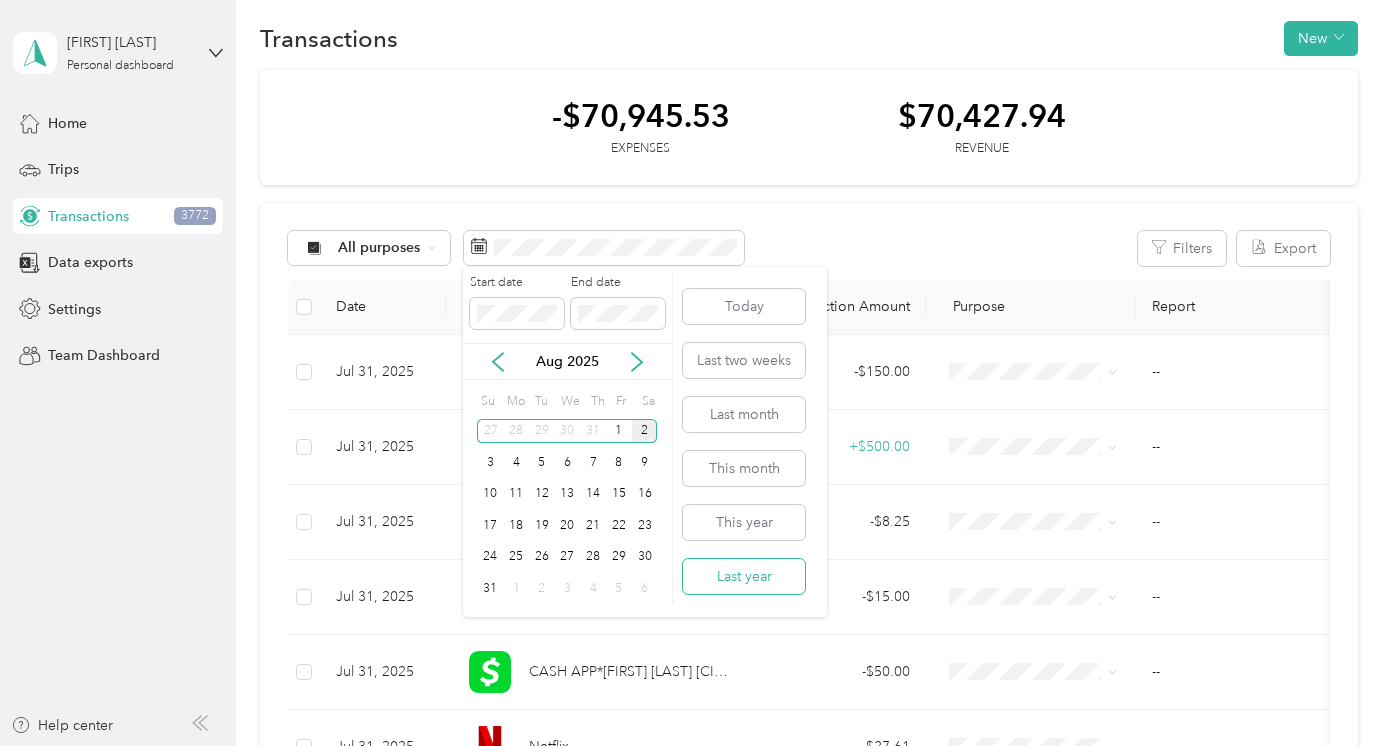 click on "Last year" at bounding box center (744, 576) 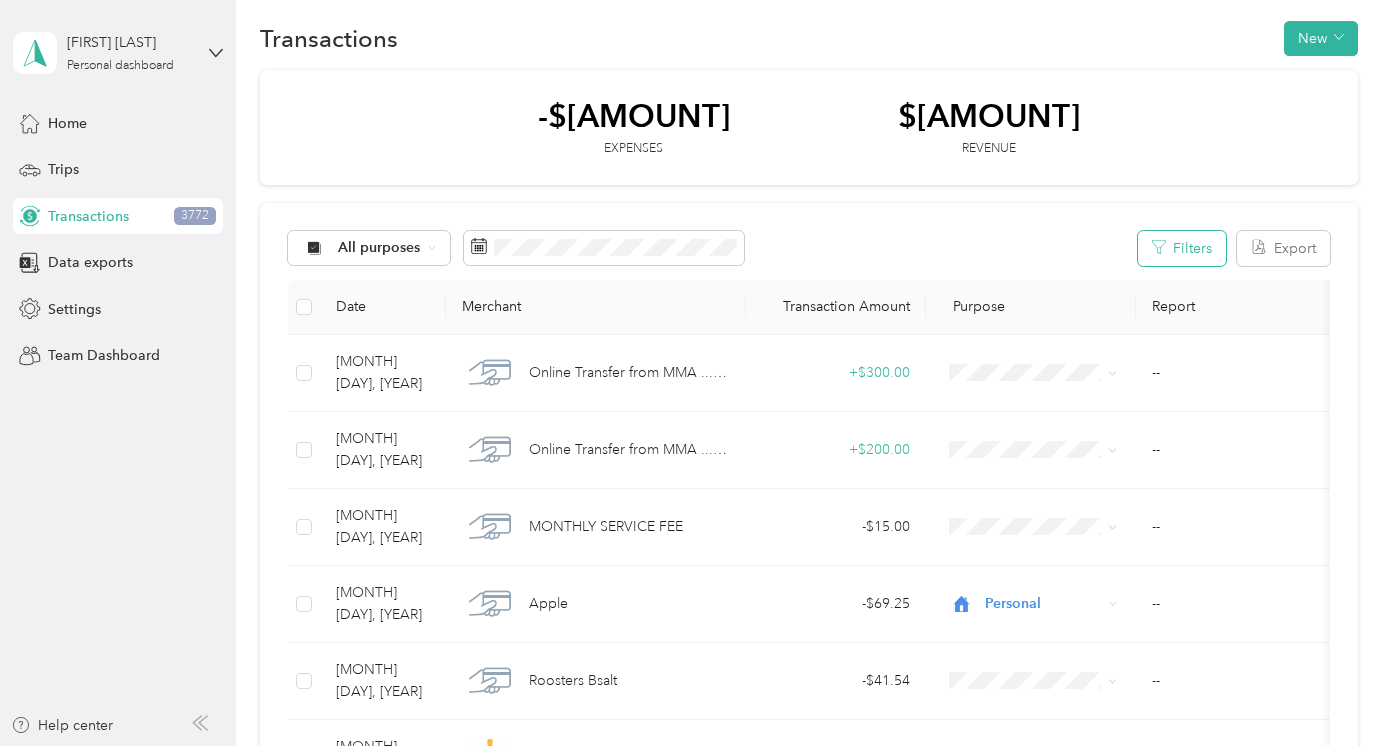 click on "Filters" at bounding box center (1182, 248) 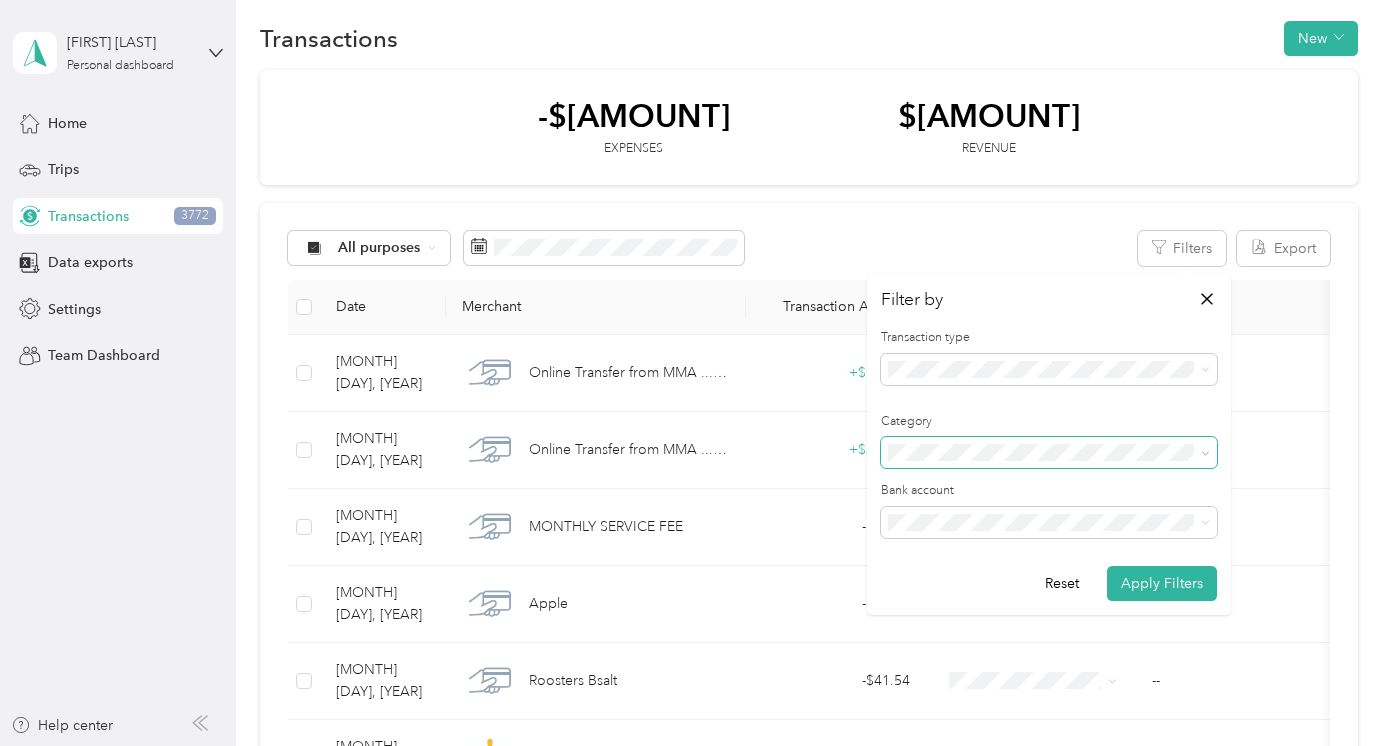 click 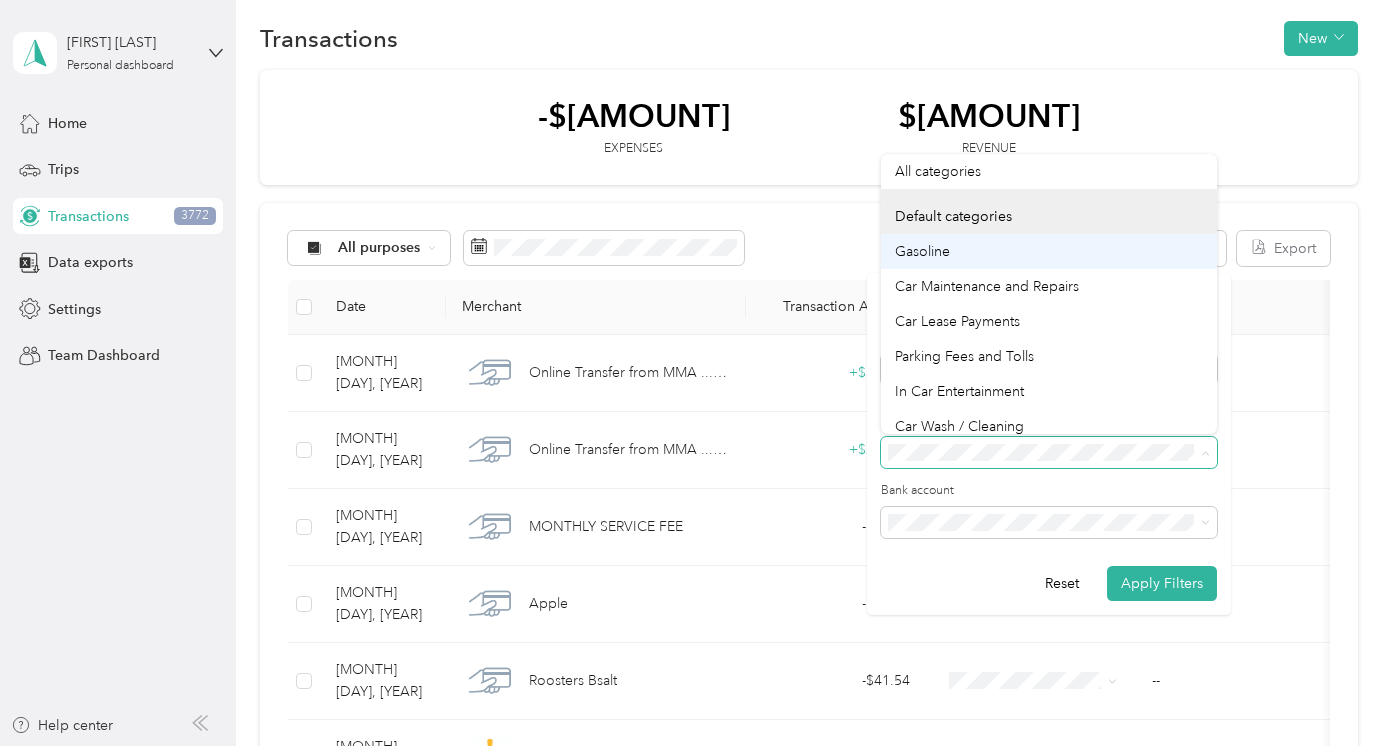 click on "Gasoline" at bounding box center [1049, 251] 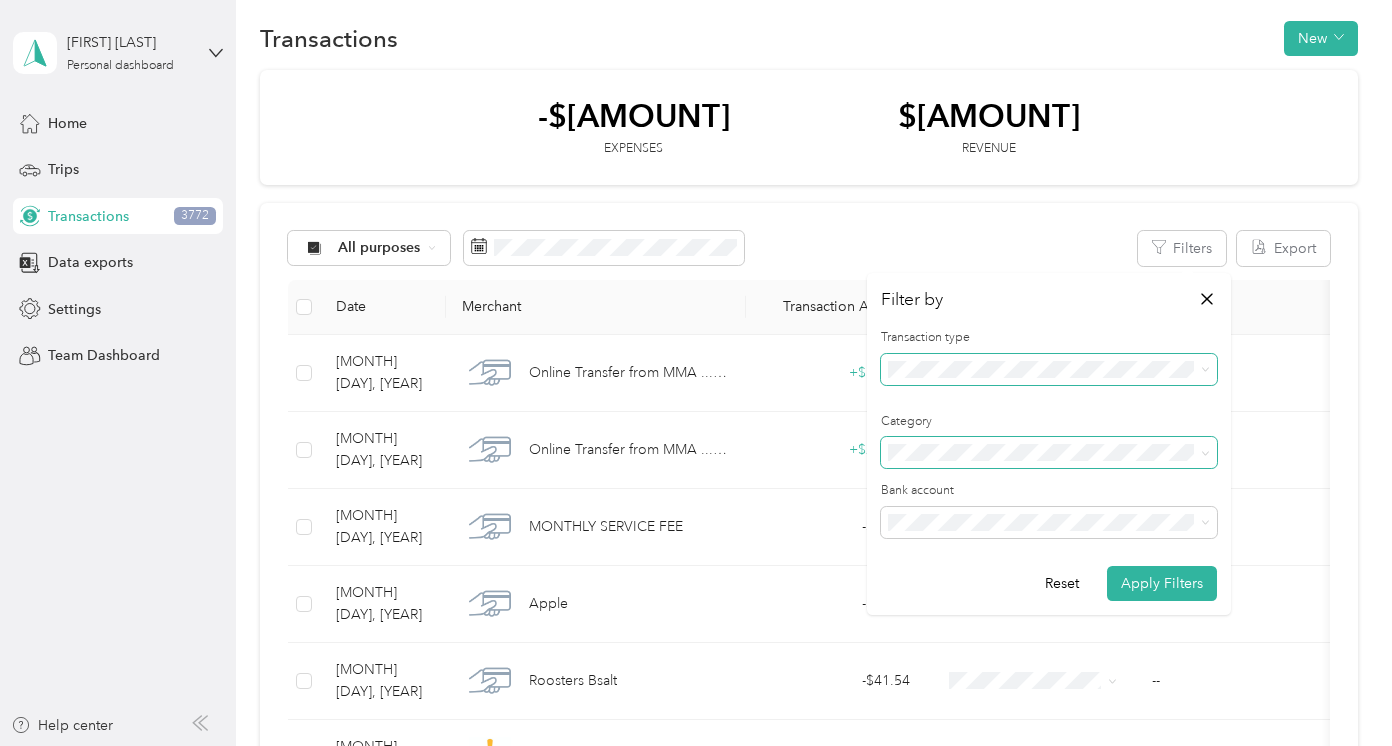 click 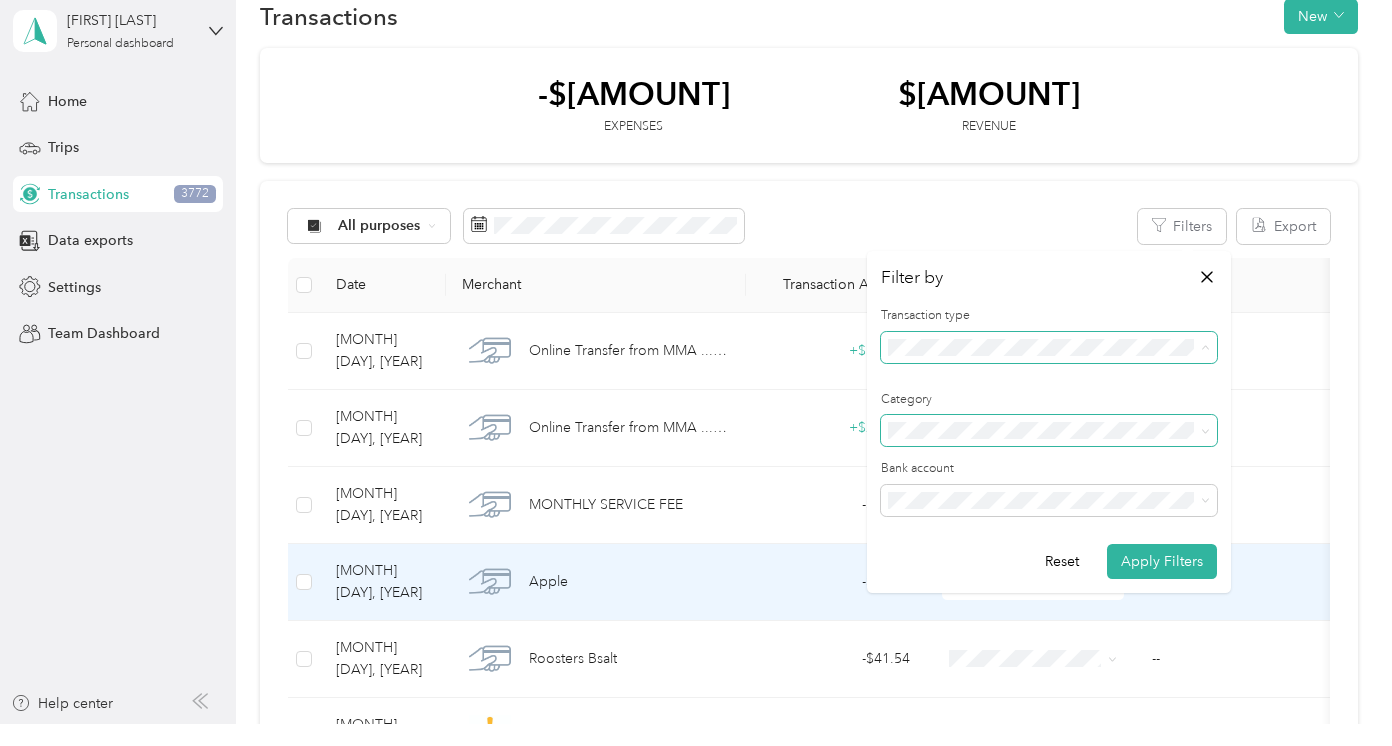 click on "--" at bounding box center [1236, 527] 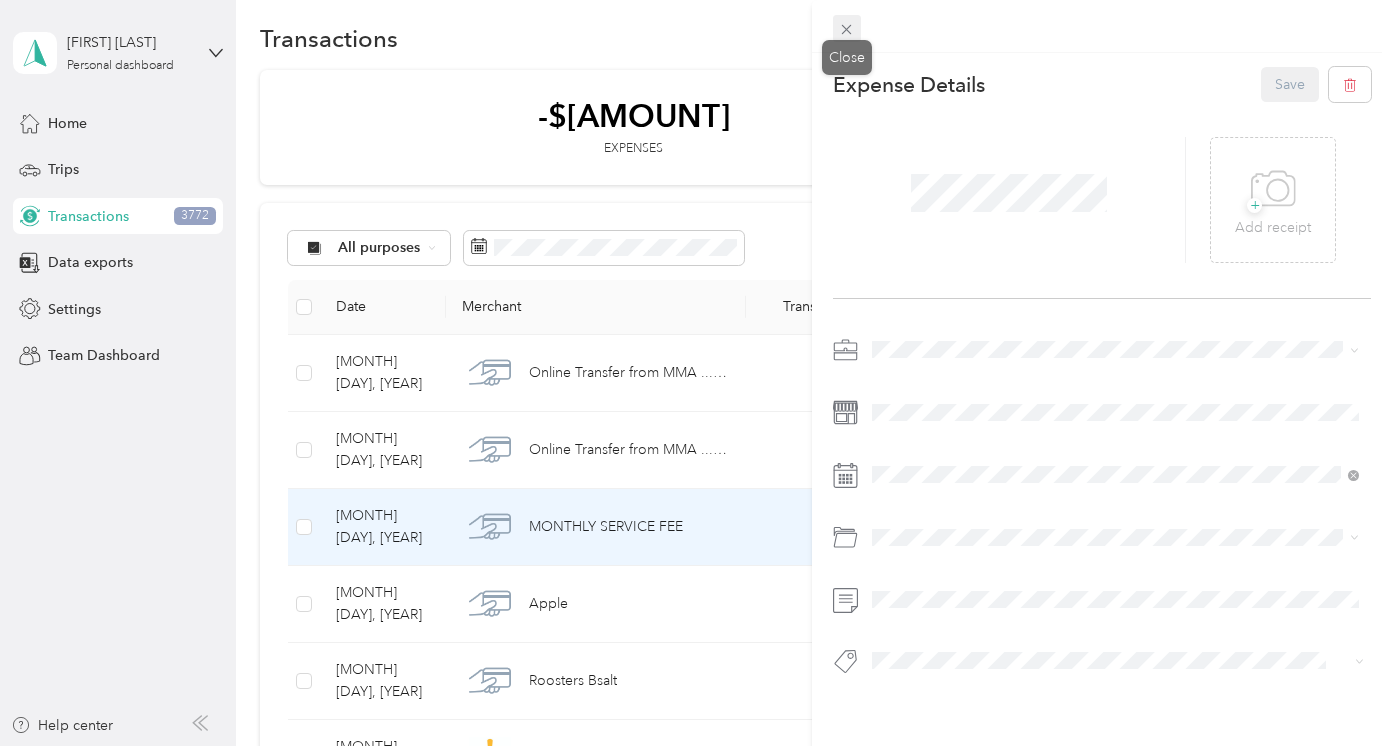 click 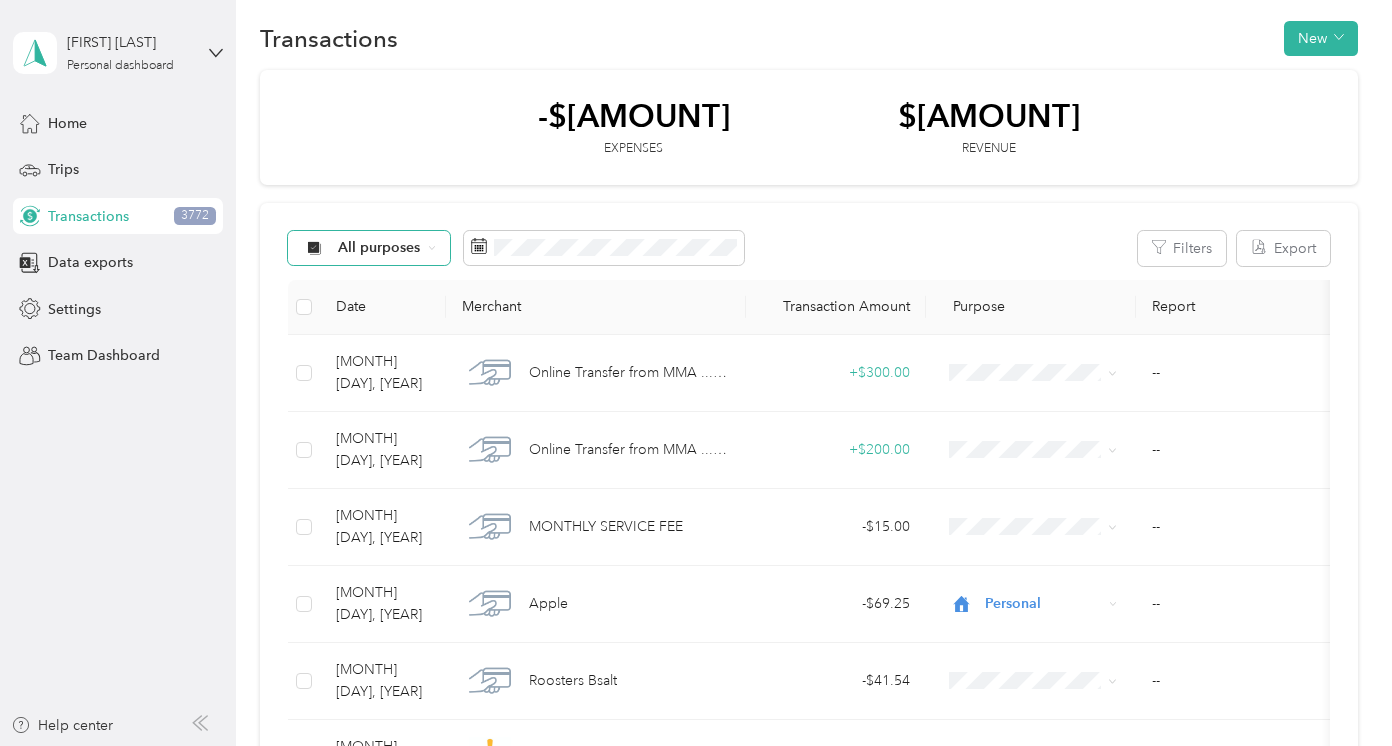 click 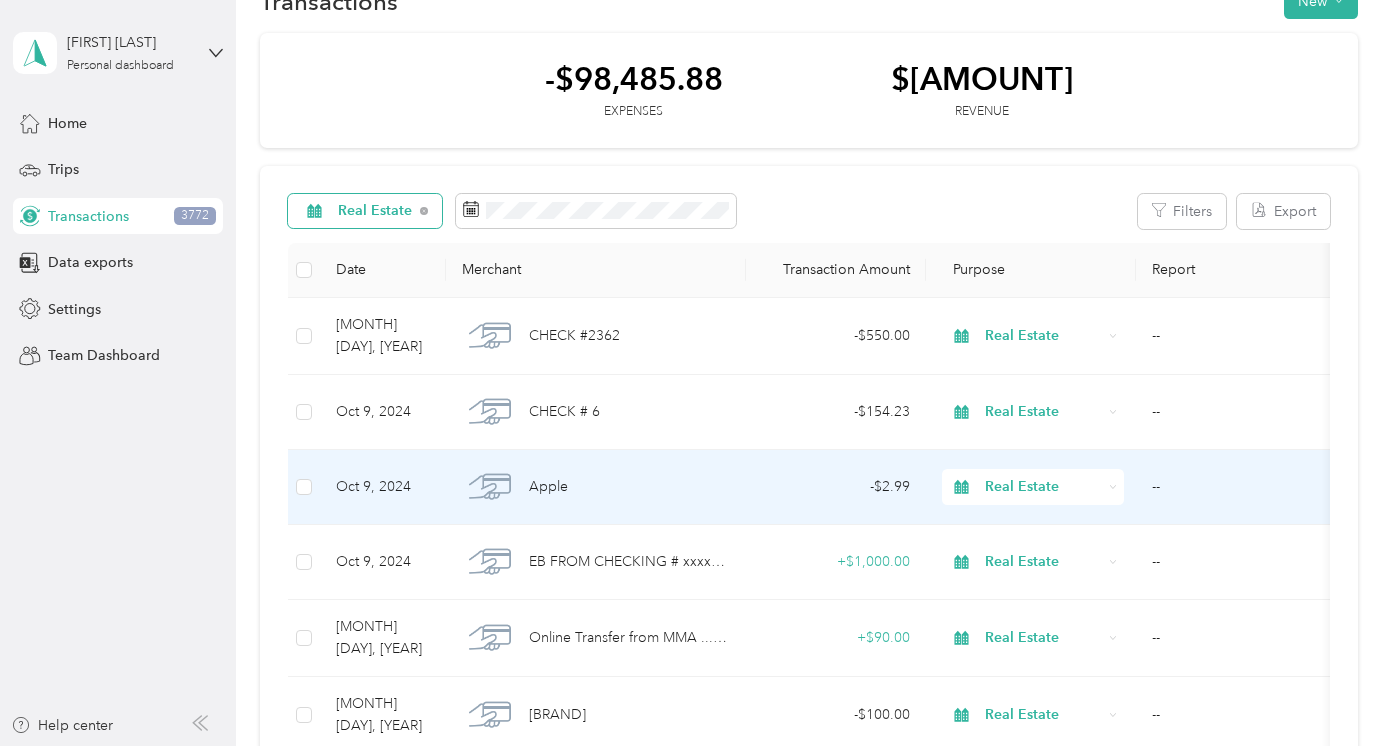 scroll, scrollTop: 28, scrollLeft: 0, axis: vertical 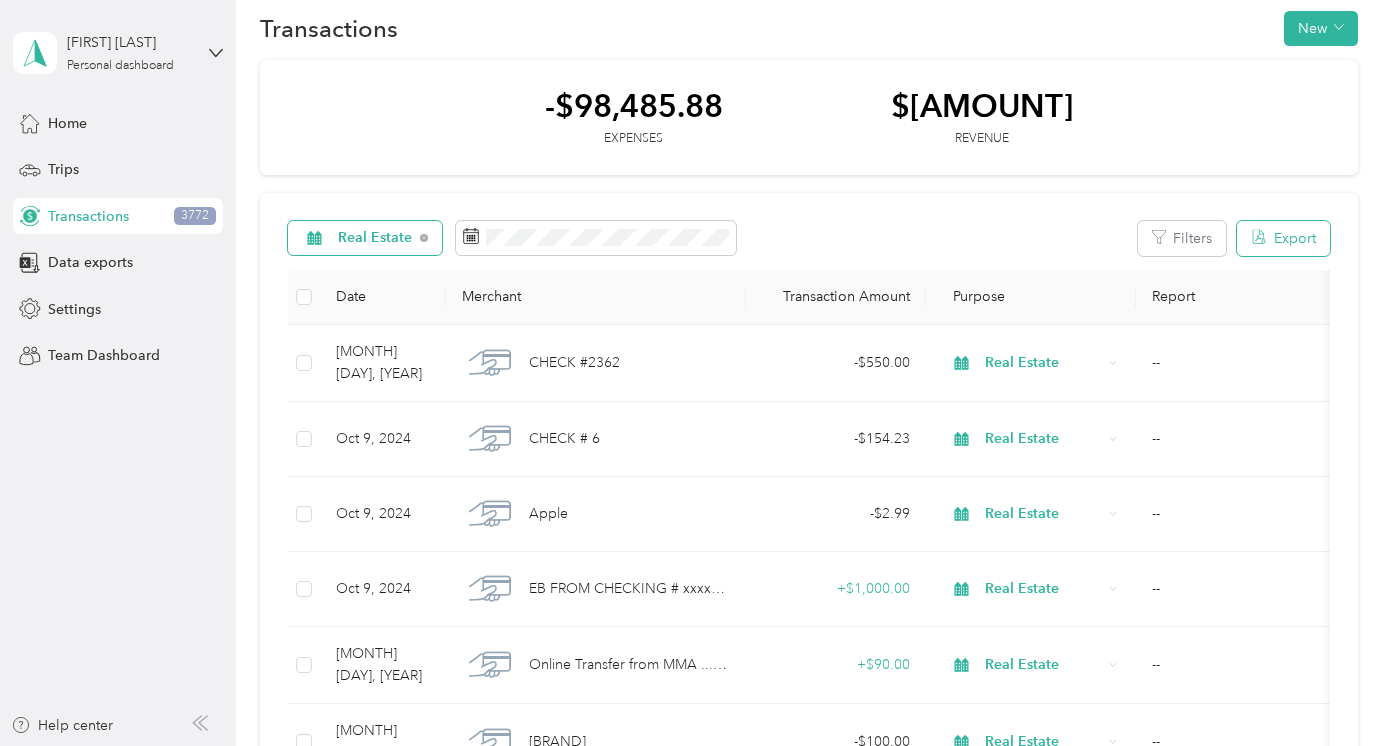 click on "Export" at bounding box center (1283, 238) 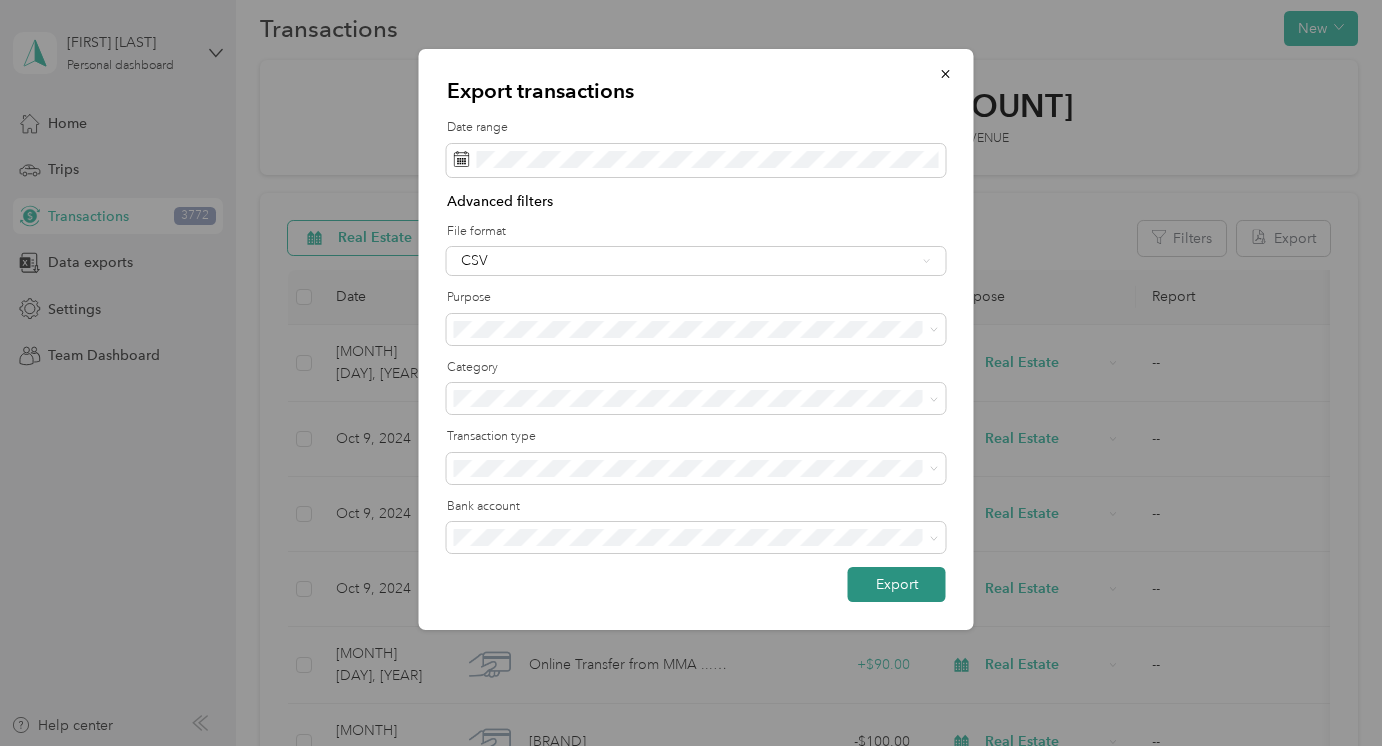 click on "Export" at bounding box center (897, 584) 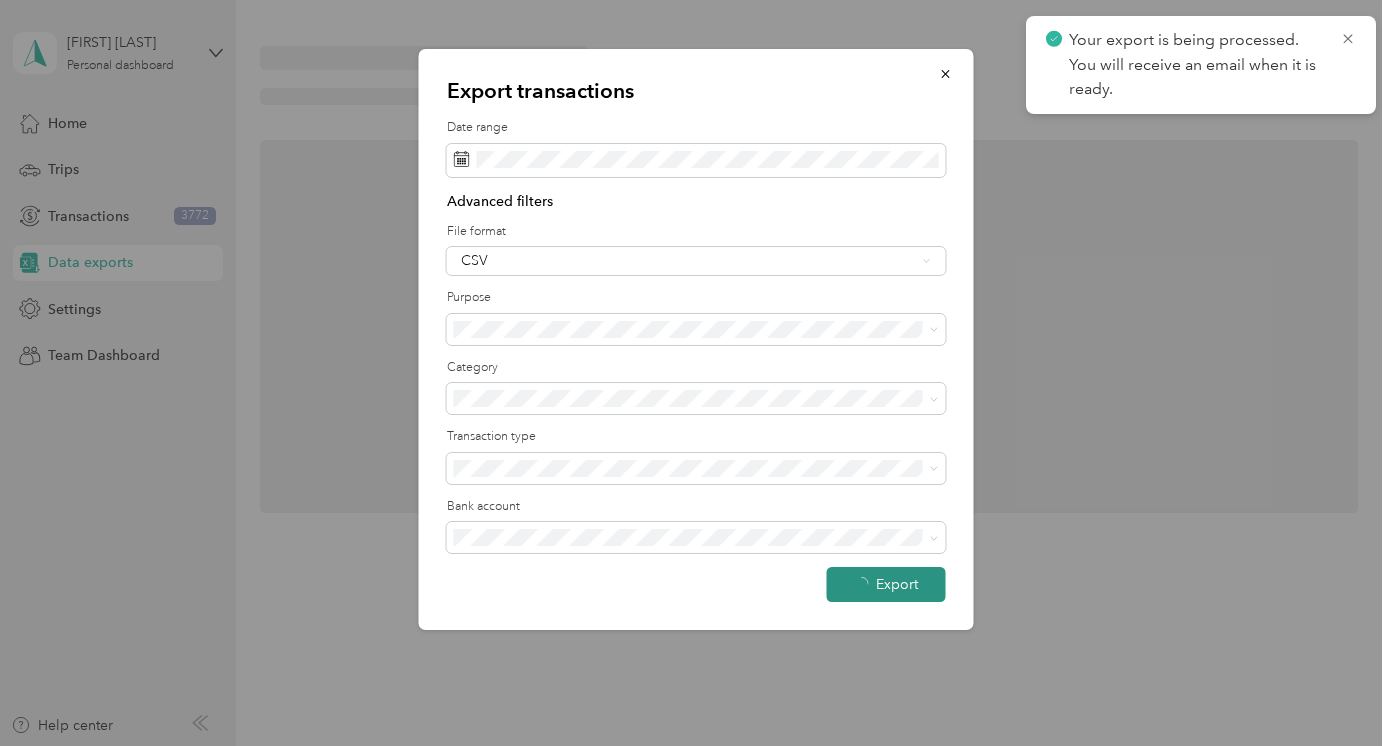 scroll, scrollTop: 0, scrollLeft: 0, axis: both 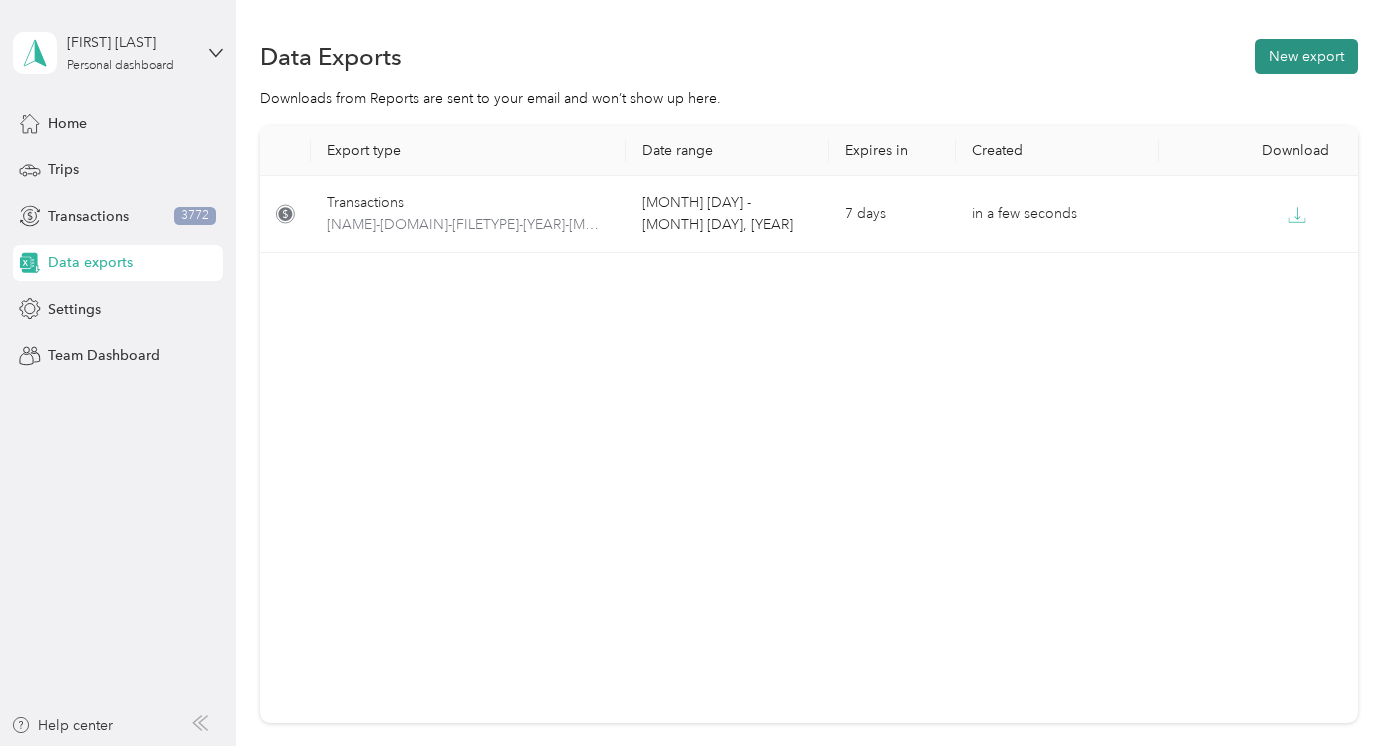 click on "New export" at bounding box center (1306, 56) 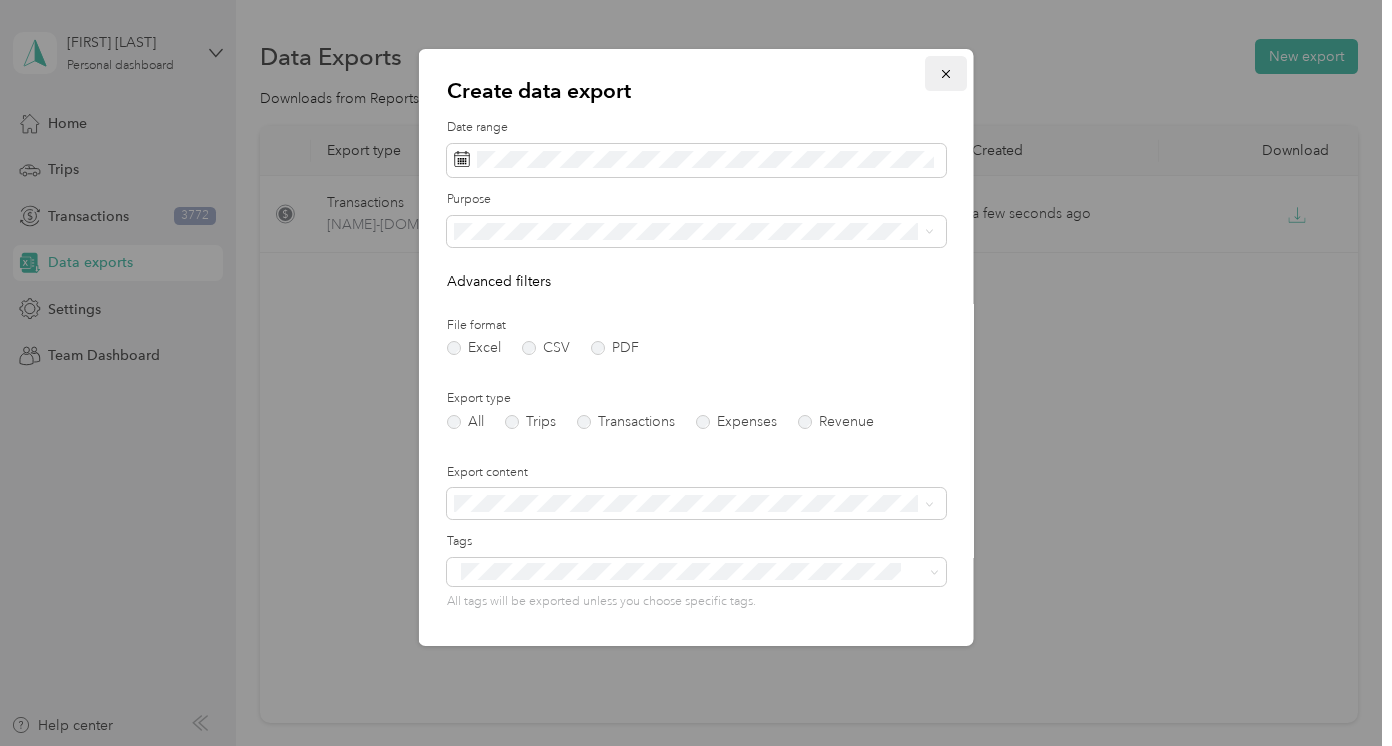 click 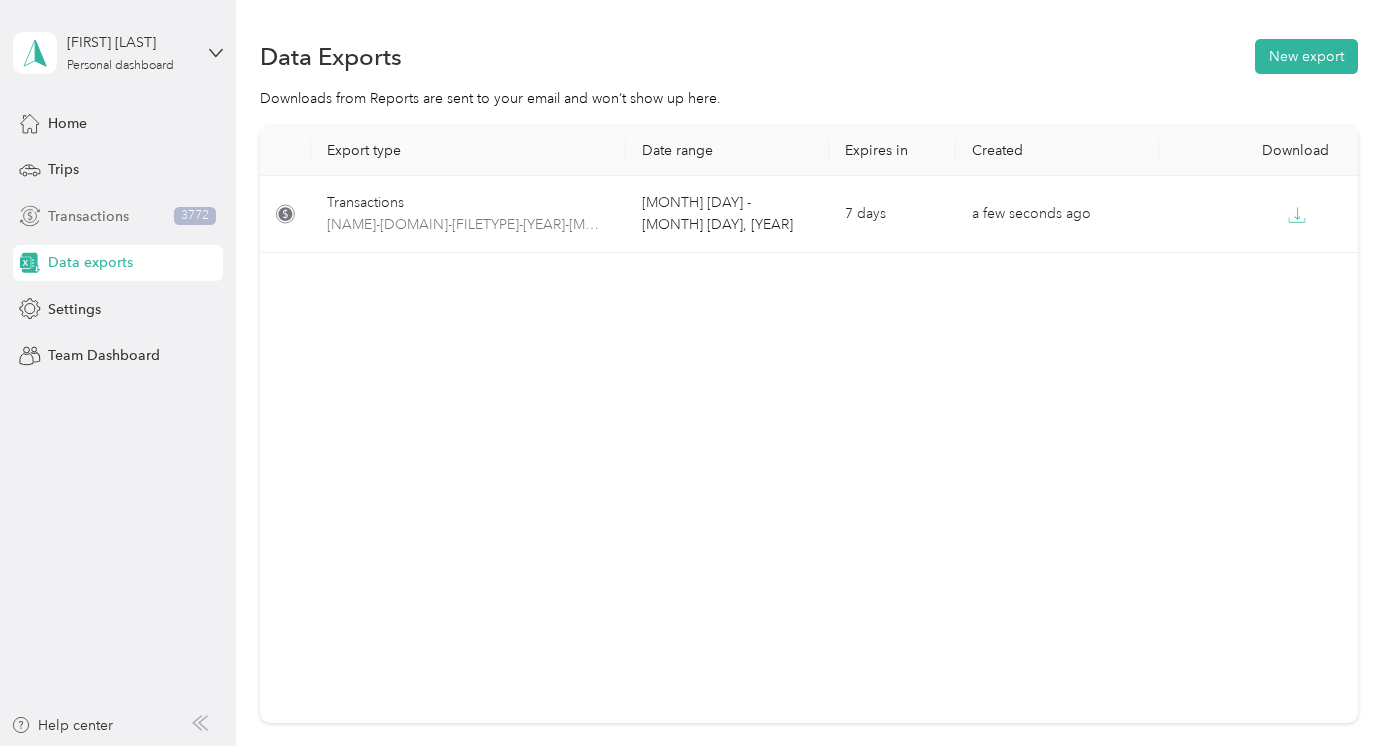click on "Transactions" at bounding box center [88, 216] 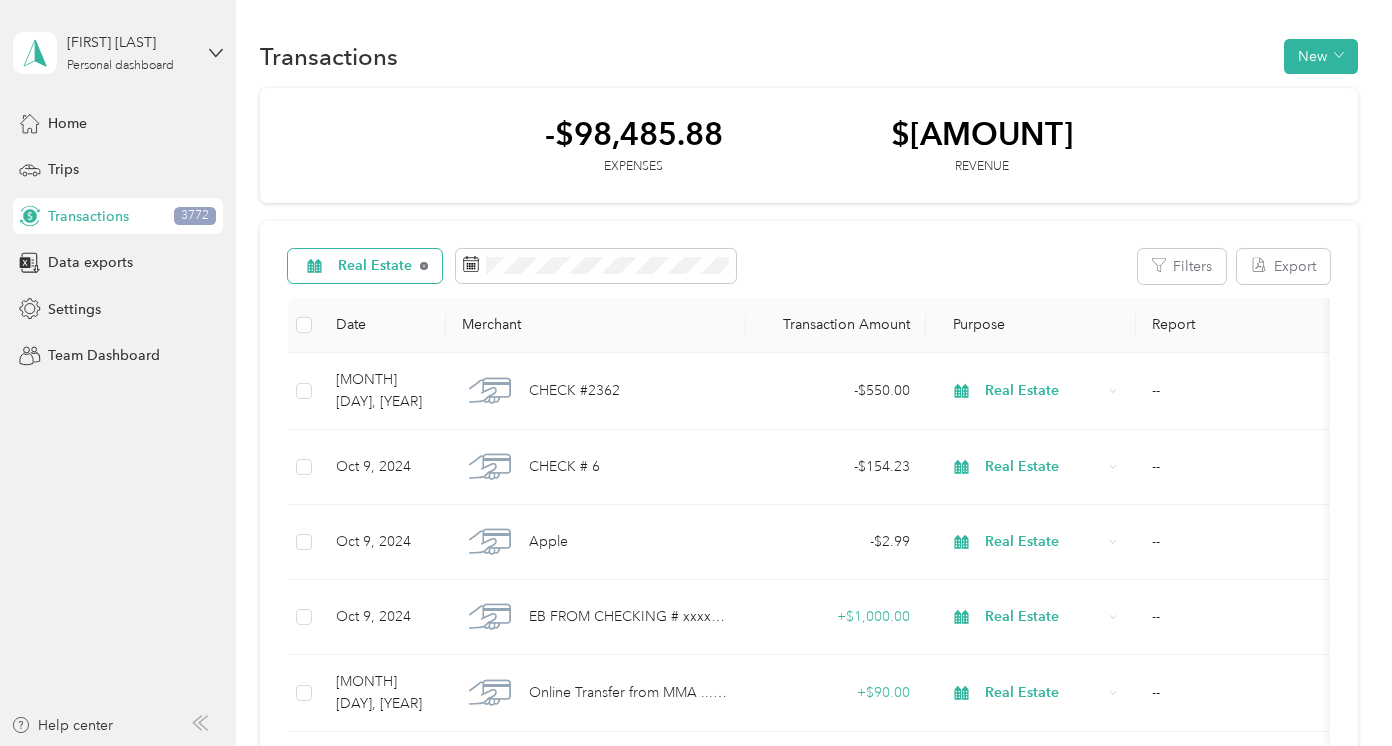 click 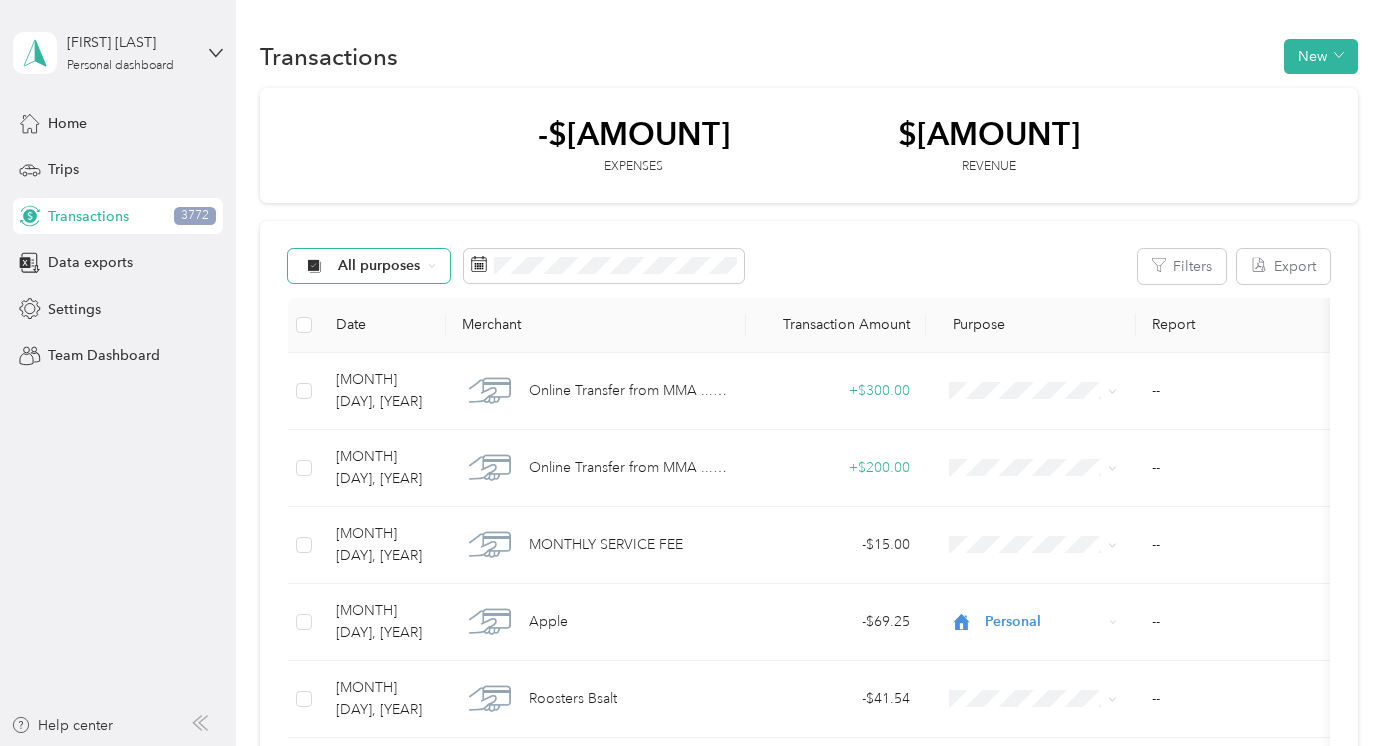 click 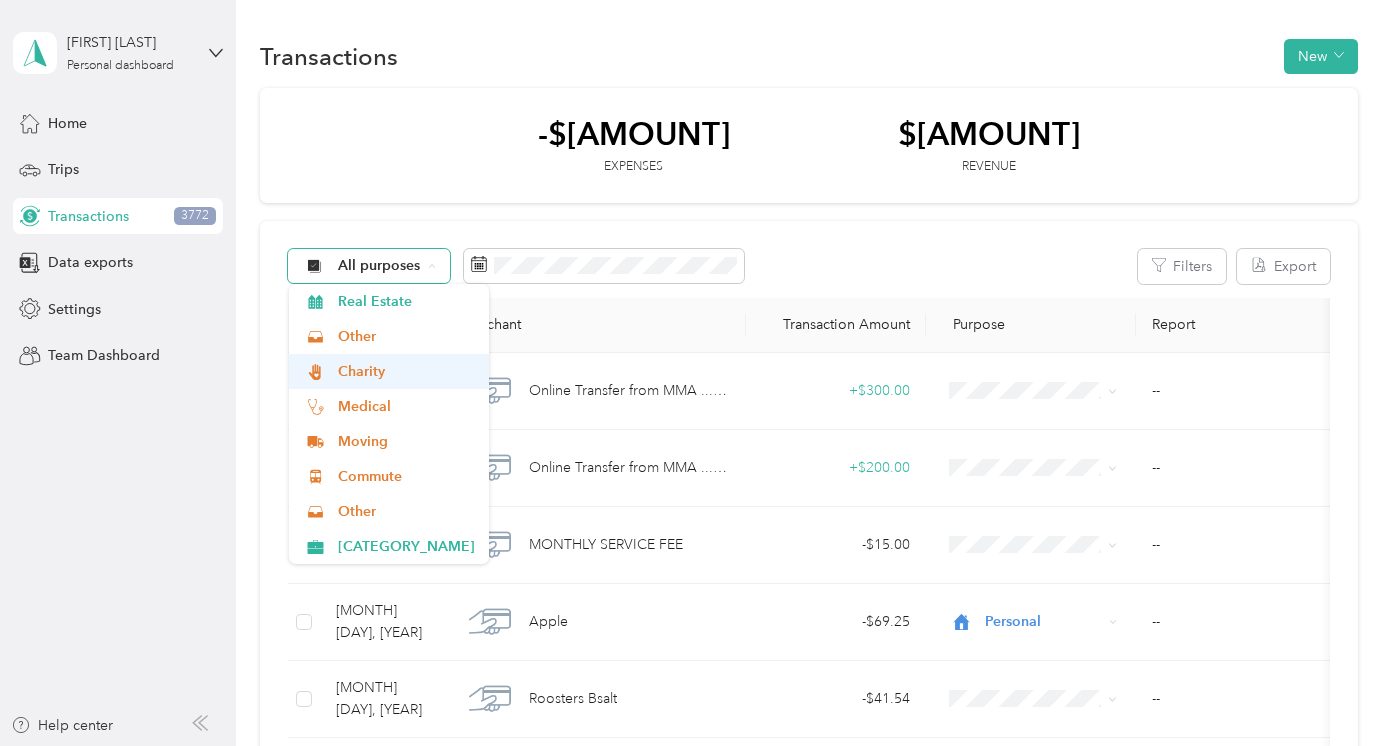 scroll, scrollTop: 136, scrollLeft: 0, axis: vertical 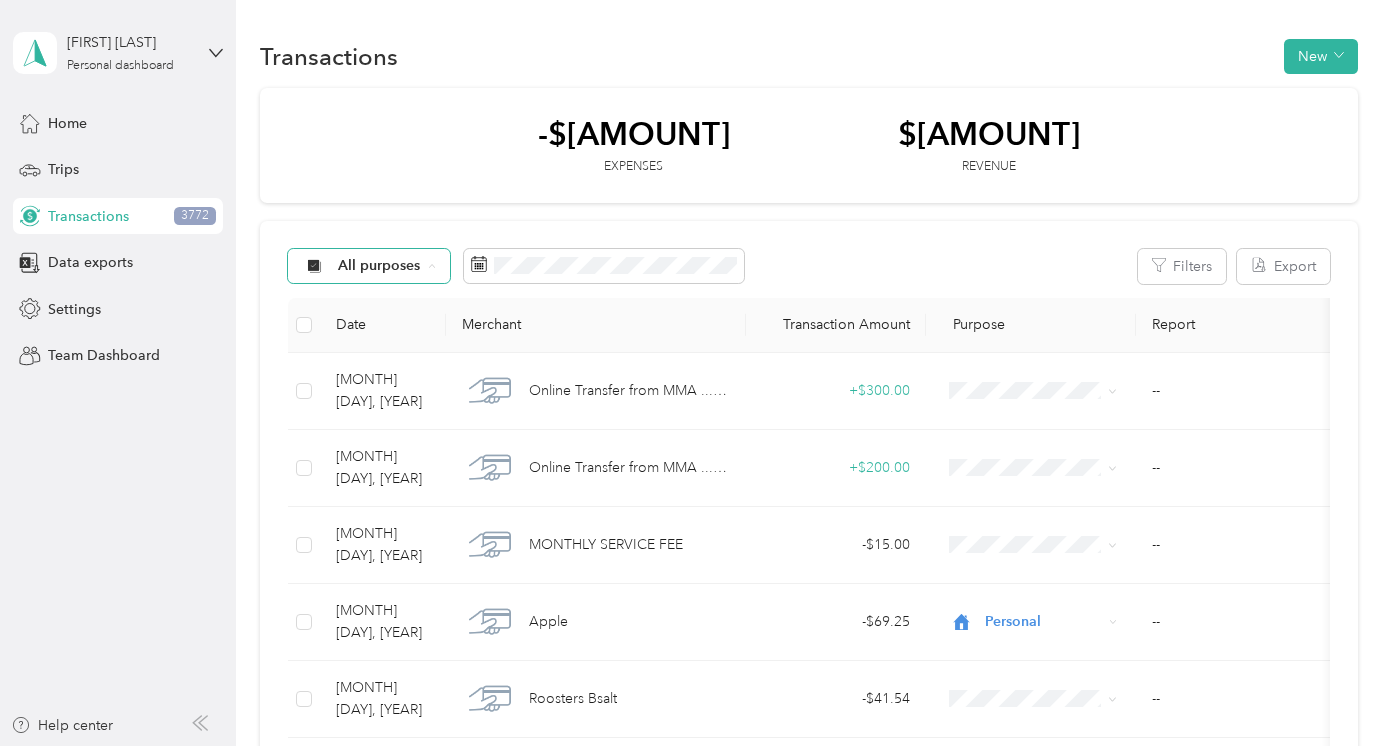 click on "Charity" at bounding box center (406, 375) 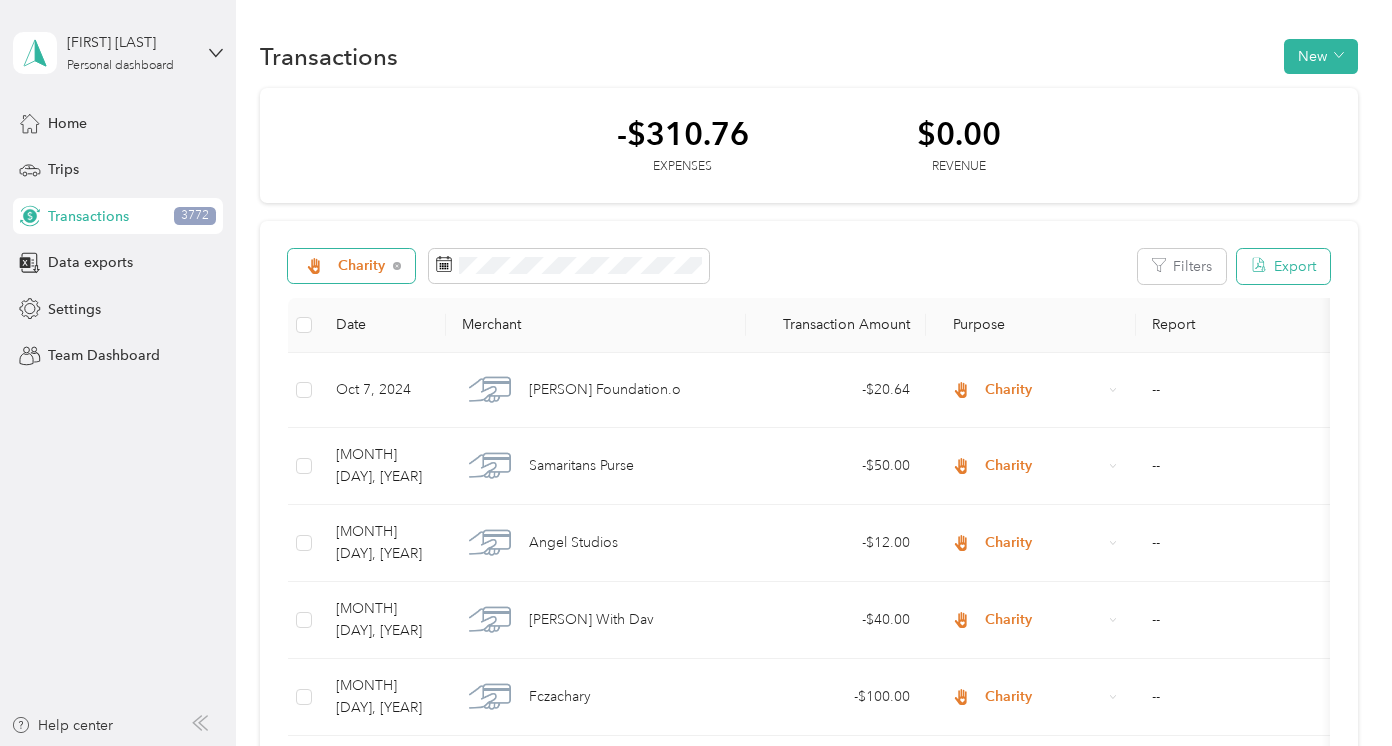 click on "Export" at bounding box center (1283, 266) 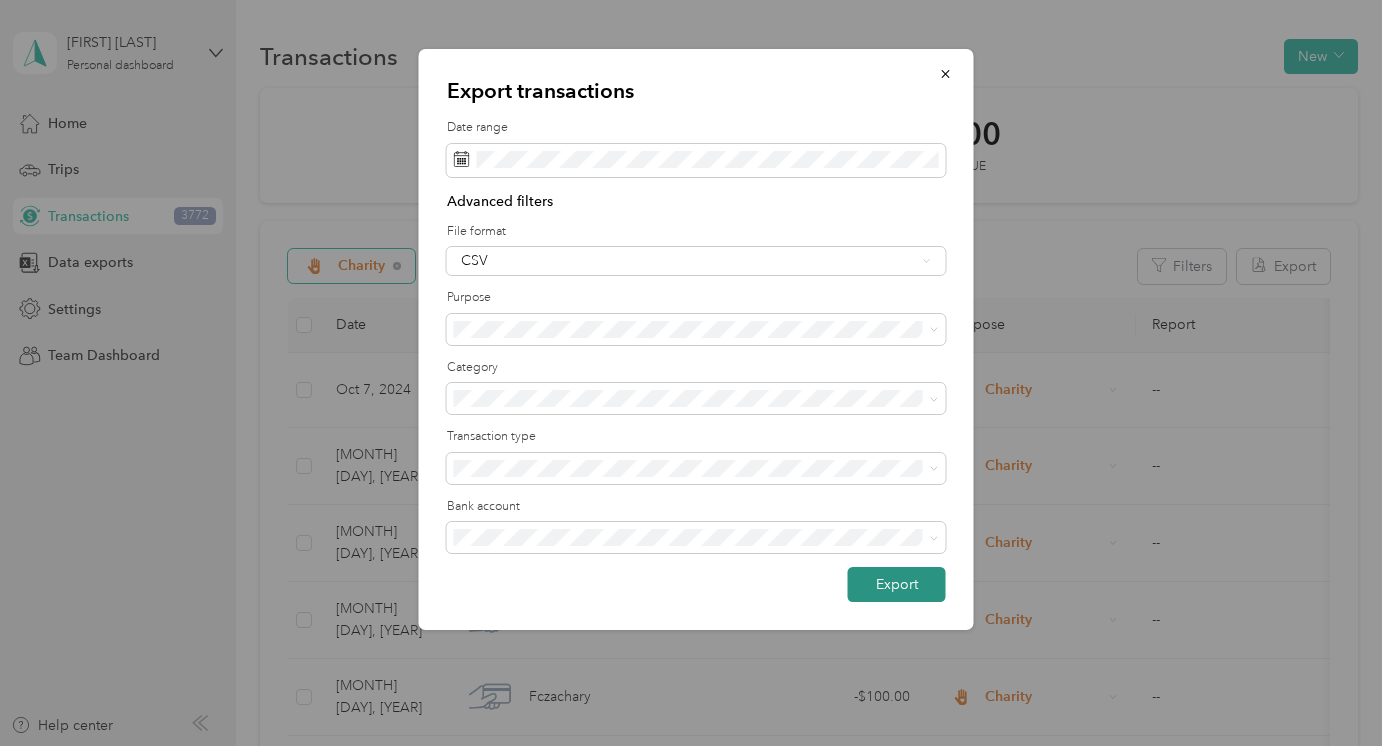 click on "Export" at bounding box center (897, 584) 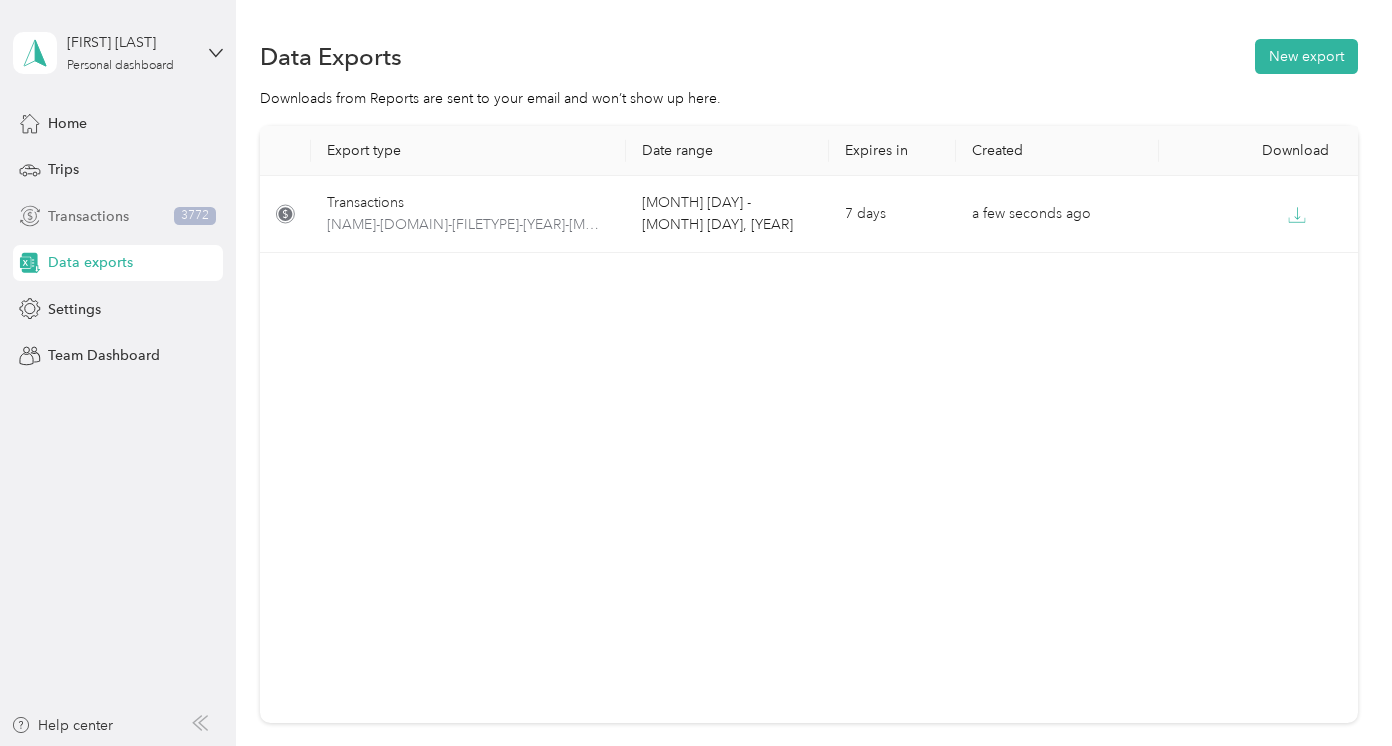 click on "Transactions" at bounding box center (88, 216) 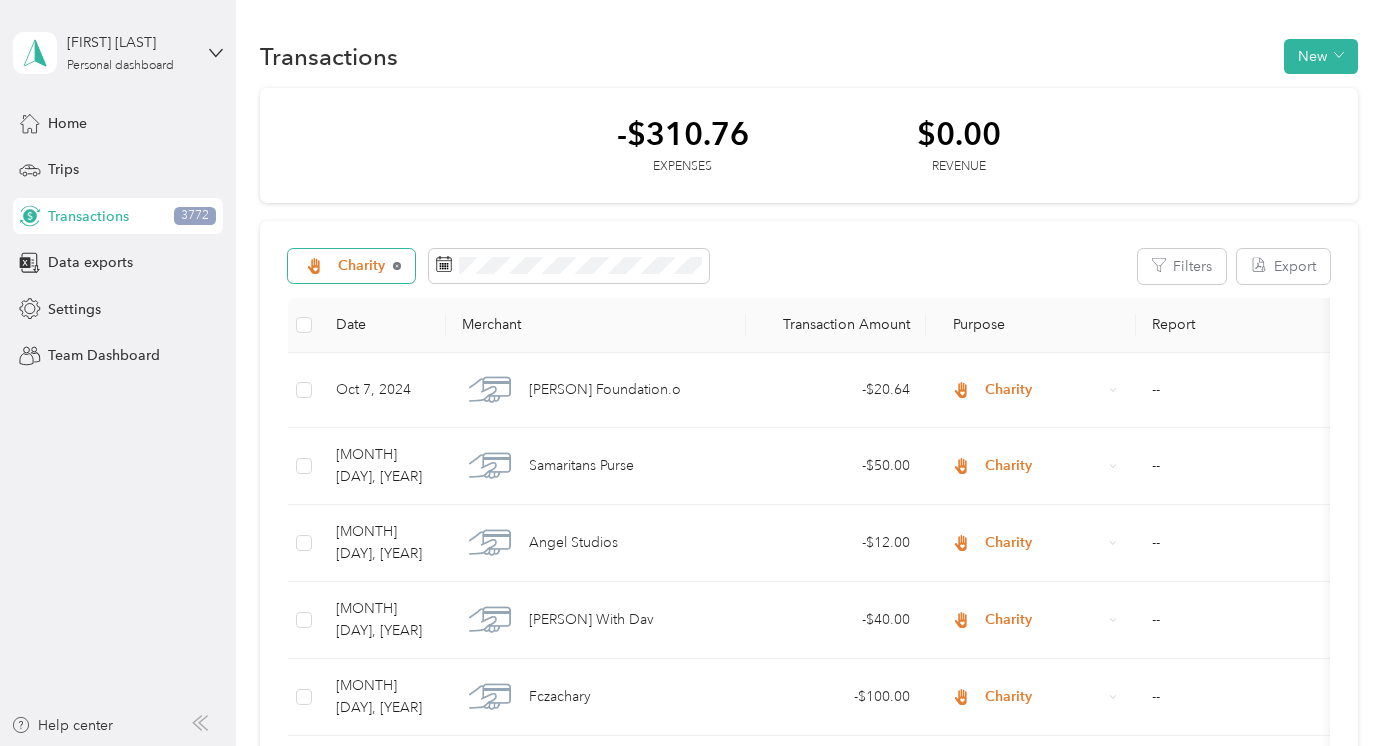 click 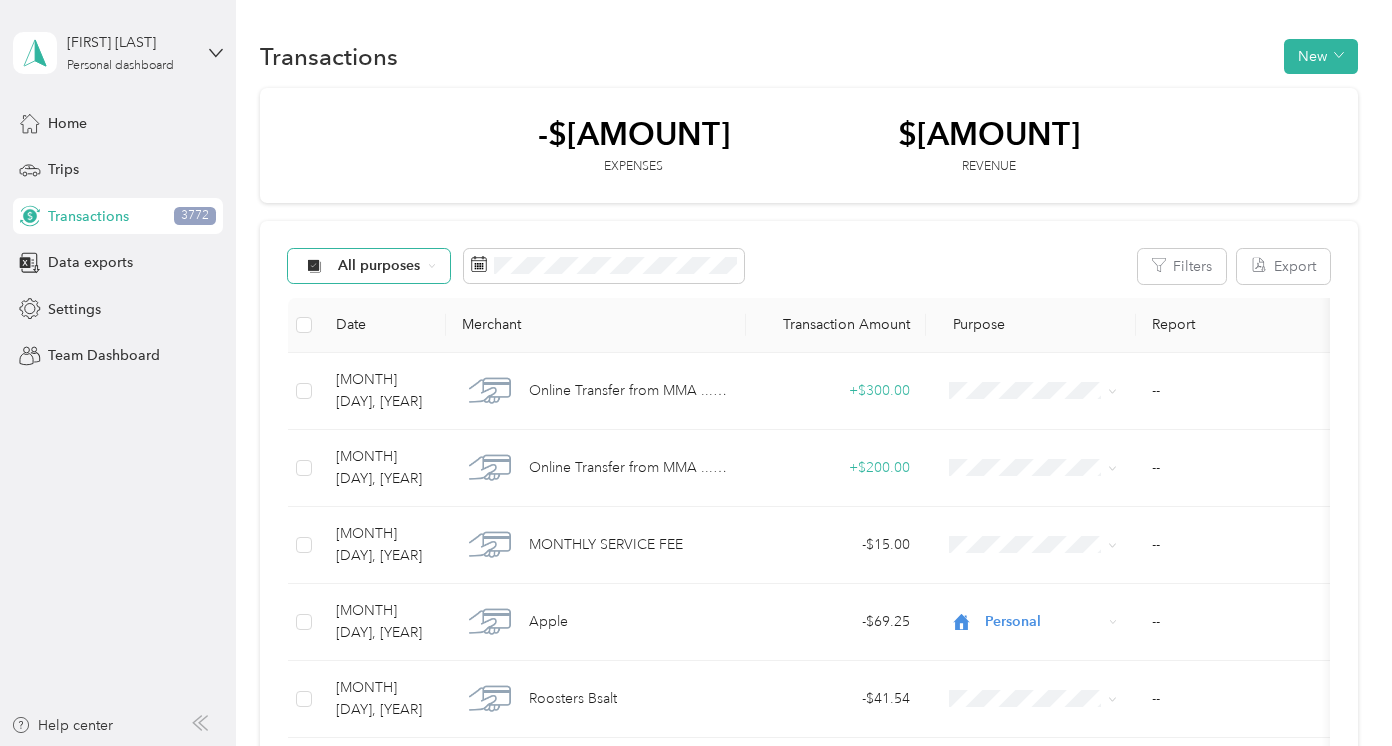 click 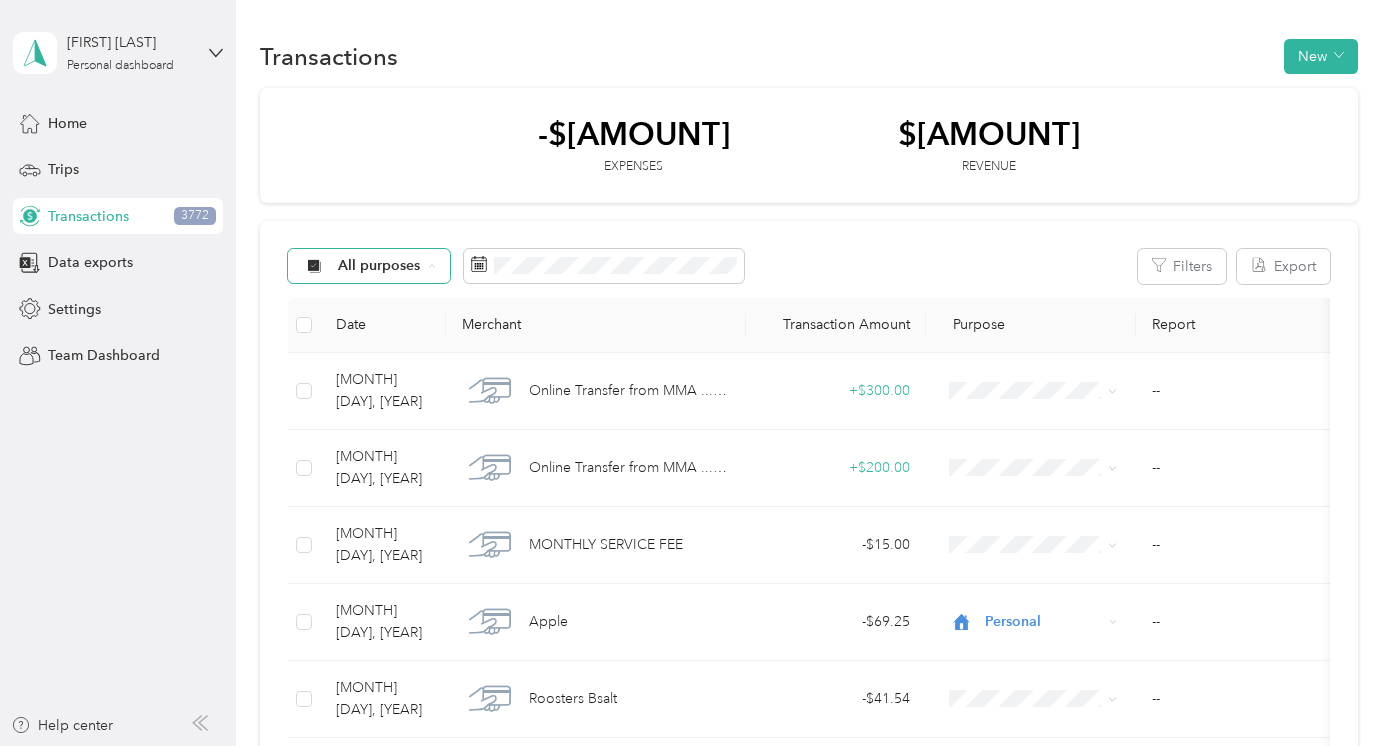 click on "Medical" at bounding box center (406, 546) 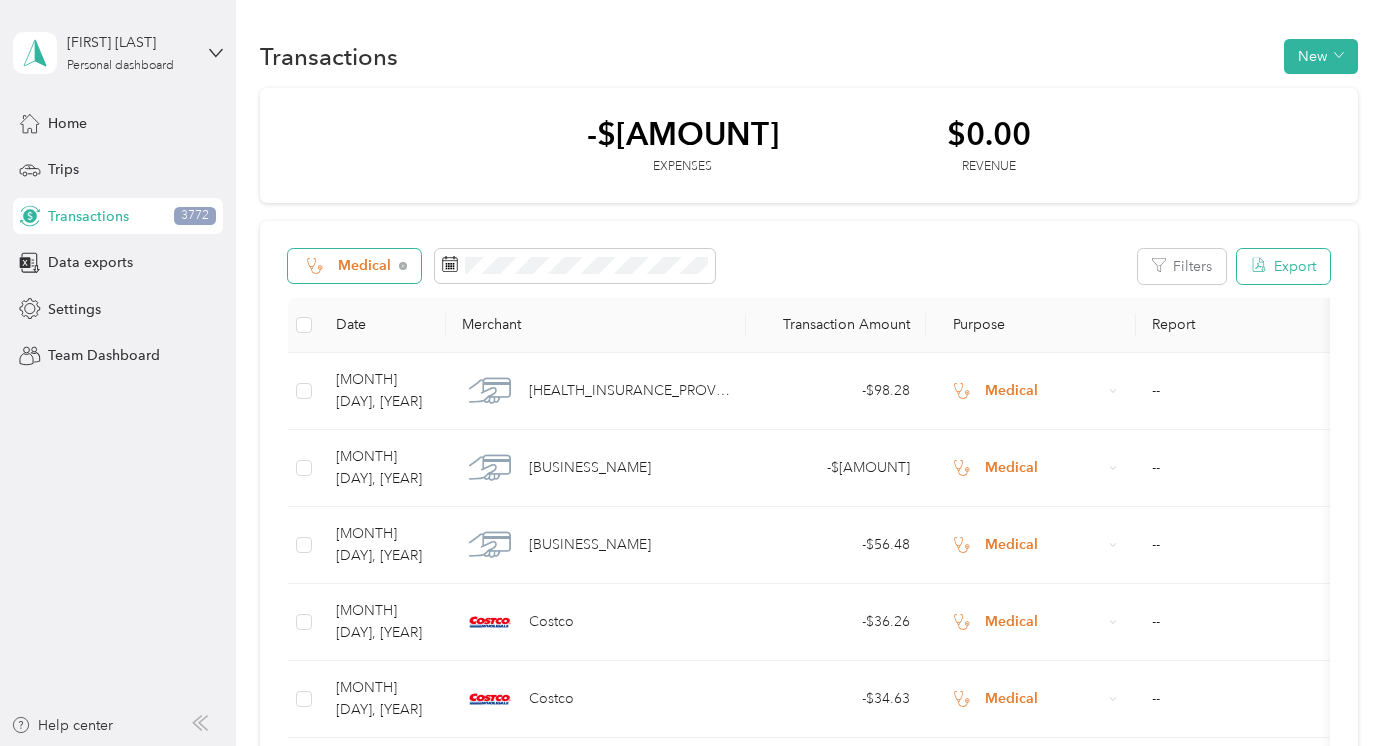 click on "Export" at bounding box center (1283, 266) 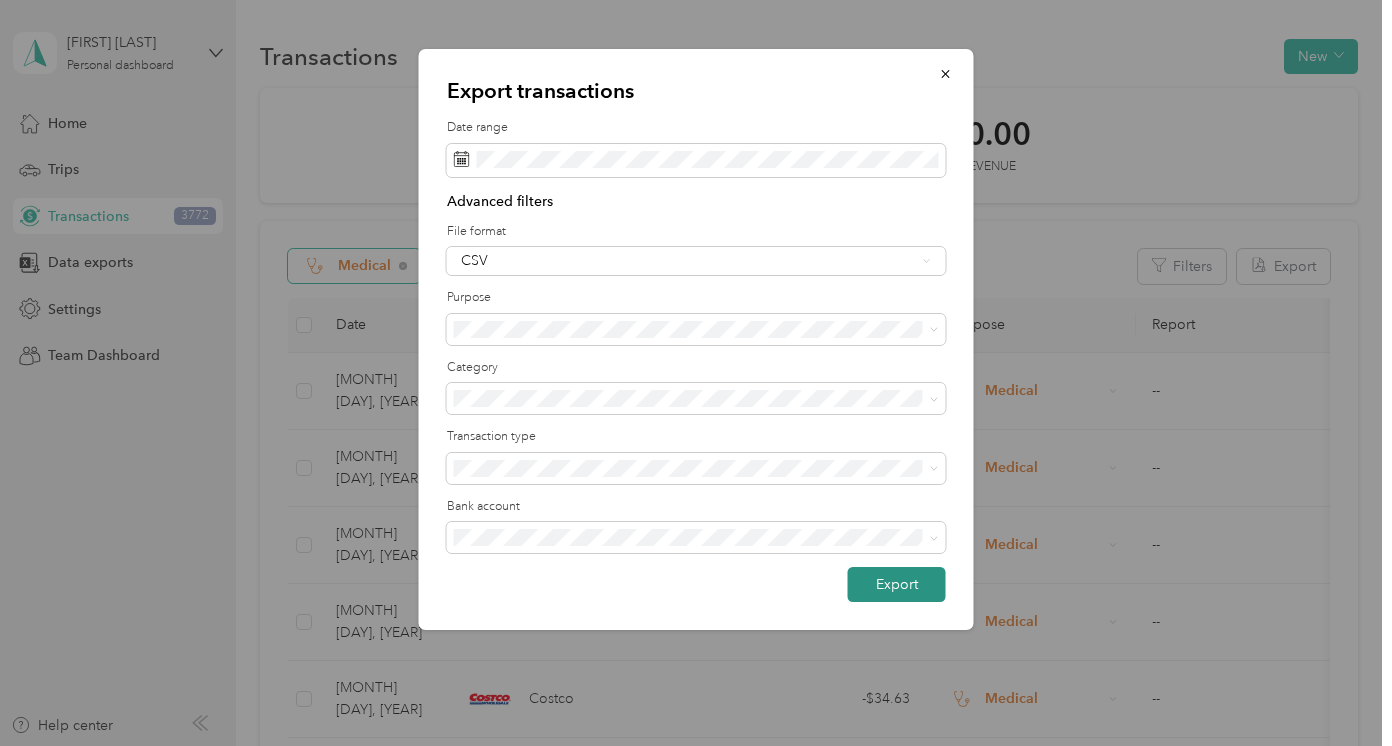 click on "Export" at bounding box center (897, 584) 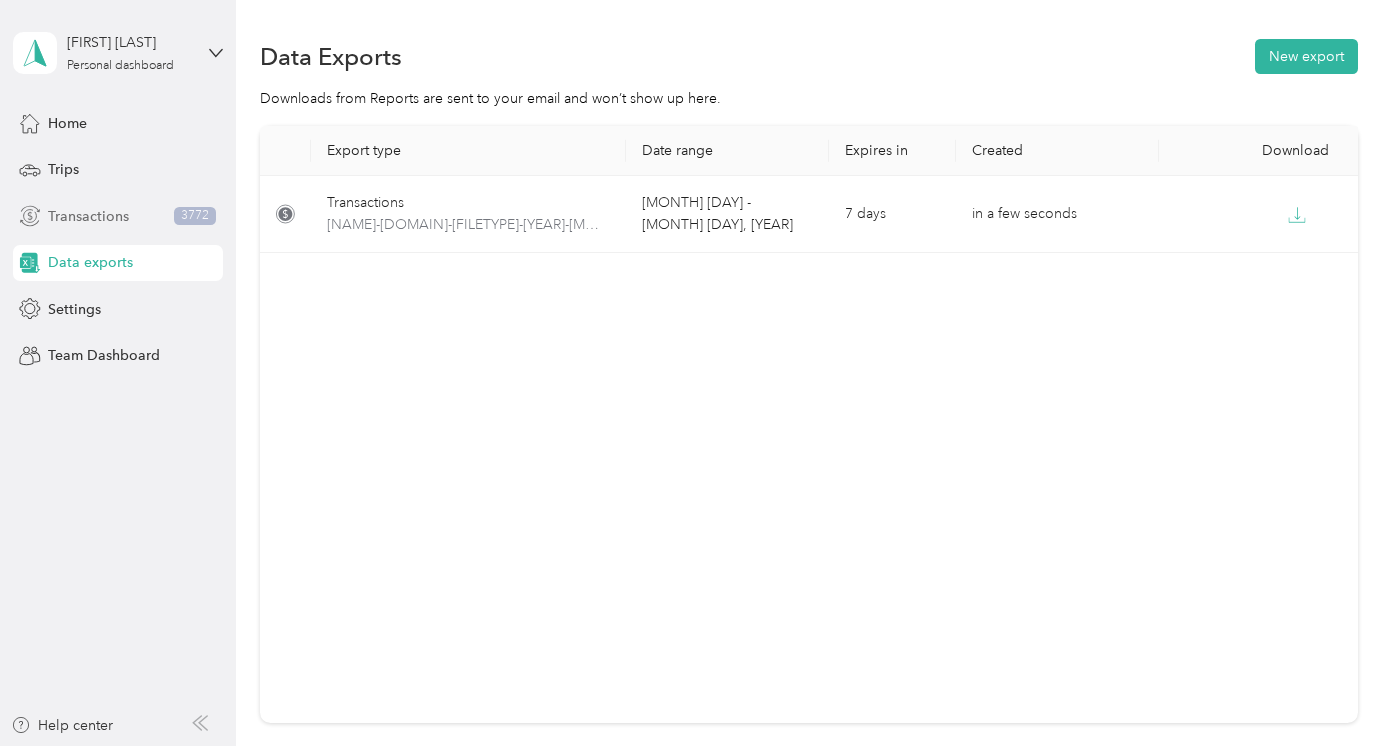 click on "Transactions" at bounding box center (88, 216) 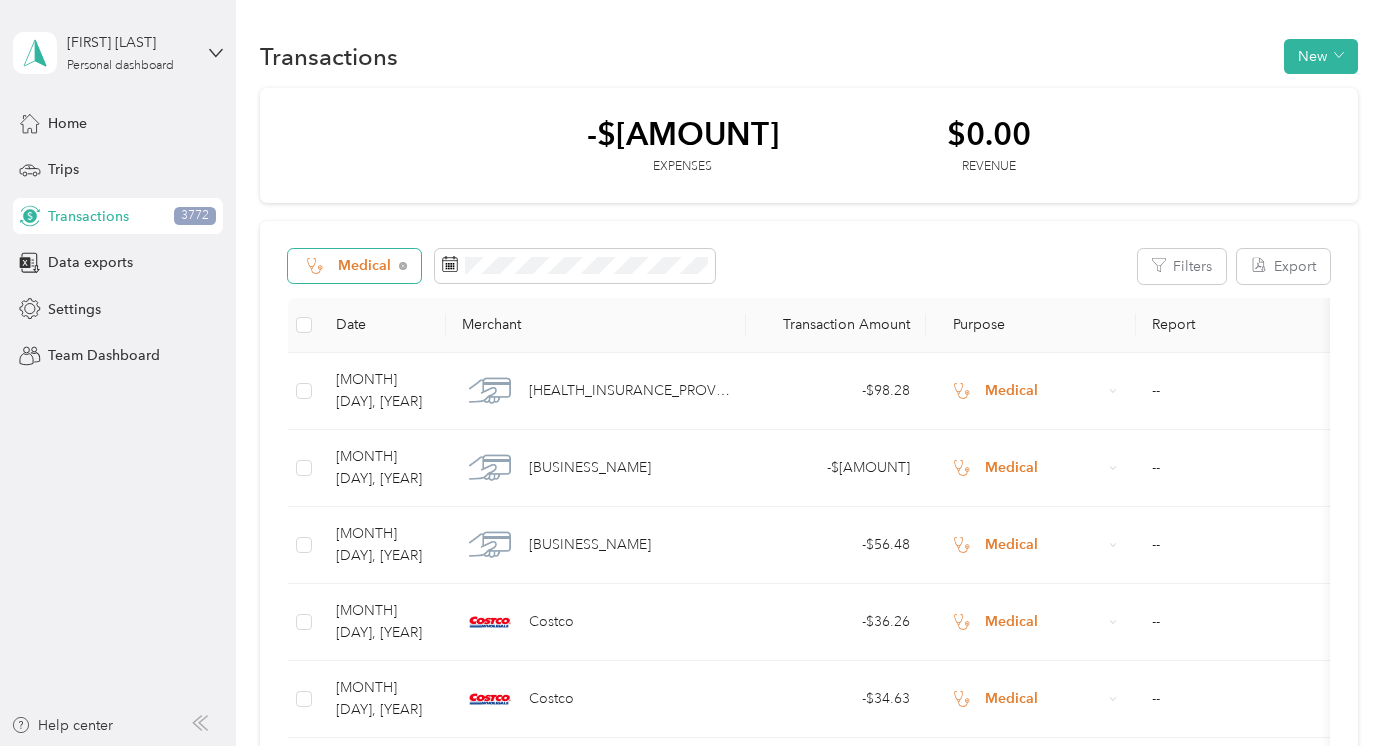 click 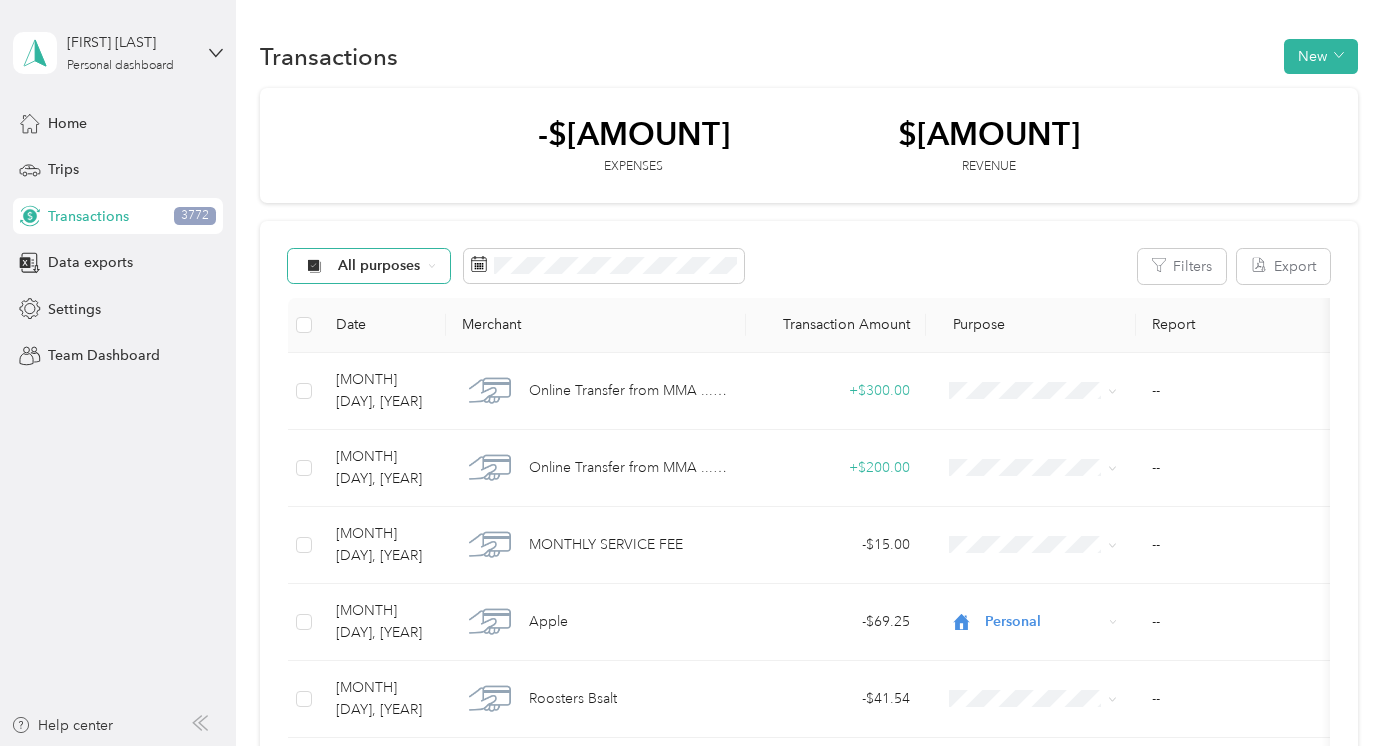click 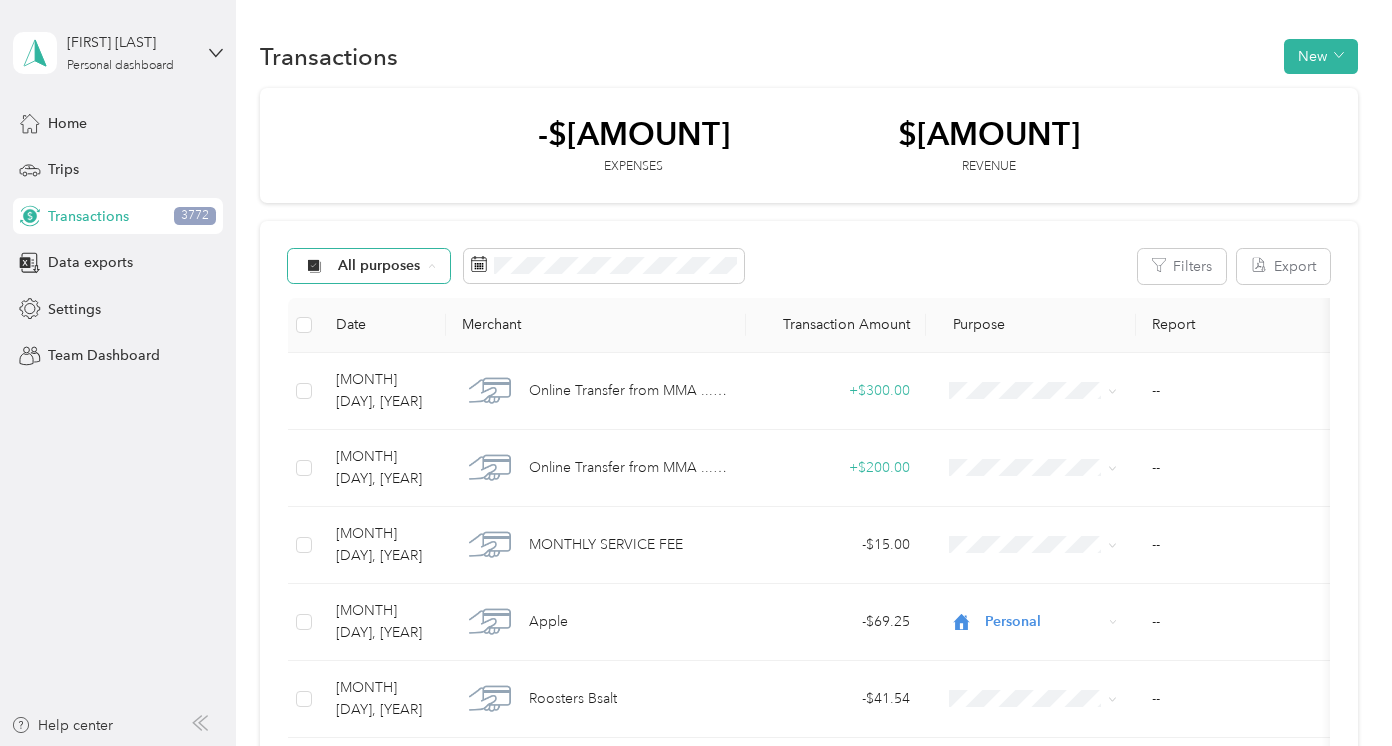 click on "Personal" at bounding box center [406, 406] 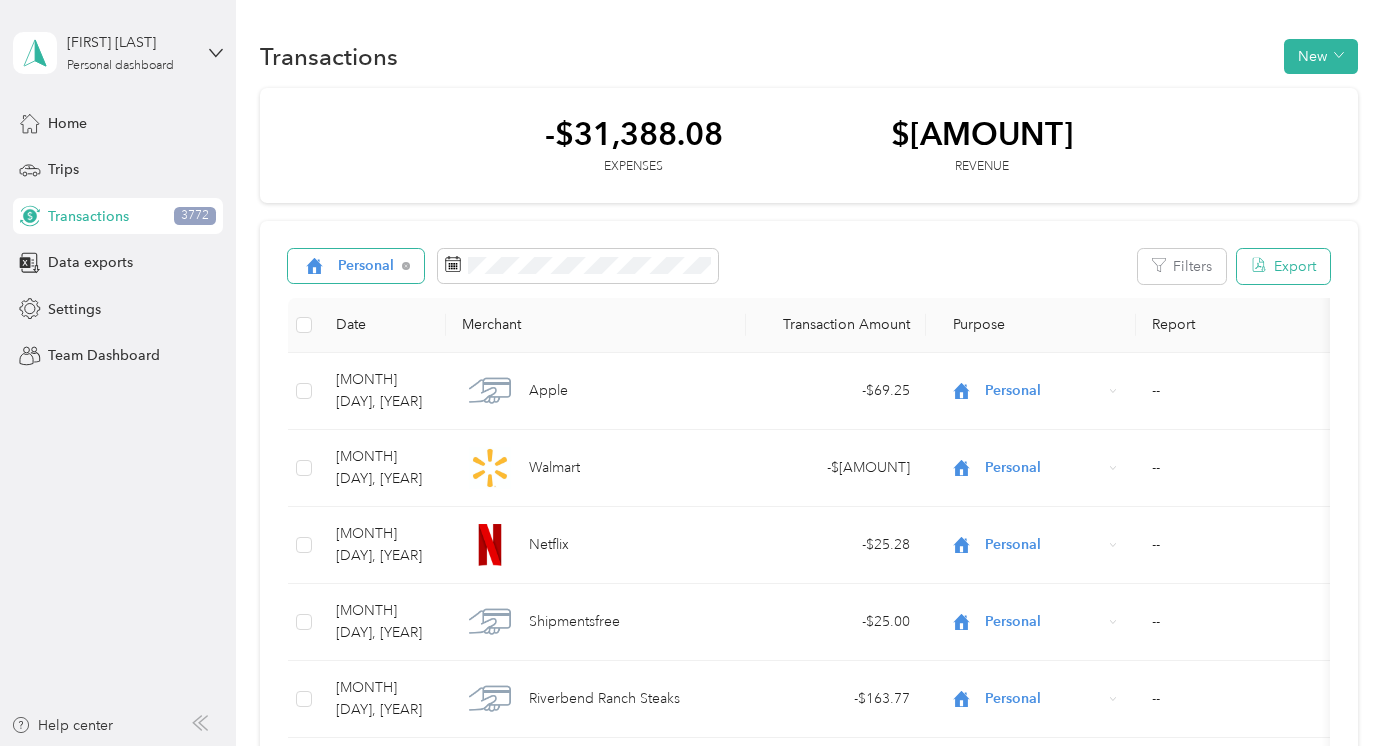 click on "Export" at bounding box center [1283, 266] 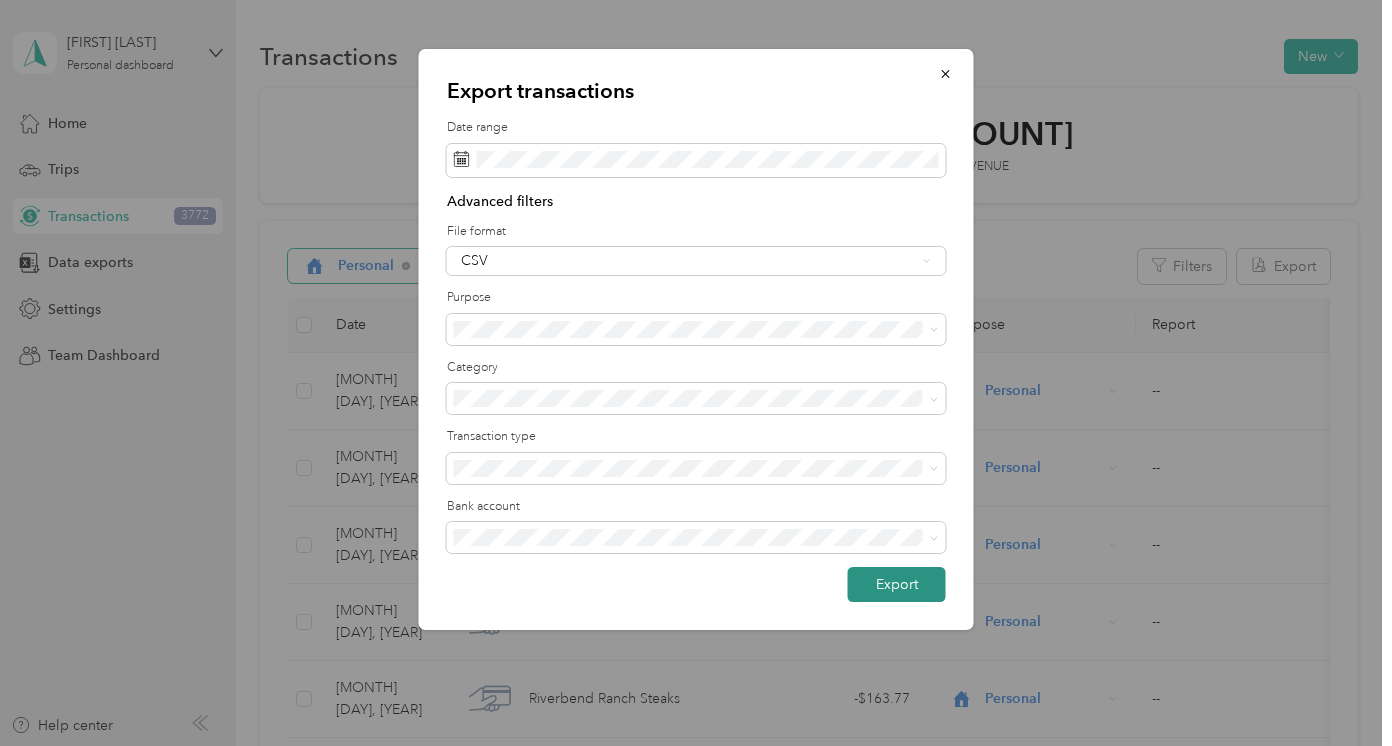 click on "Export" at bounding box center (897, 584) 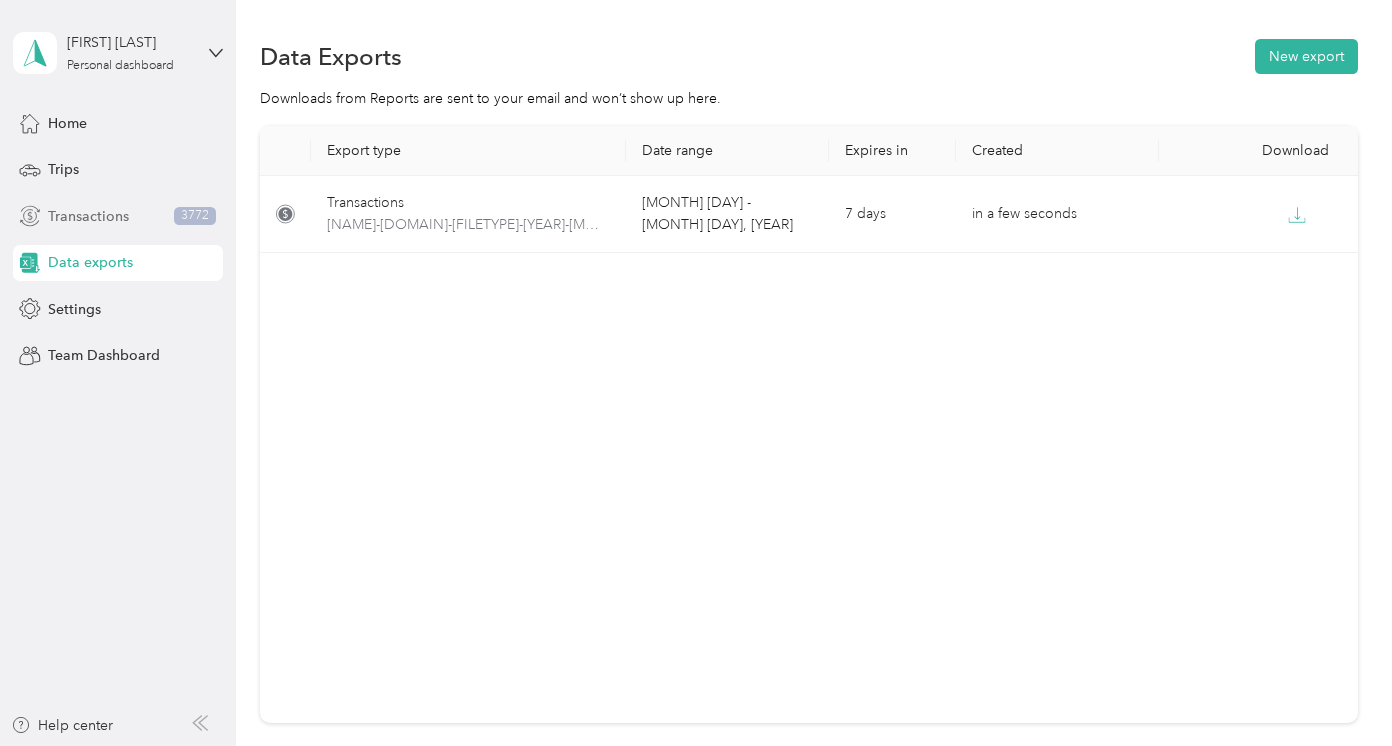 click on "Transactions" at bounding box center [88, 216] 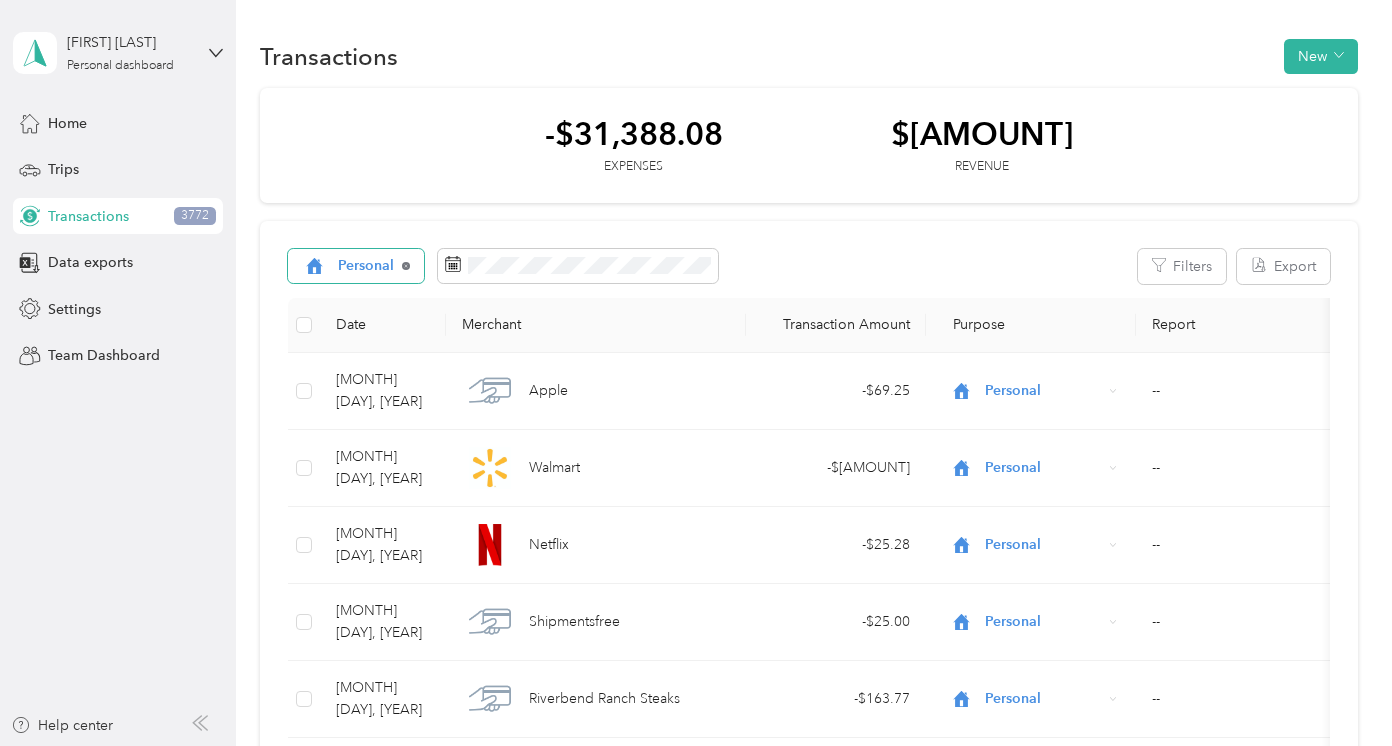 click 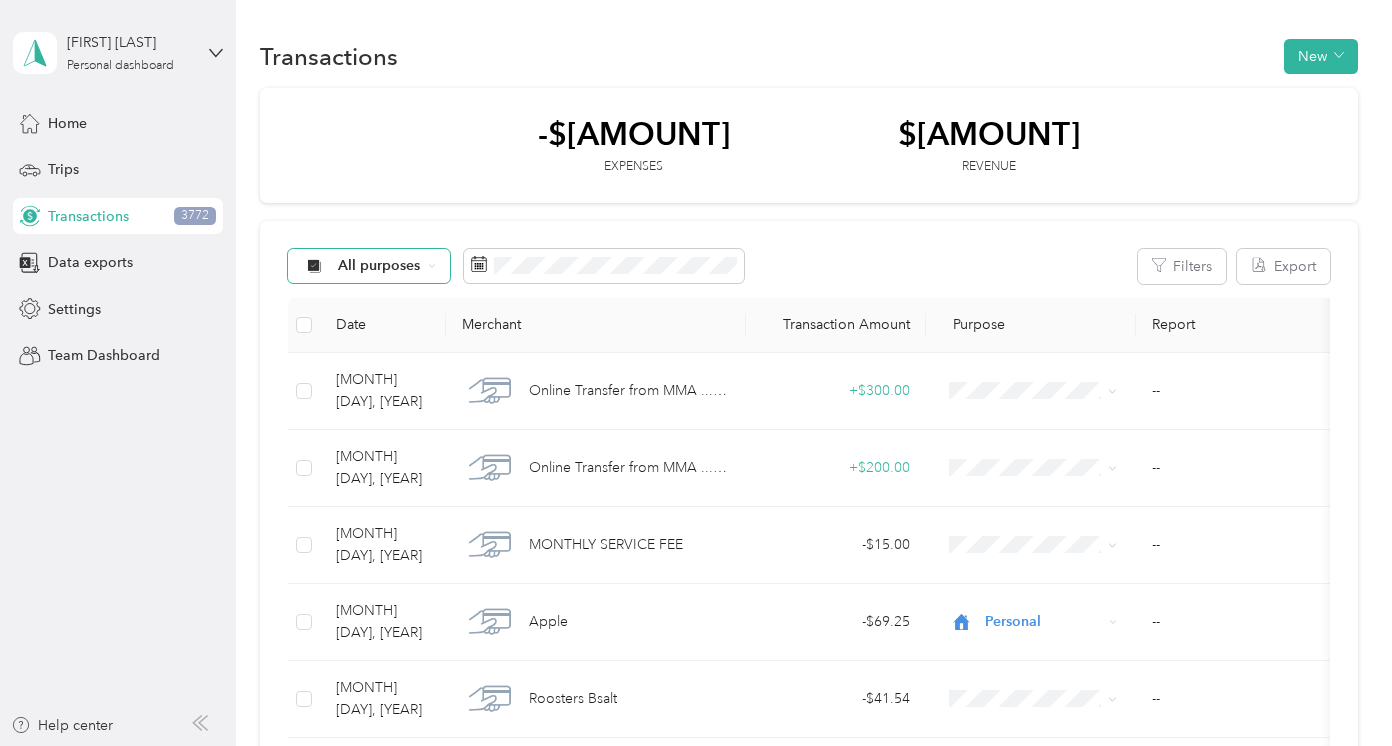 click 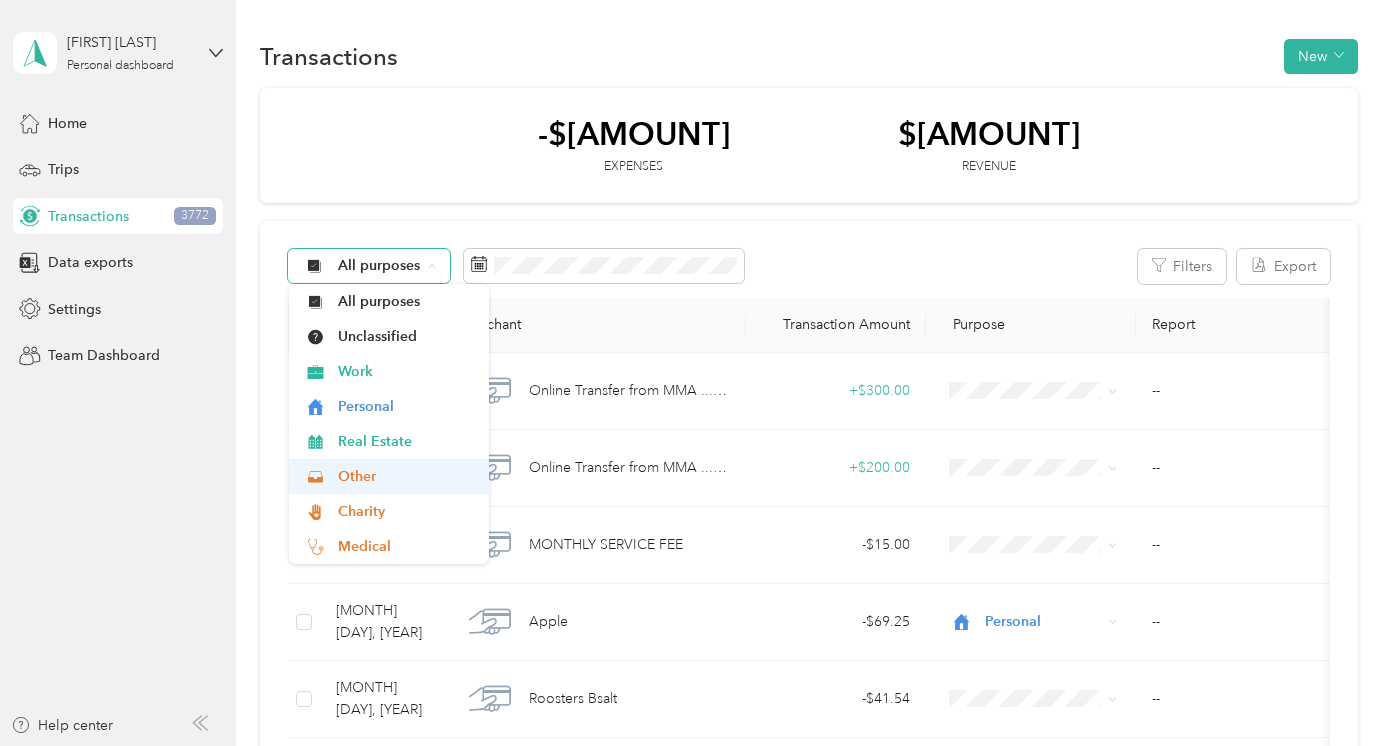 scroll, scrollTop: 39, scrollLeft: 0, axis: vertical 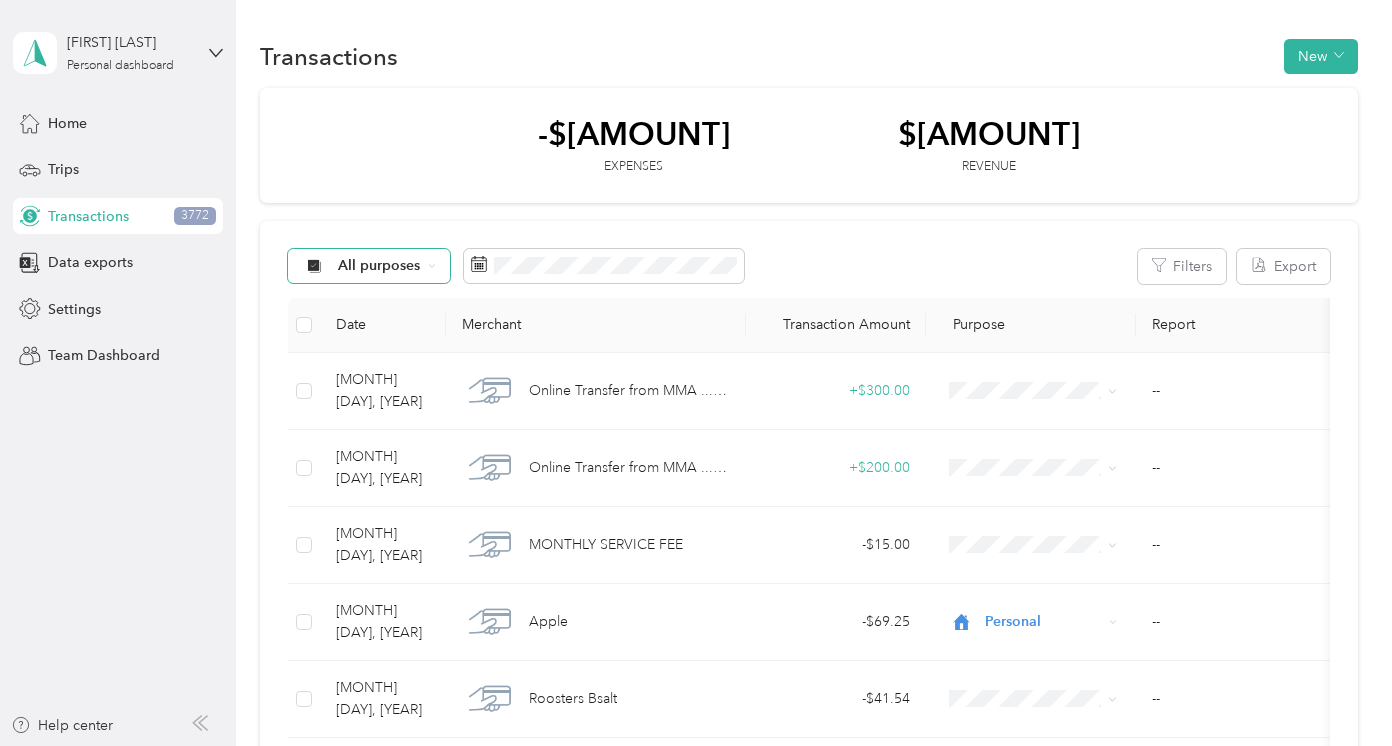 click on "Other" at bounding box center [406, 434] 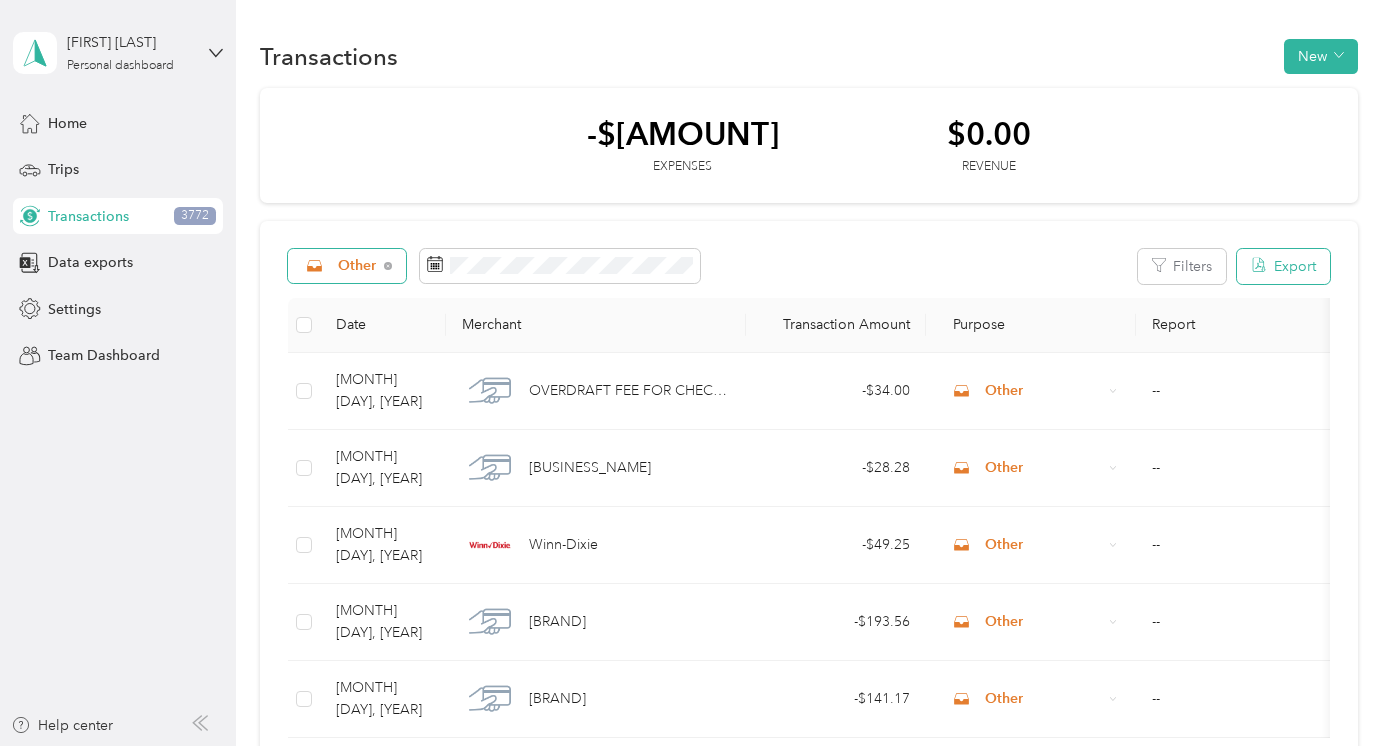 click on "Export" at bounding box center [1283, 266] 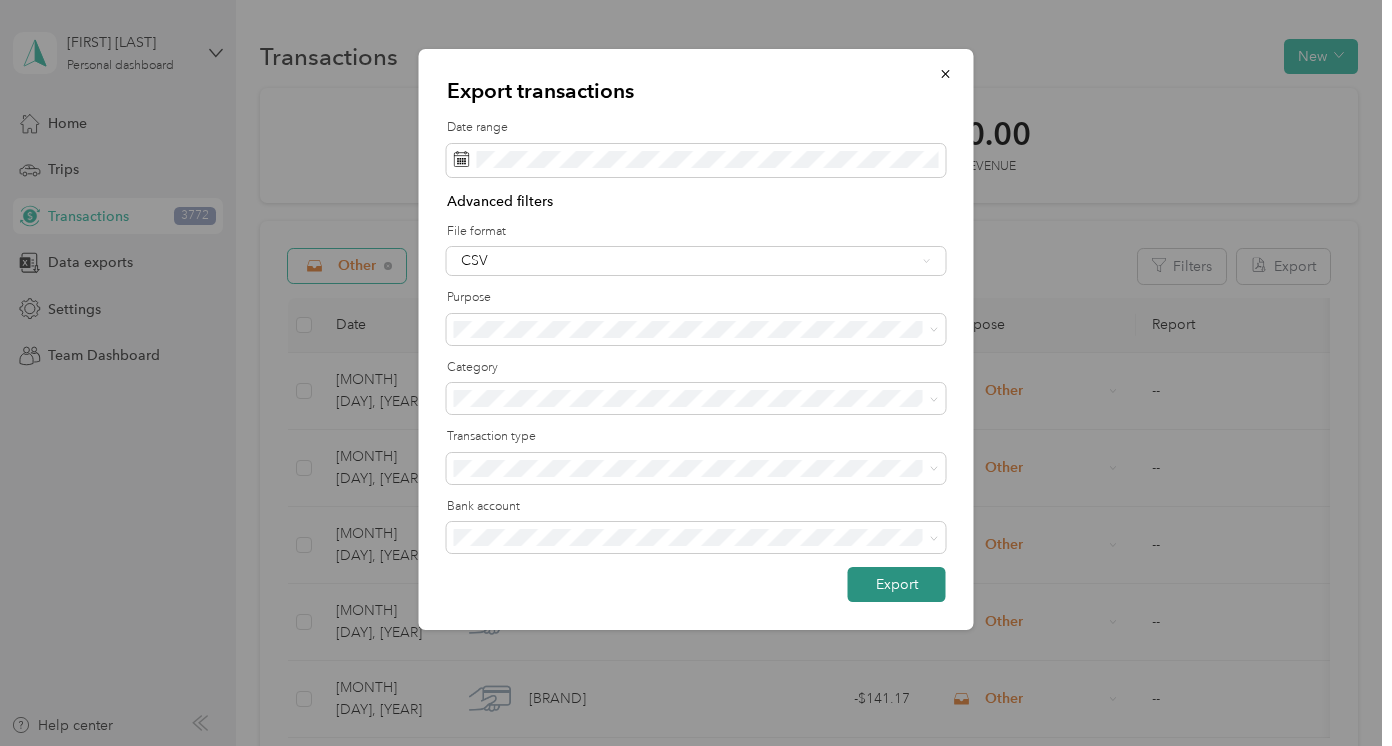 click on "Export" at bounding box center [897, 584] 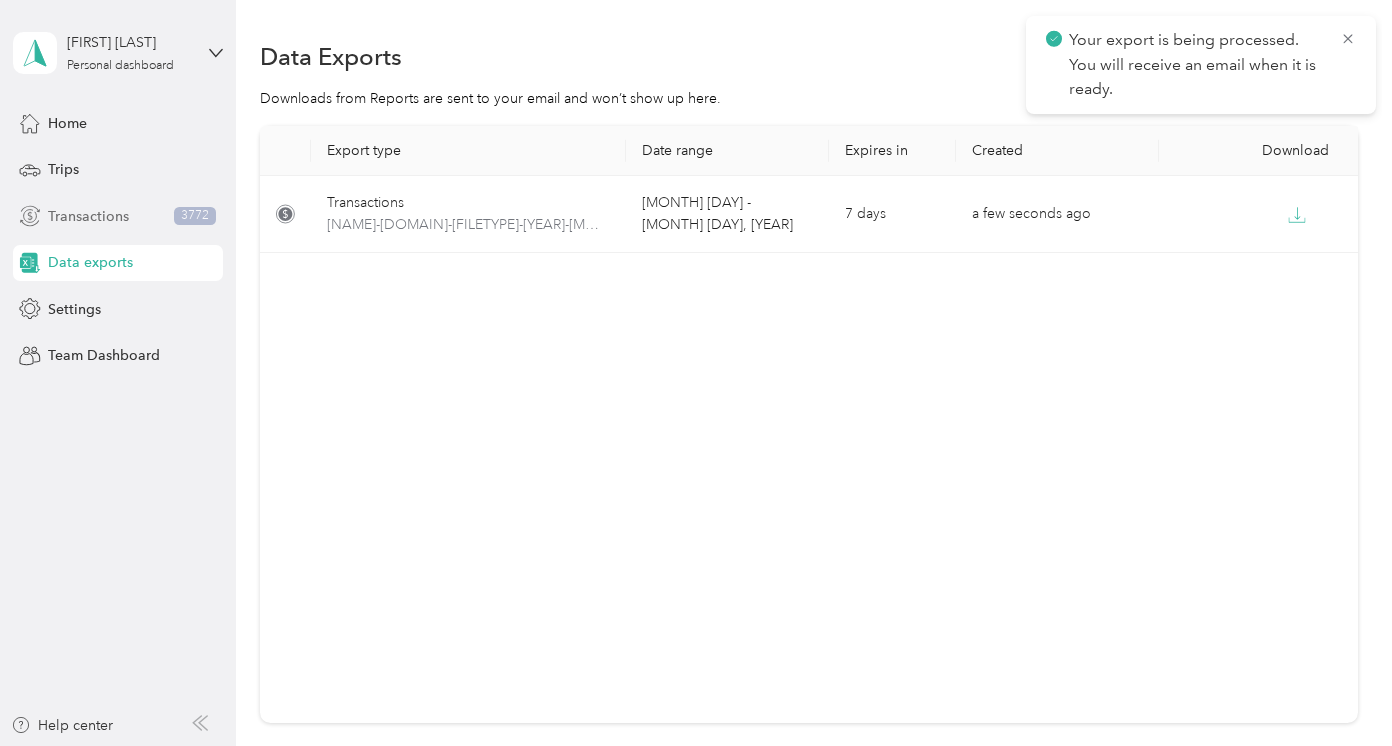 click on "Transactions" at bounding box center (88, 216) 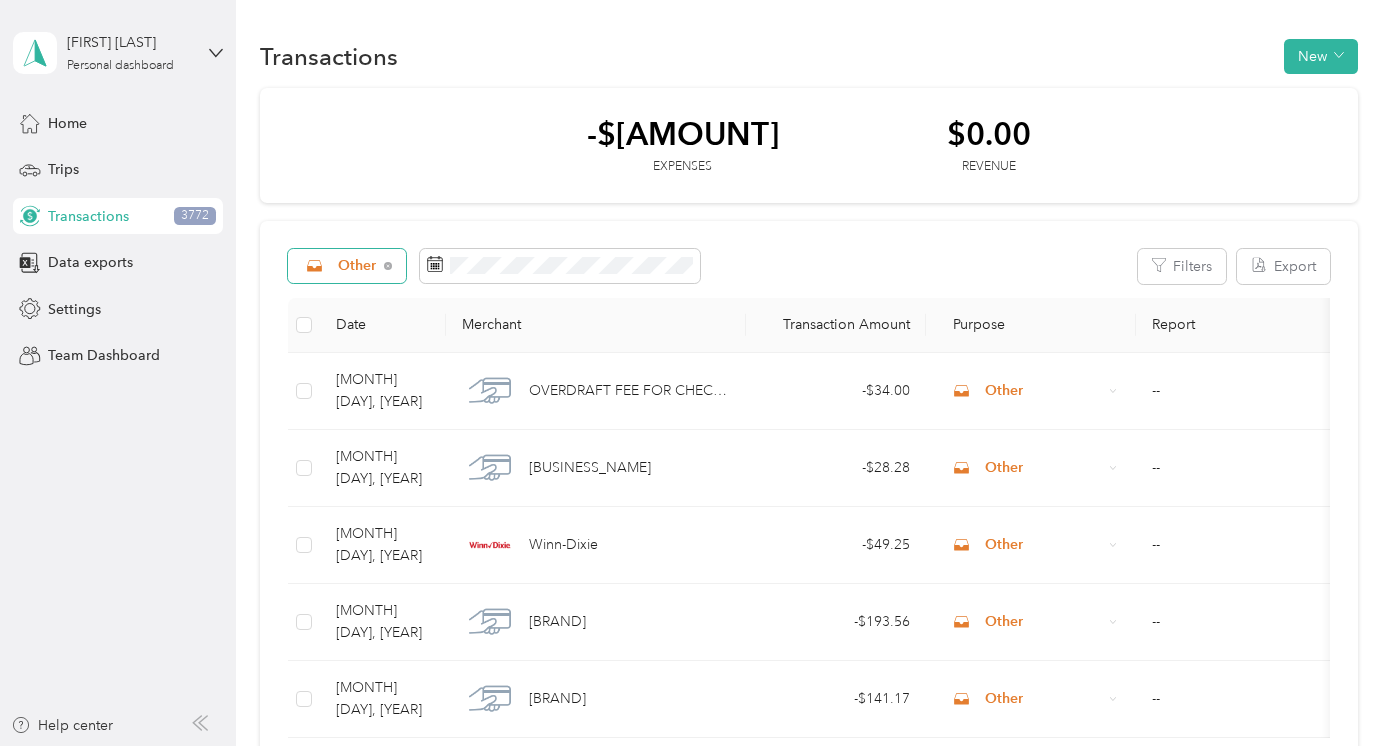 click on "Other" at bounding box center [347, 266] 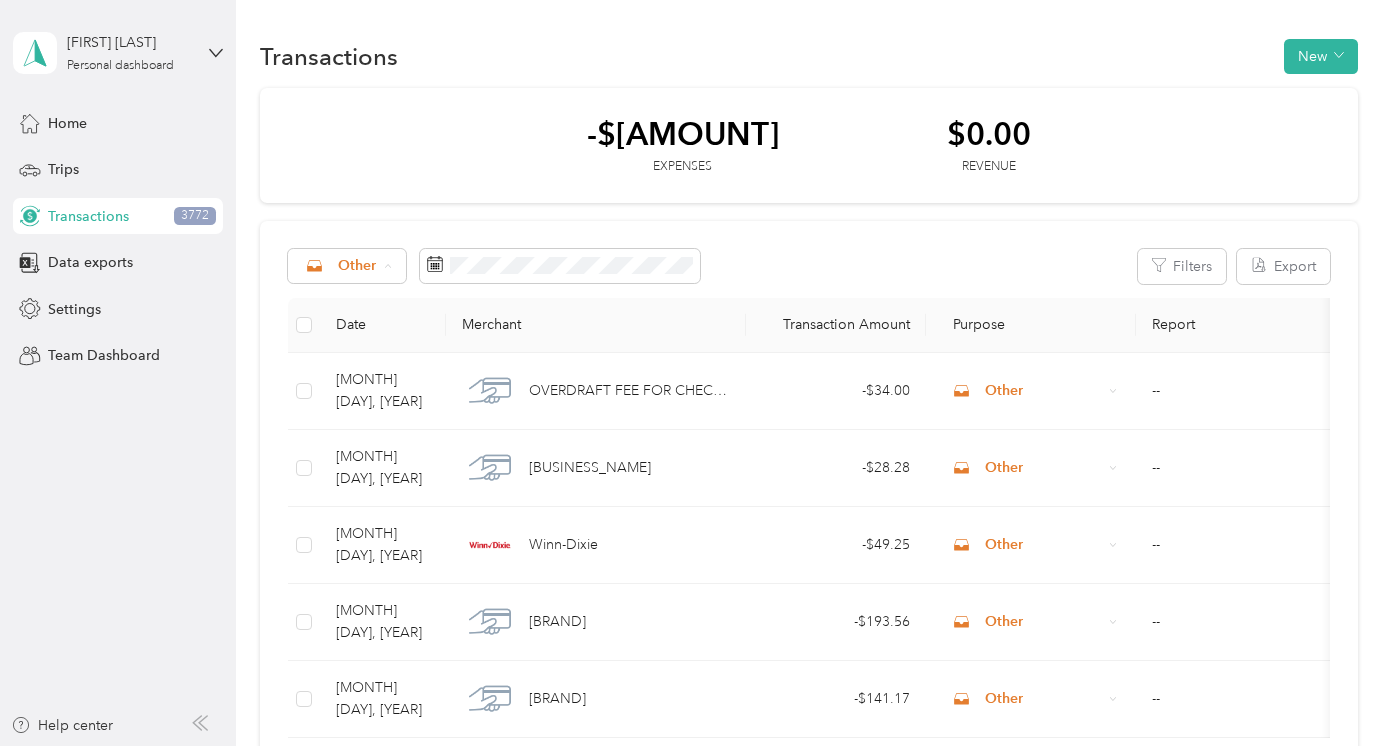 click on "Work" at bounding box center [406, 371] 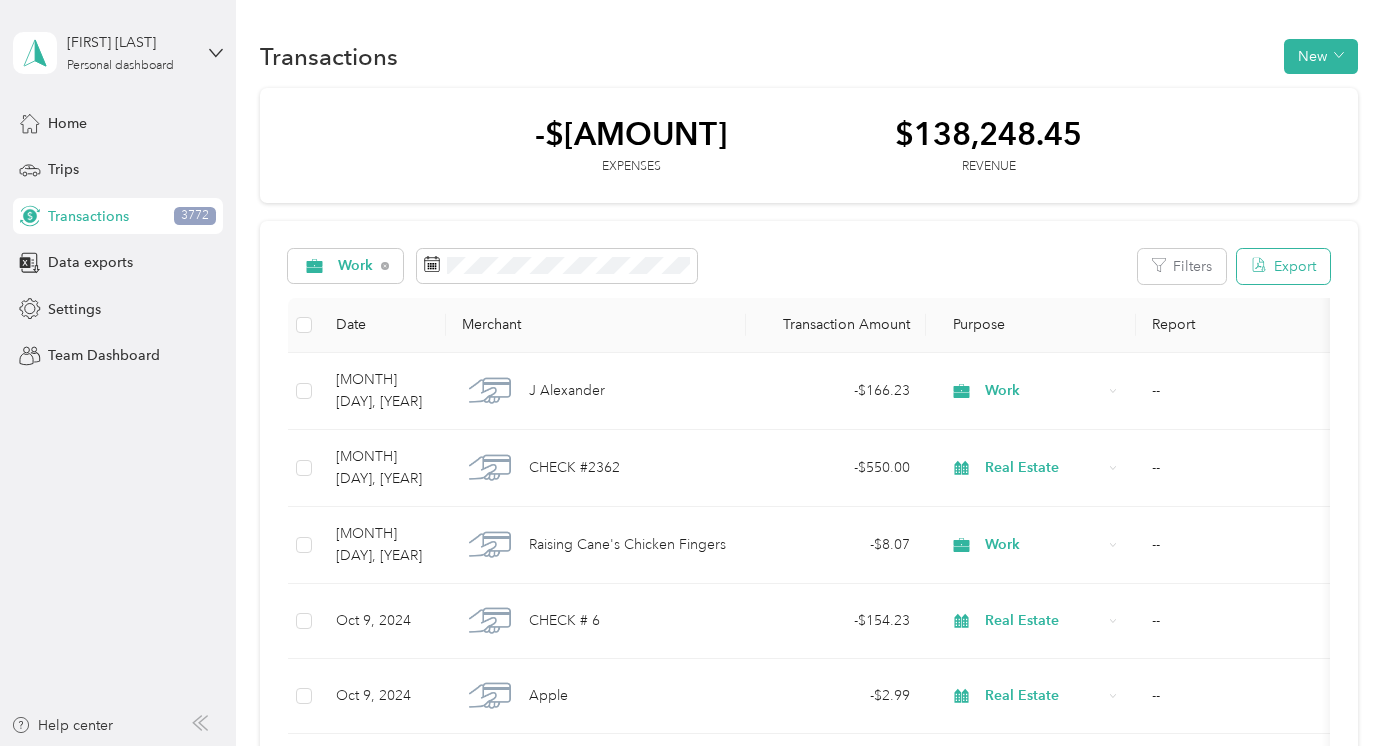 click on "Export" at bounding box center [1283, 266] 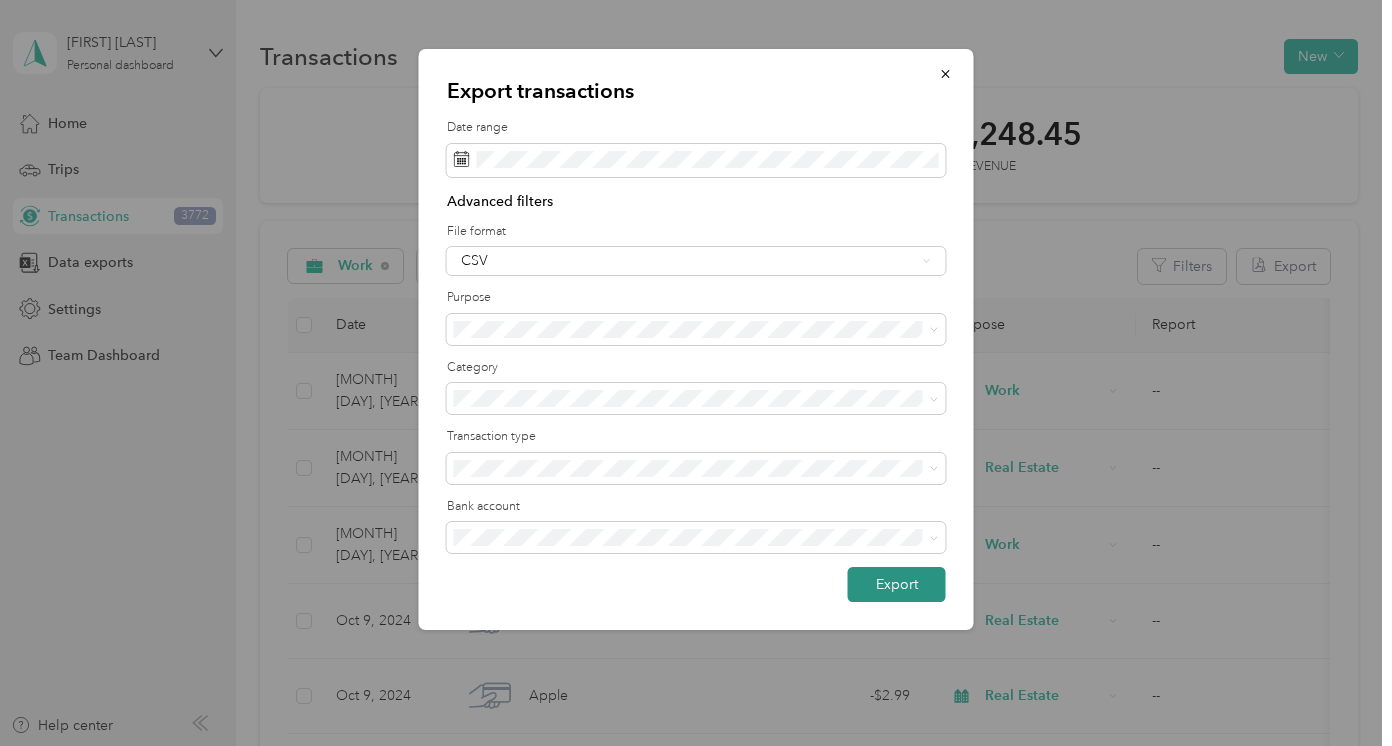 click on "Export" at bounding box center [897, 584] 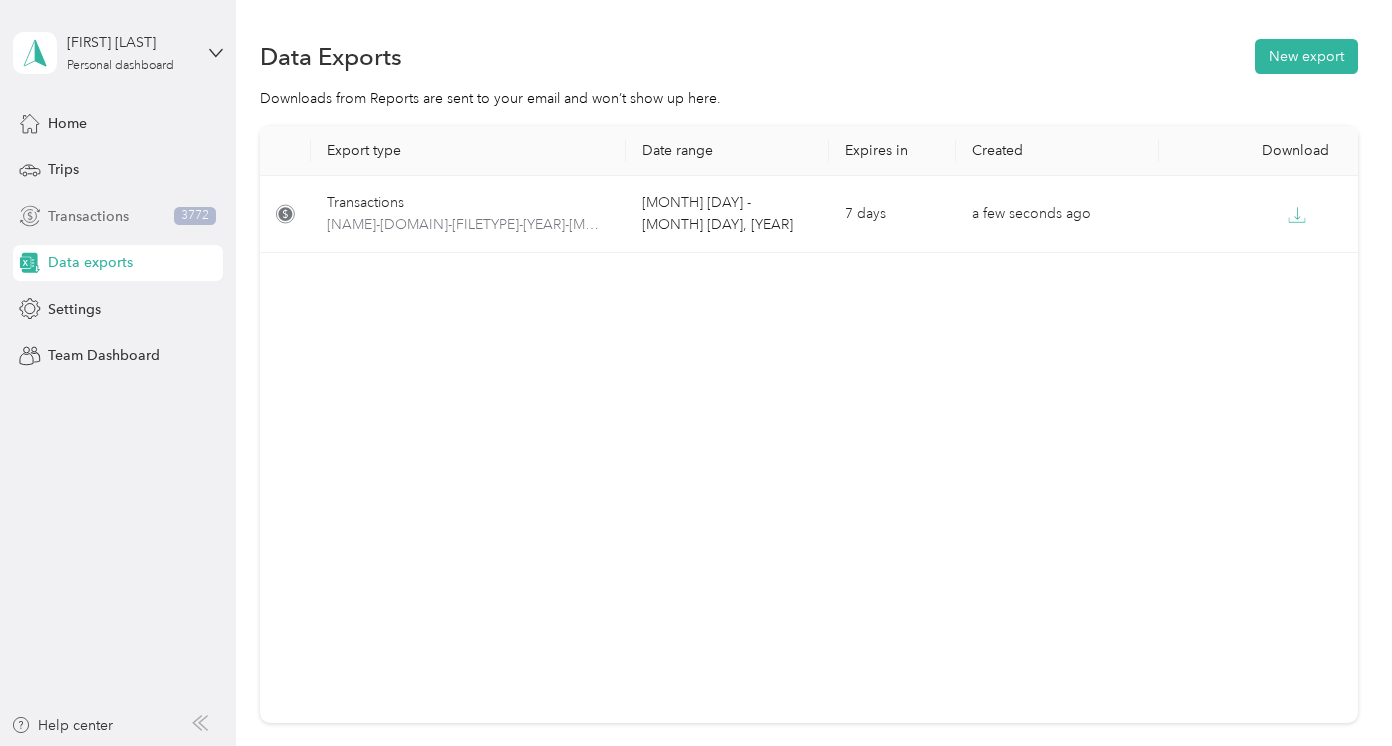click on "Transactions" at bounding box center (88, 216) 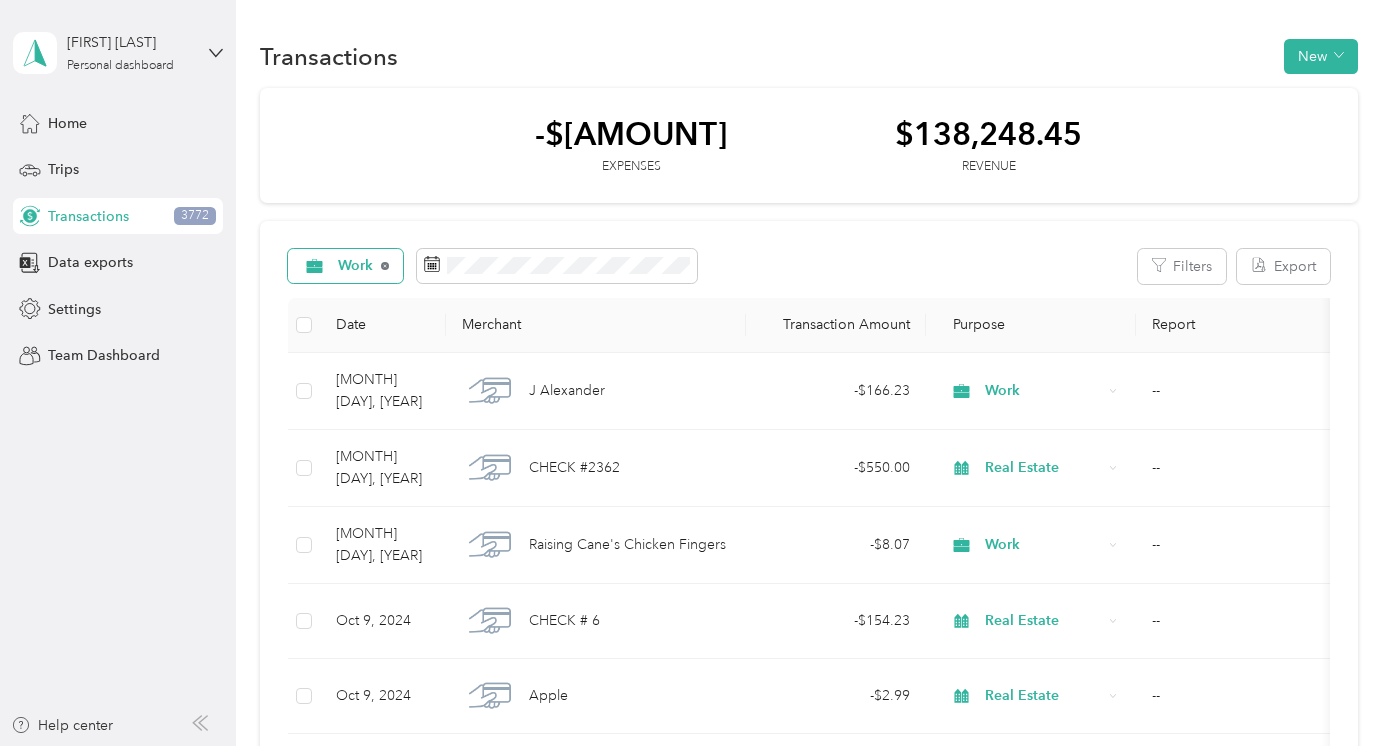 click 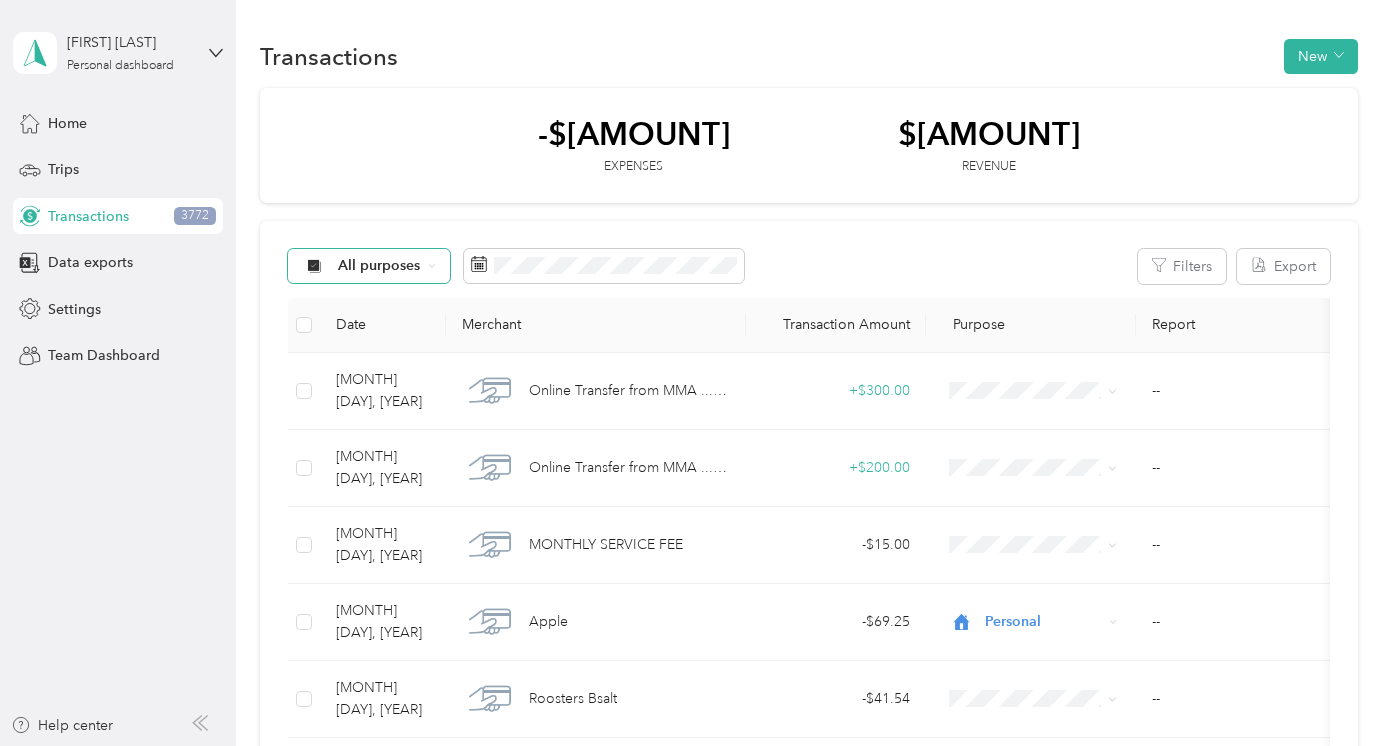click on "All purposes" at bounding box center (369, 266) 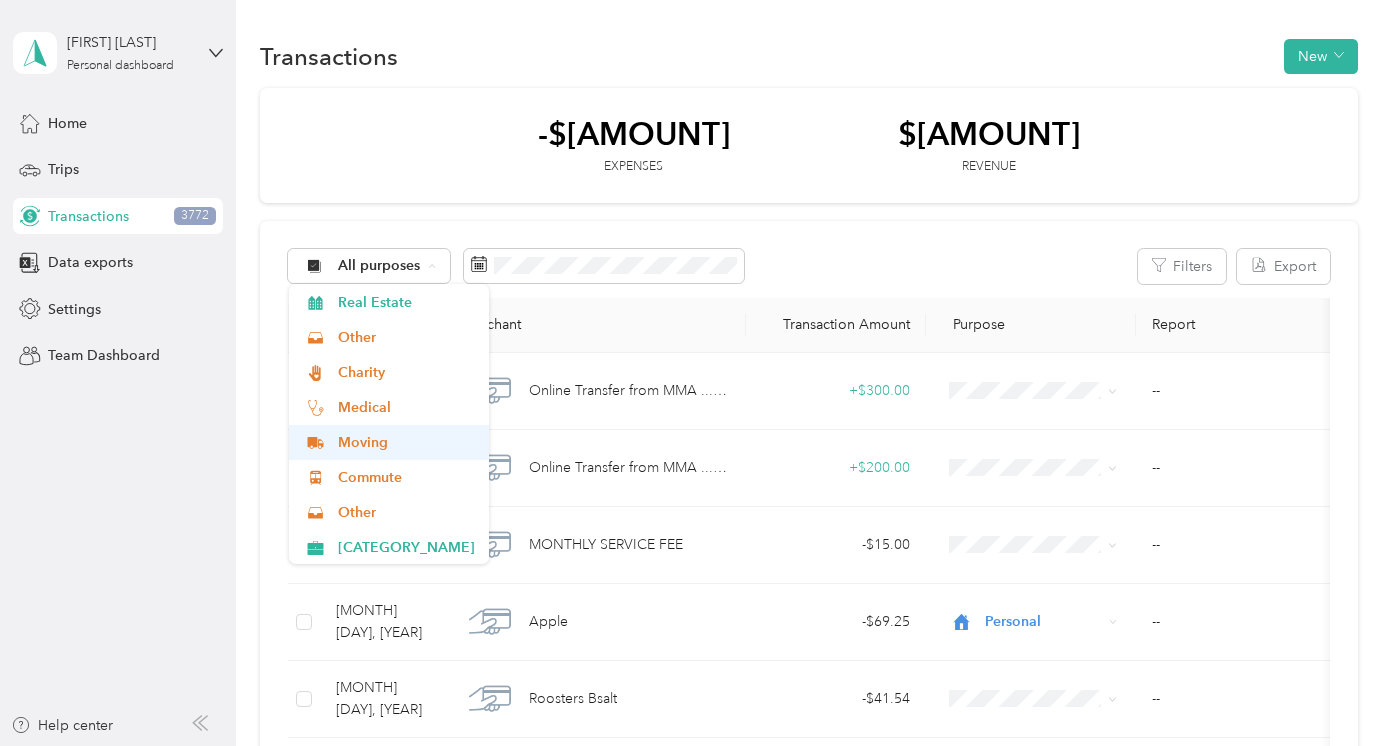 scroll, scrollTop: 140, scrollLeft: 0, axis: vertical 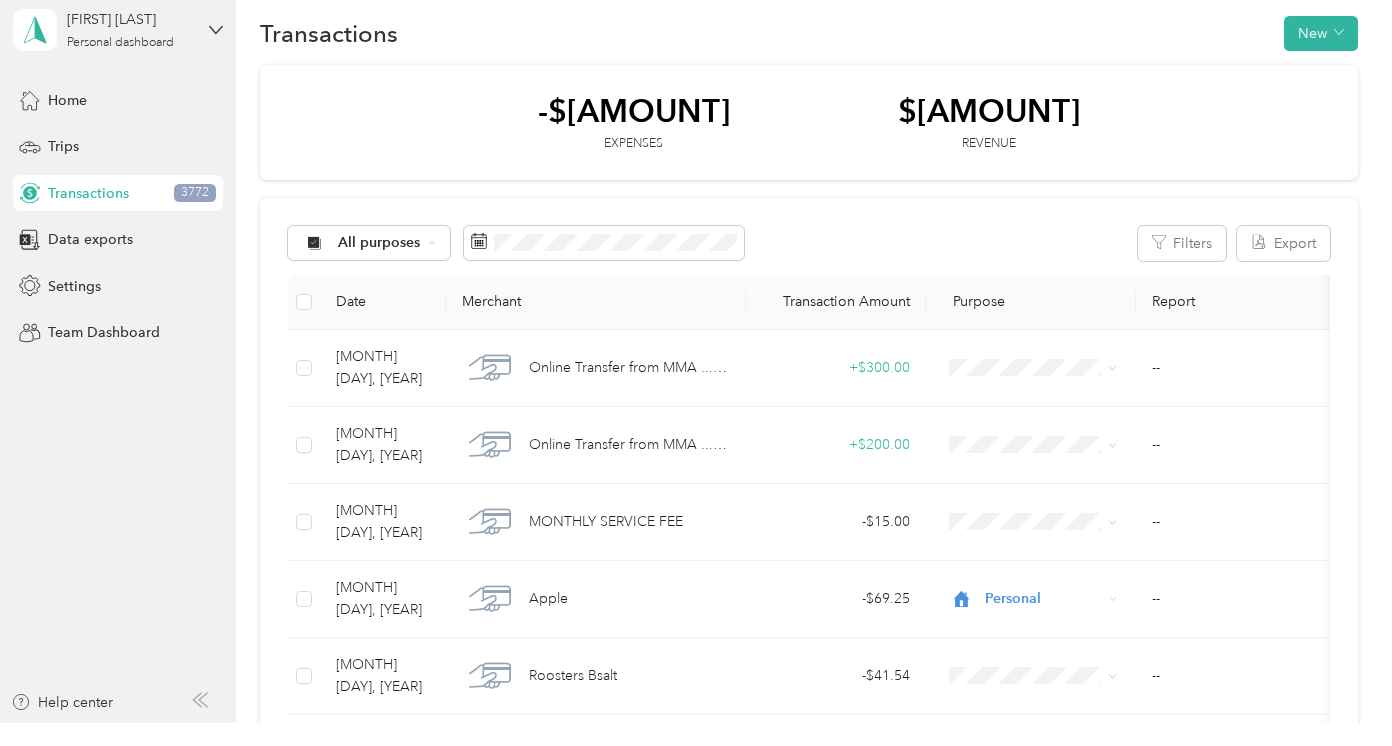 click on "[CATEGORY_NAME]" at bounding box center (406, 546) 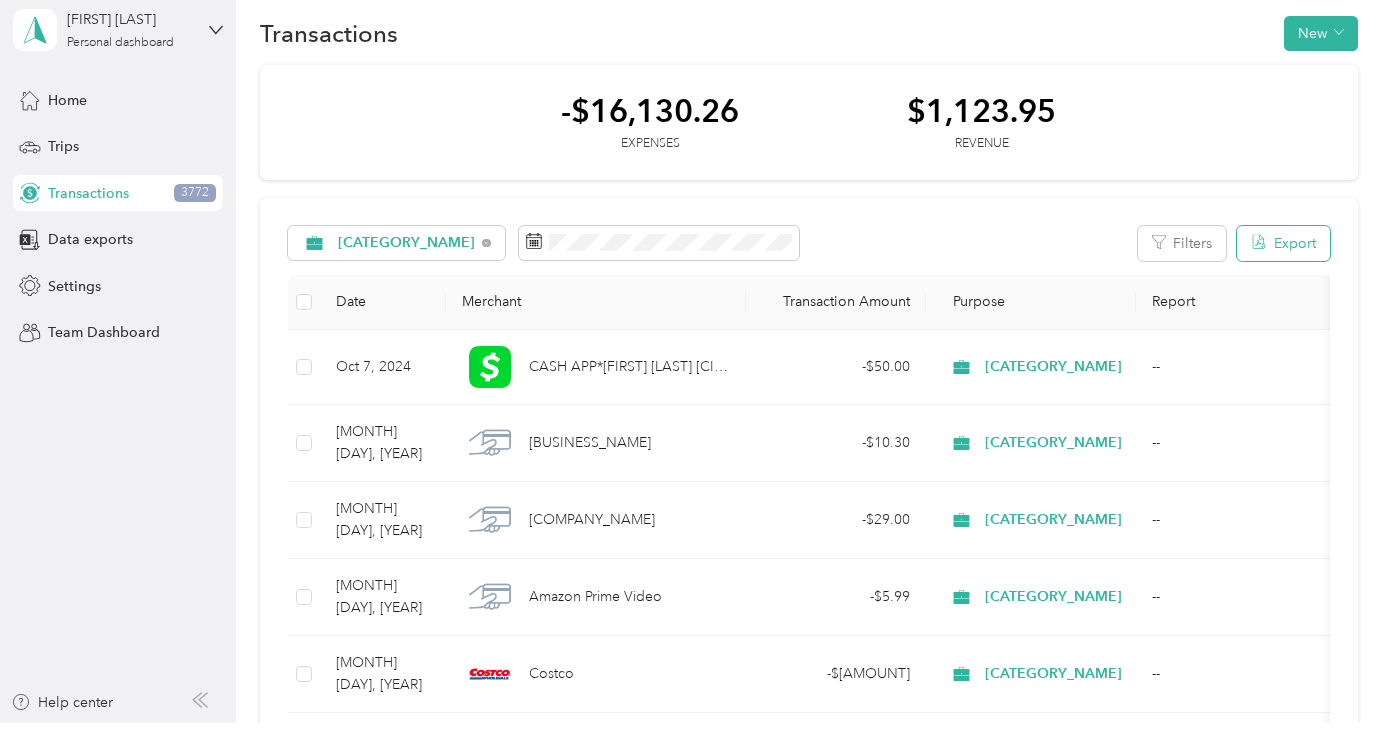 click on "Export" at bounding box center [1283, 266] 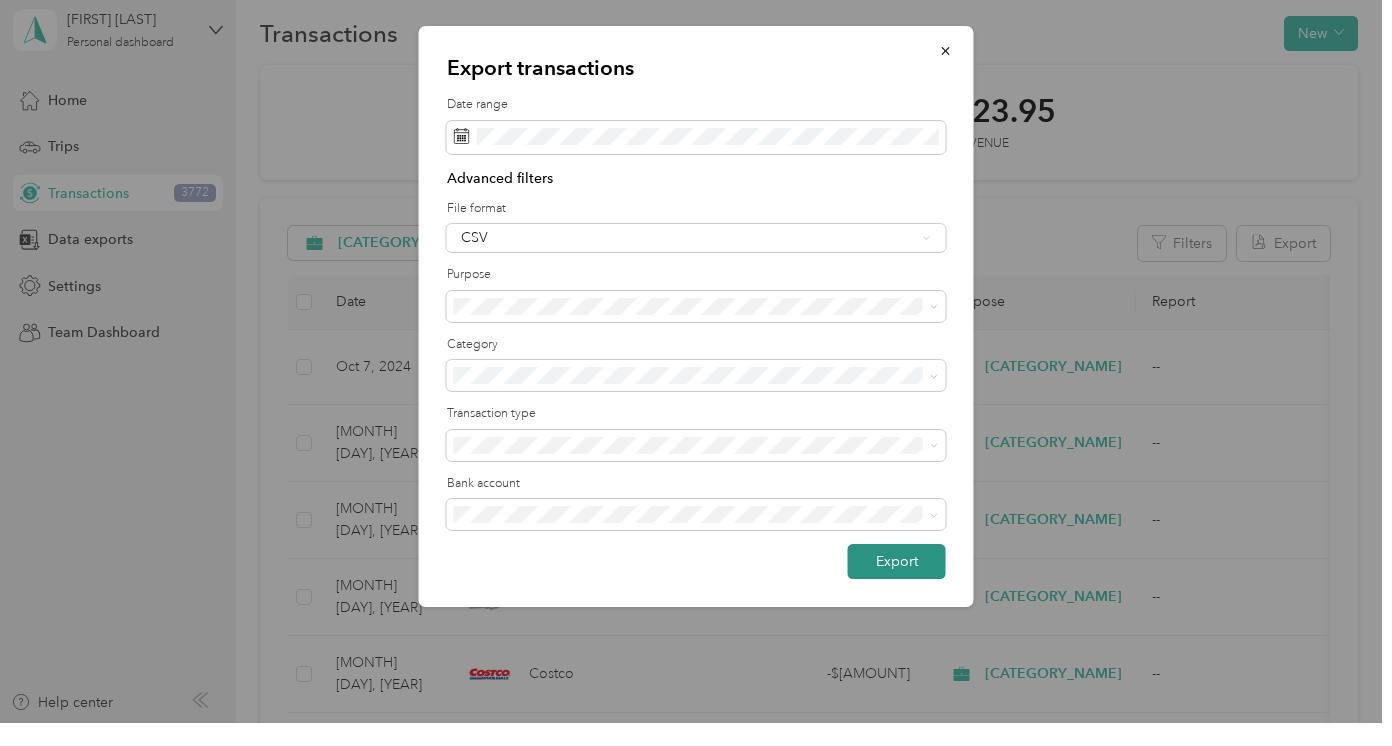 click on "Export" at bounding box center [897, 584] 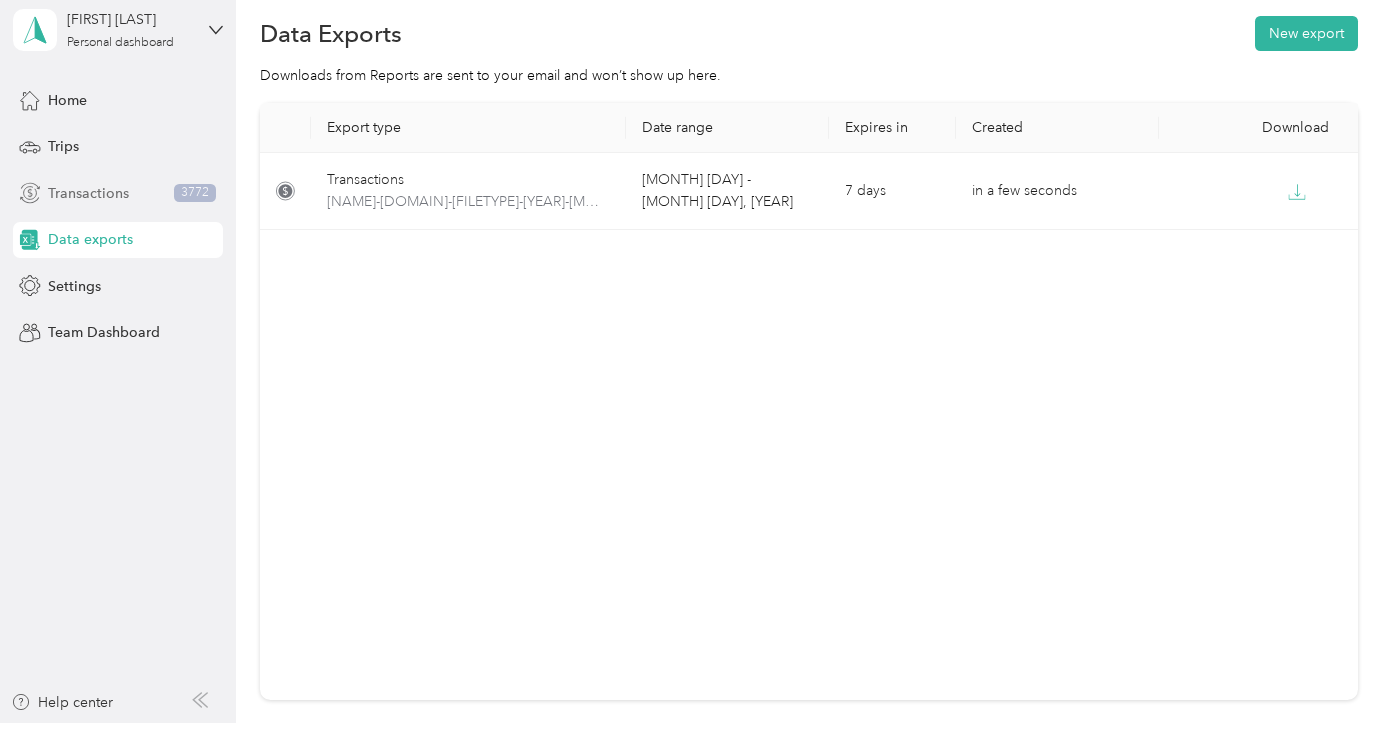 click on "Transactions" at bounding box center [88, 216] 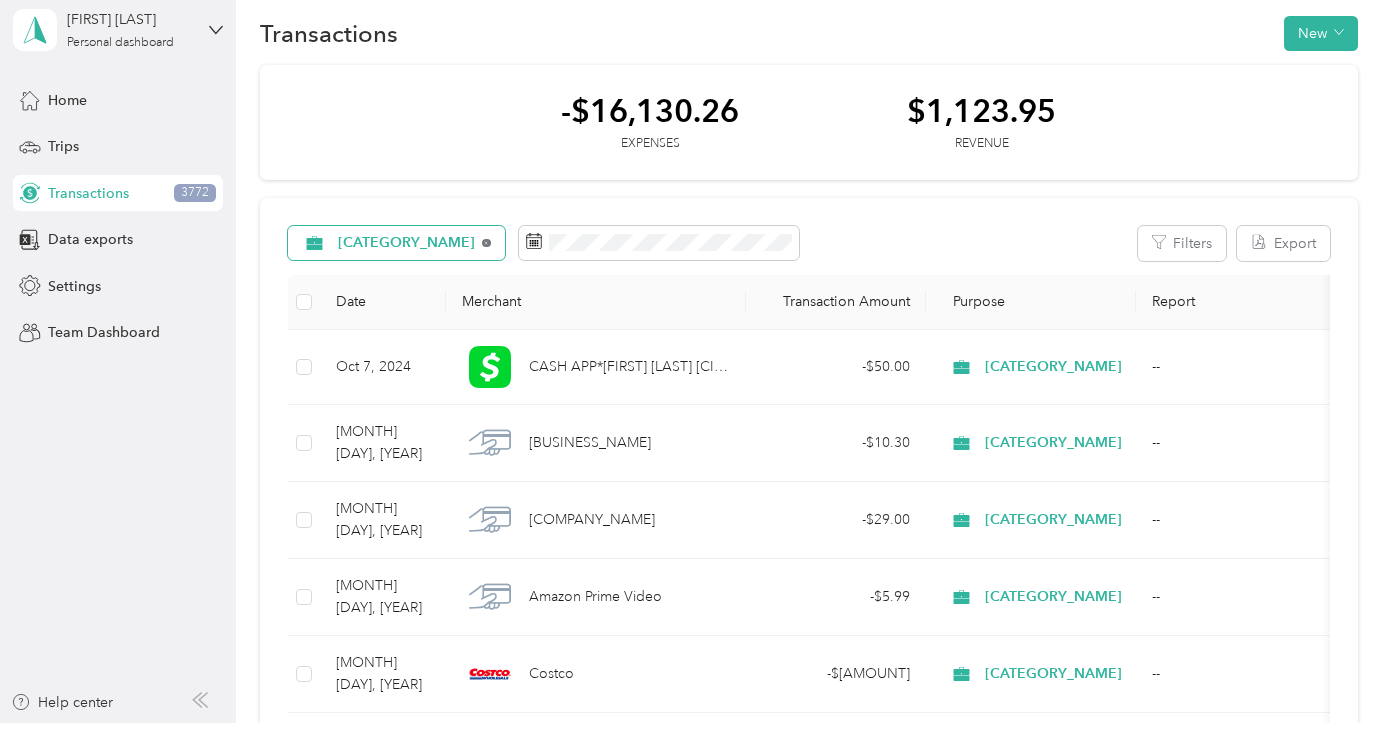 click 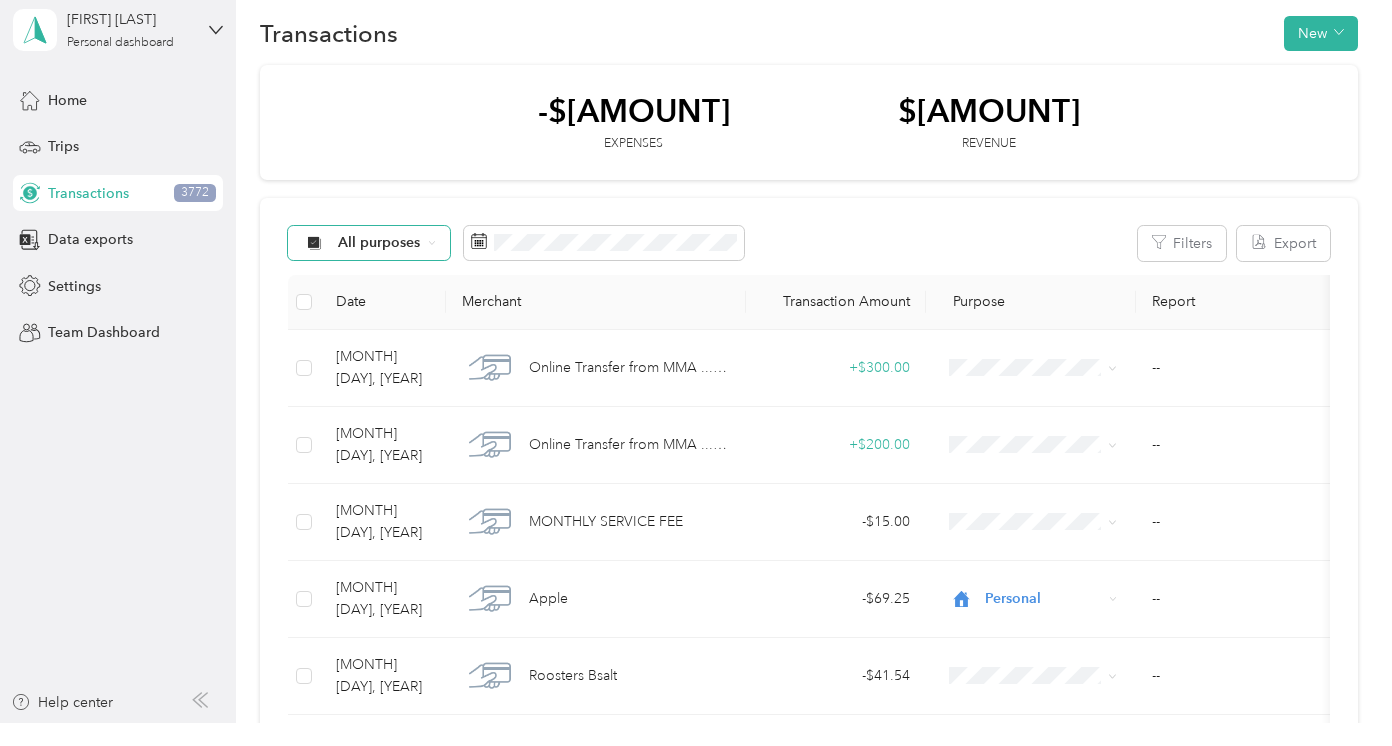 click 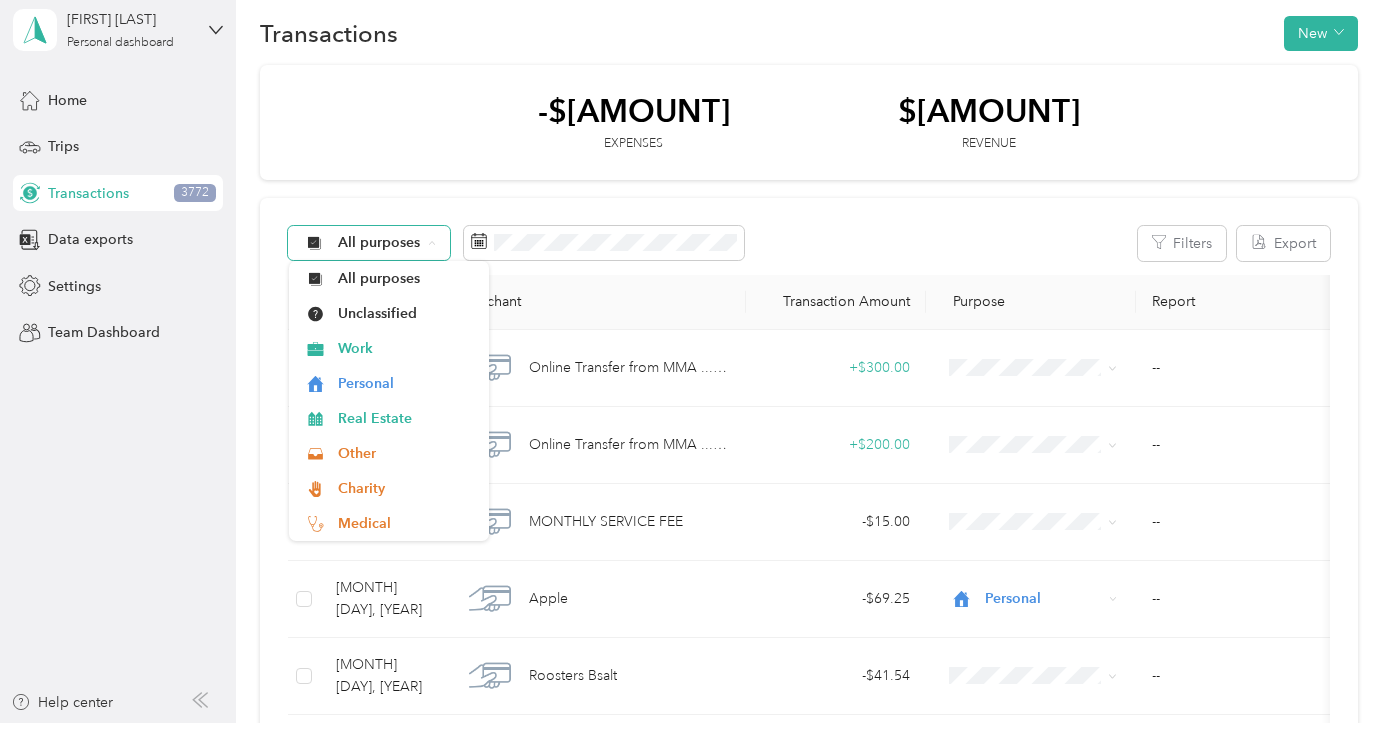scroll, scrollTop: 140, scrollLeft: 0, axis: vertical 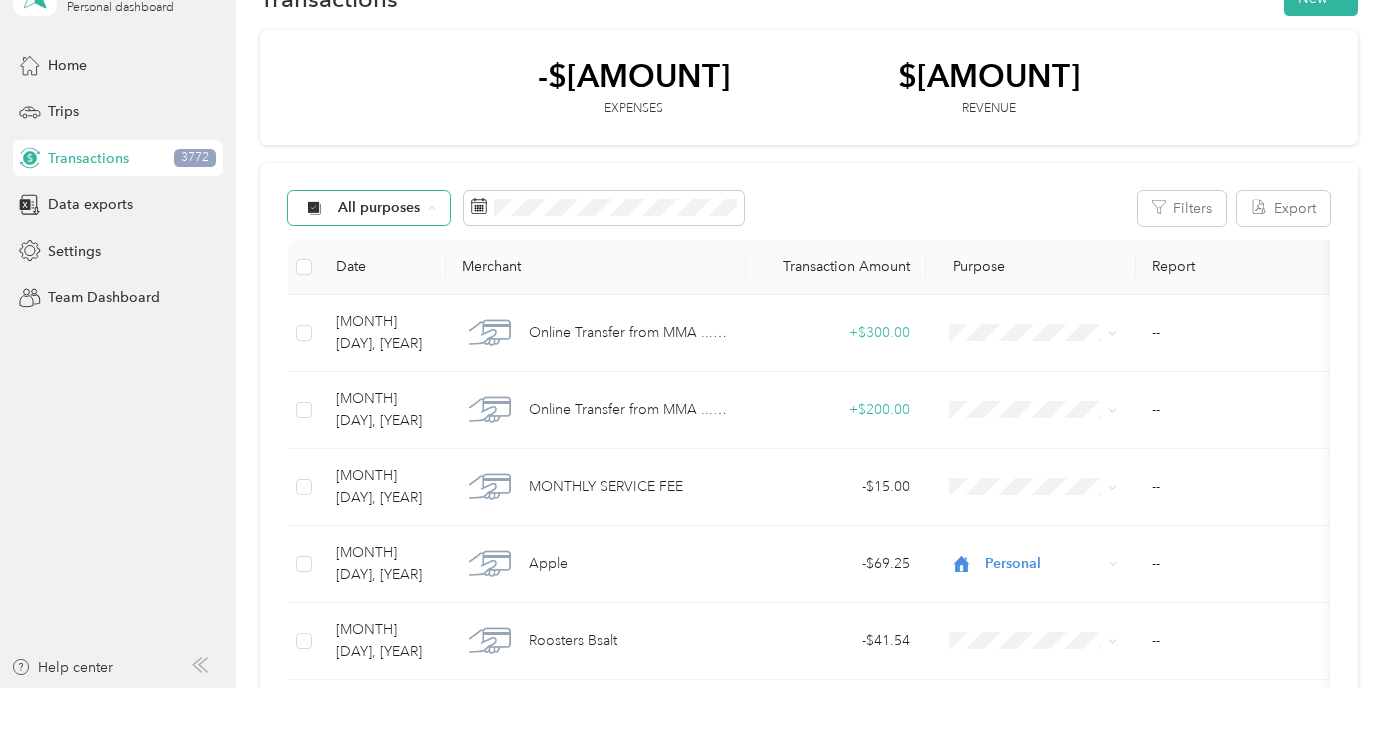 click on "Other" at bounding box center [406, 511] 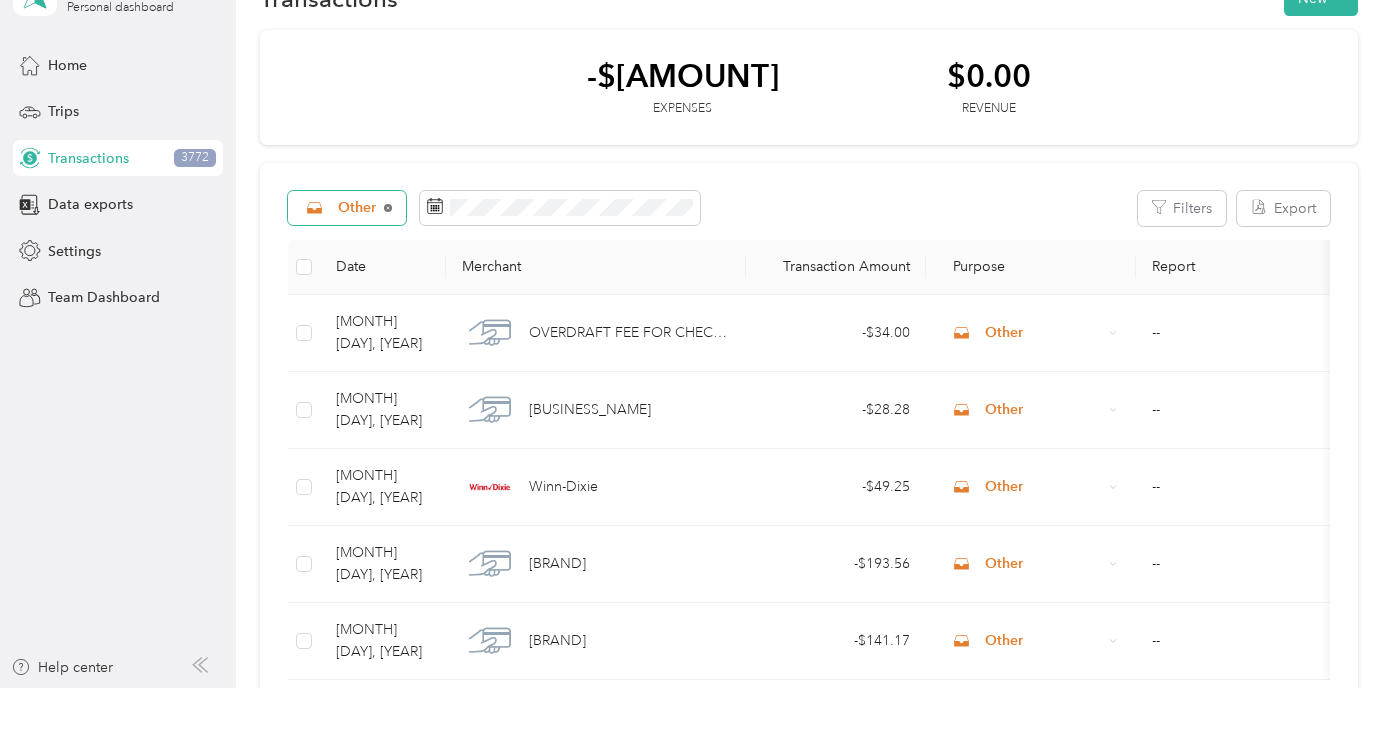 click 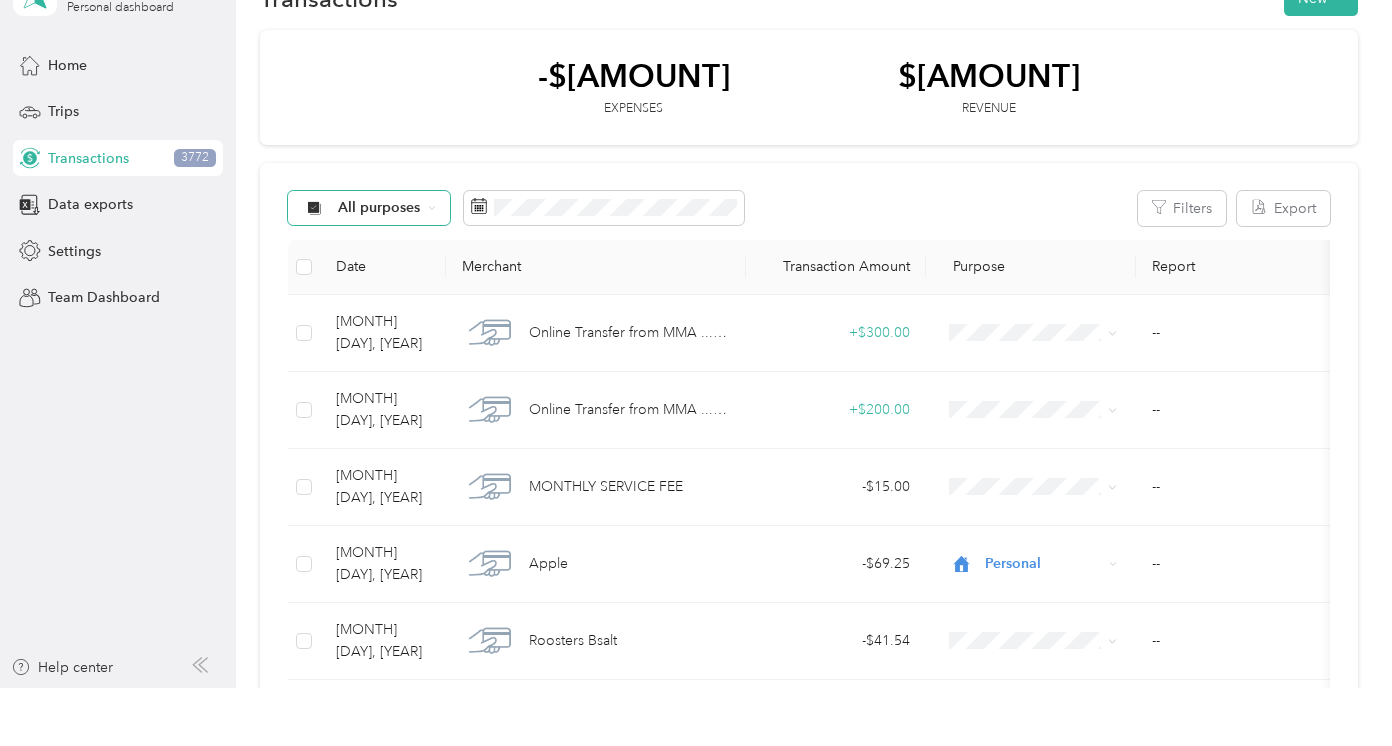 click on "All purposes" at bounding box center [369, 266] 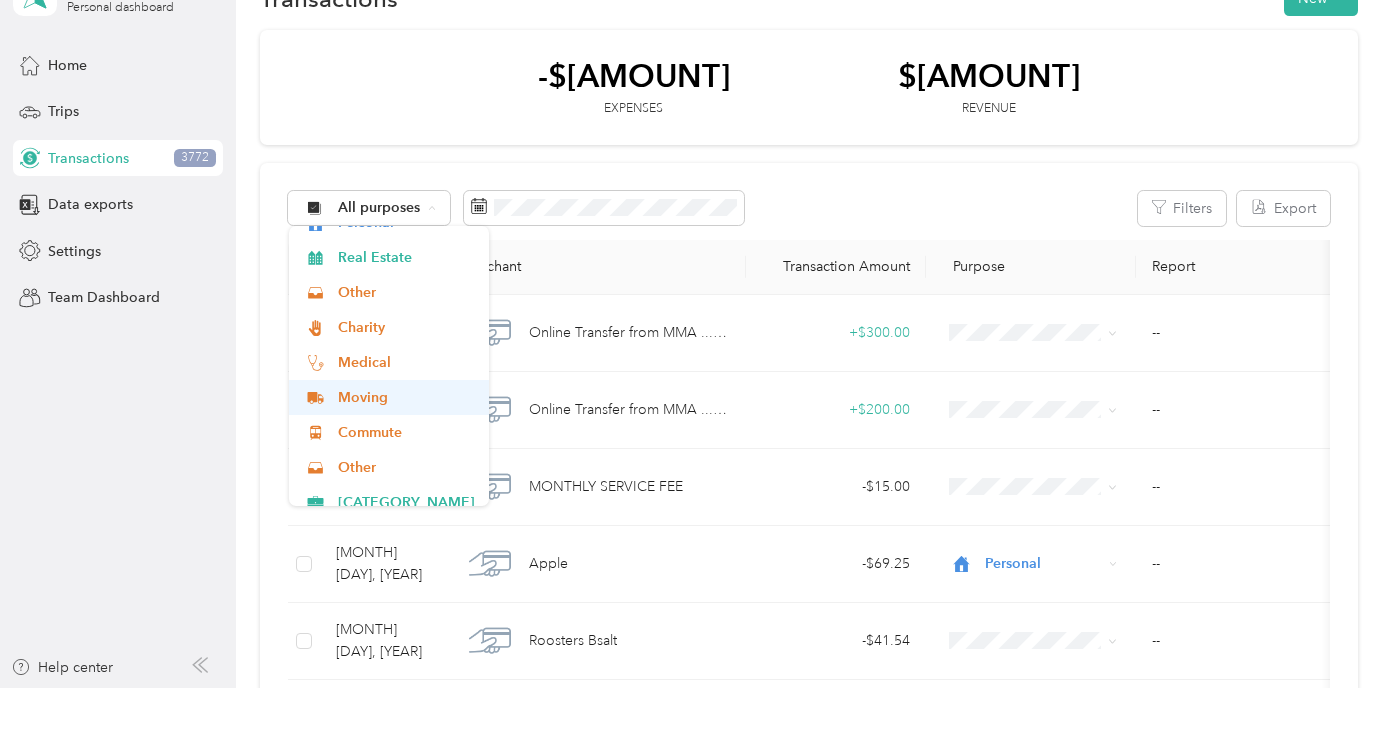scroll, scrollTop: 140, scrollLeft: 0, axis: vertical 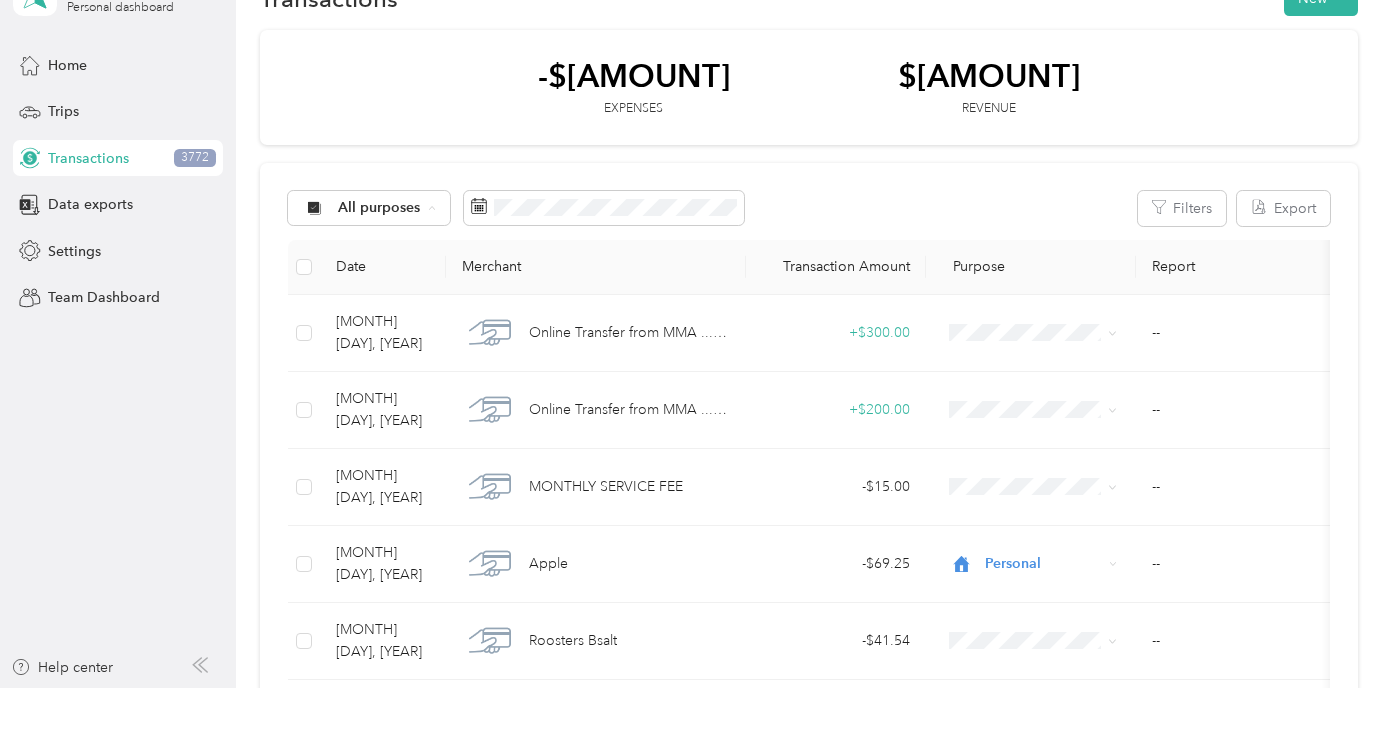 click on "Commute" at bounding box center [406, 476] 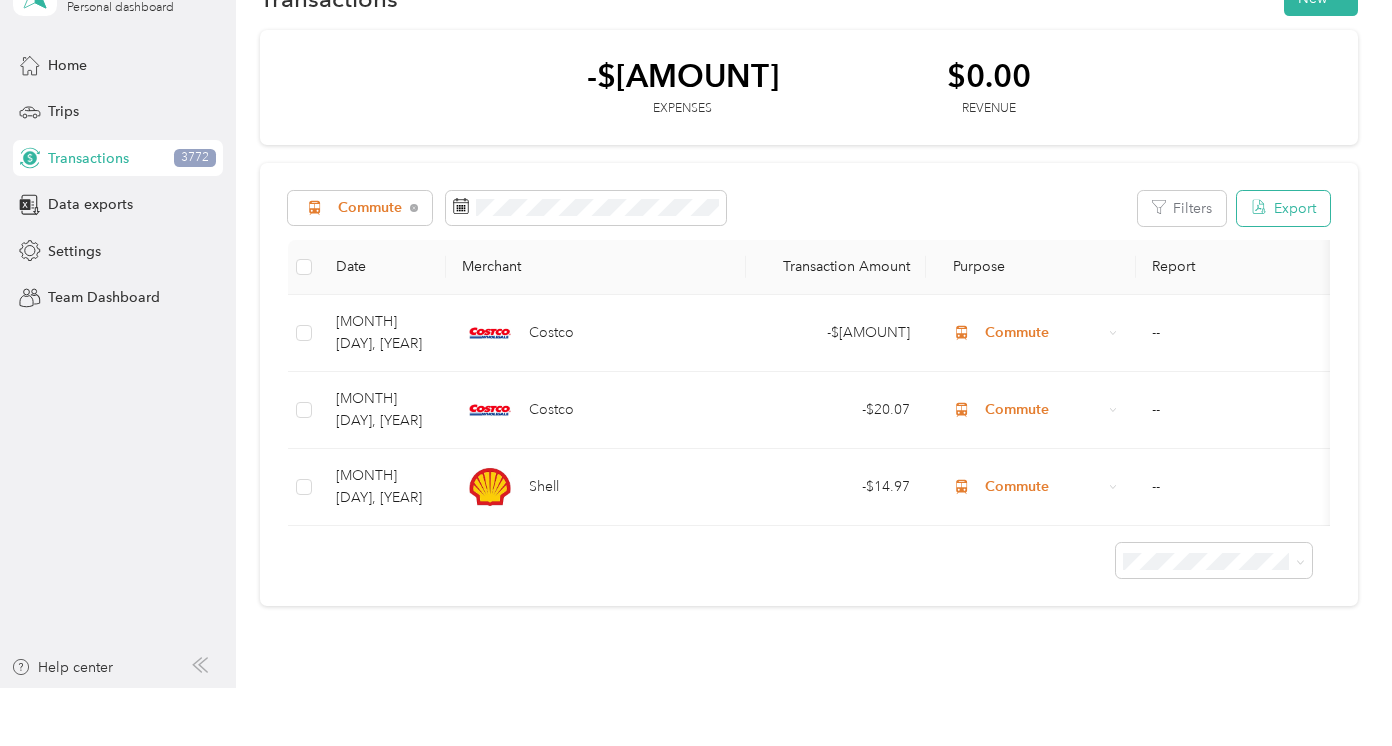 click on "Export" at bounding box center (1283, 266) 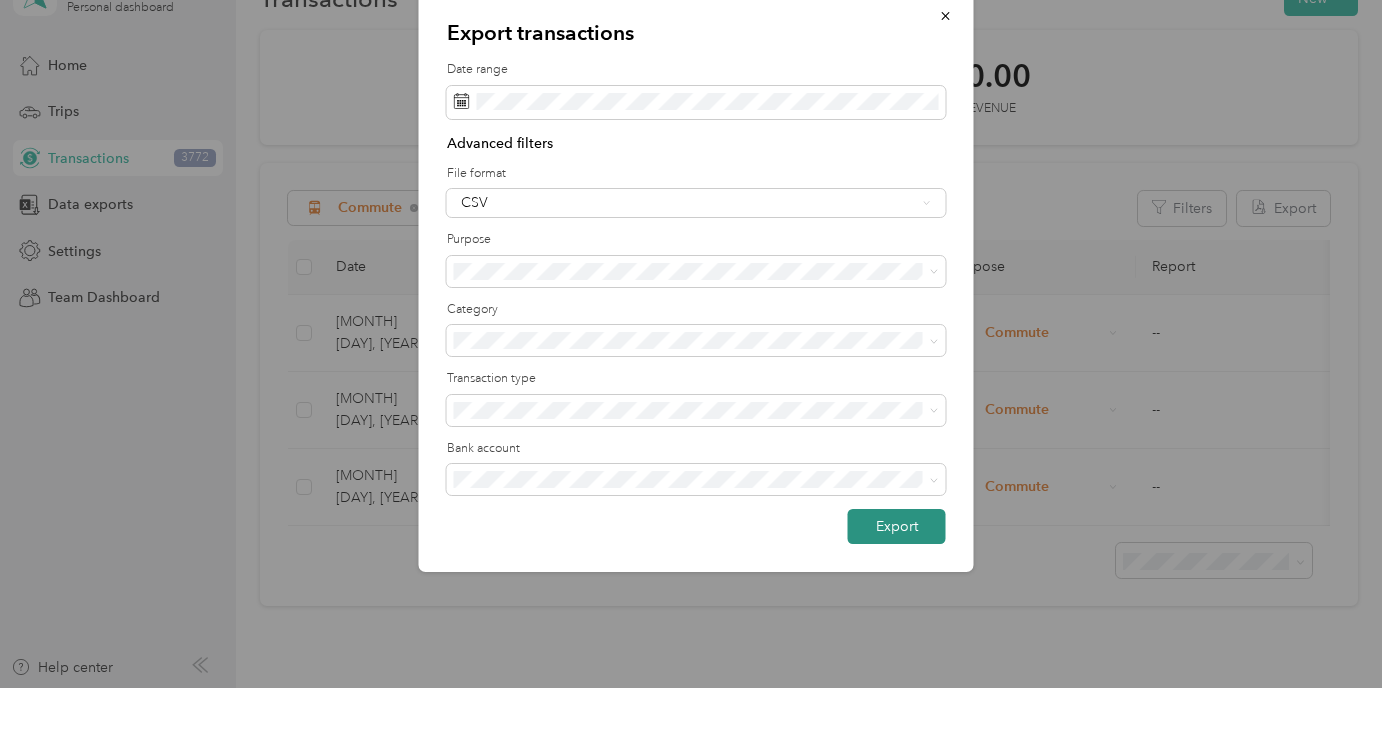 click on "Export" at bounding box center [897, 584] 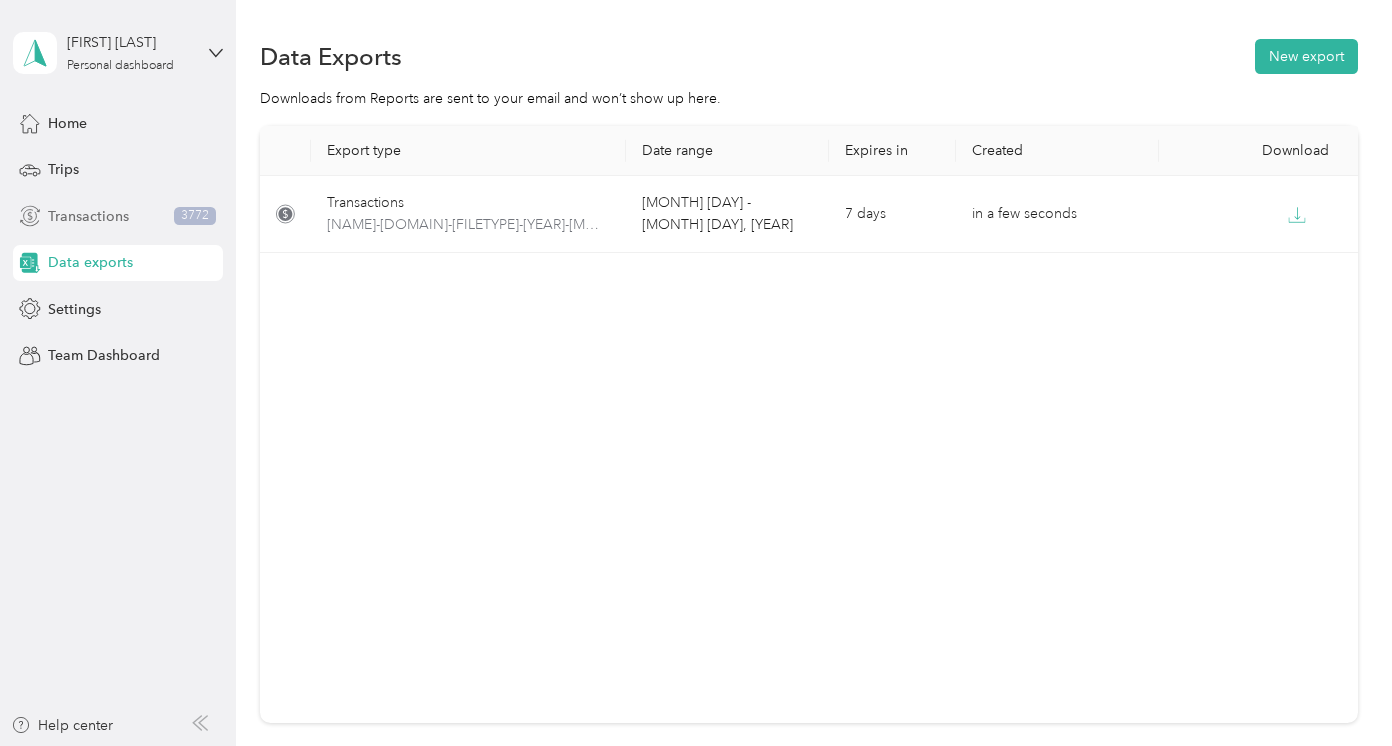 click on "Transactions" at bounding box center [88, 216] 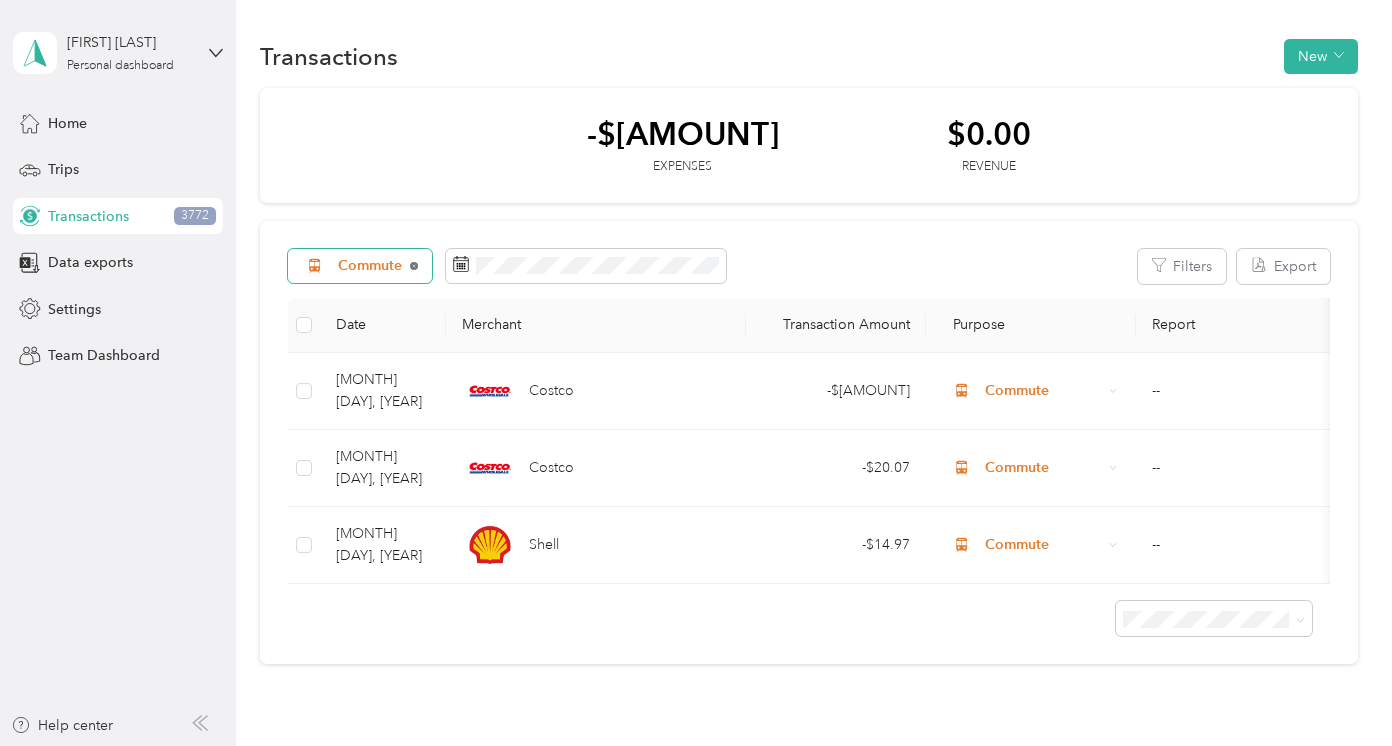 click 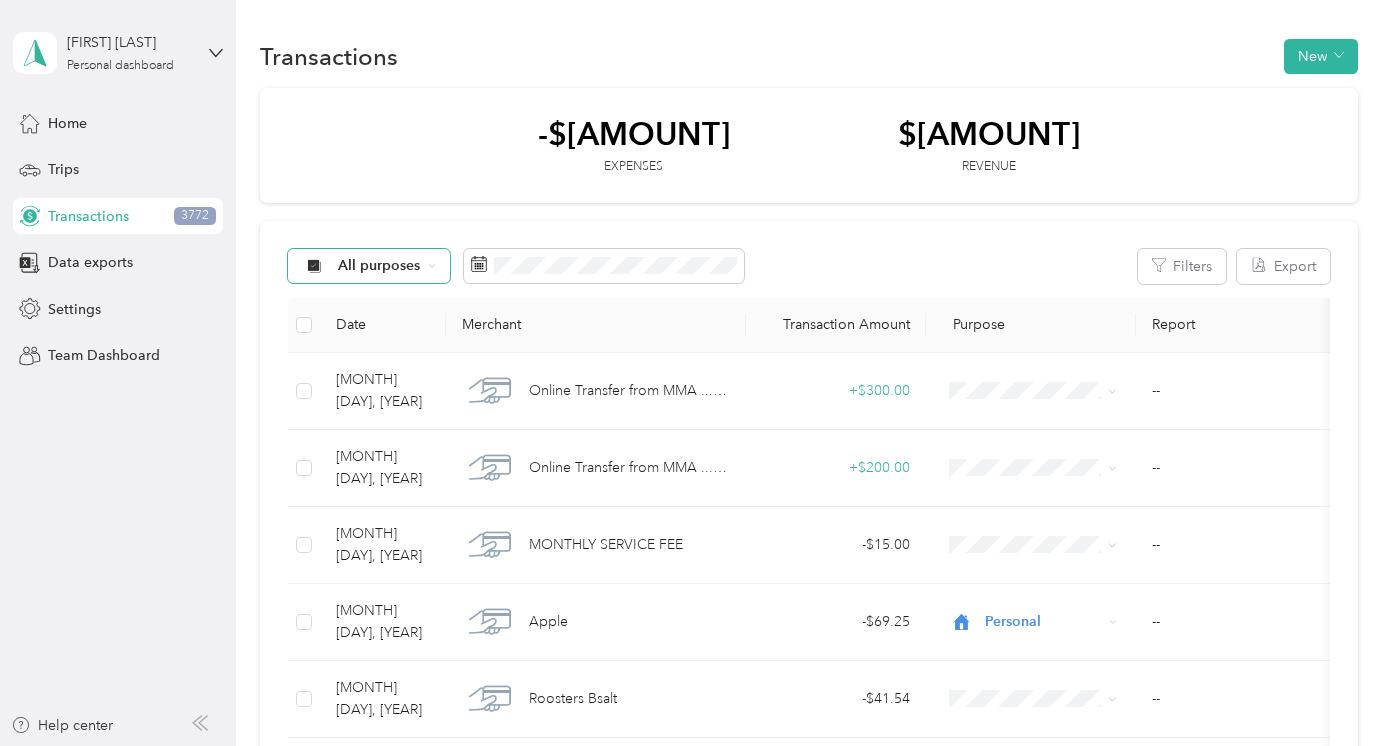 click 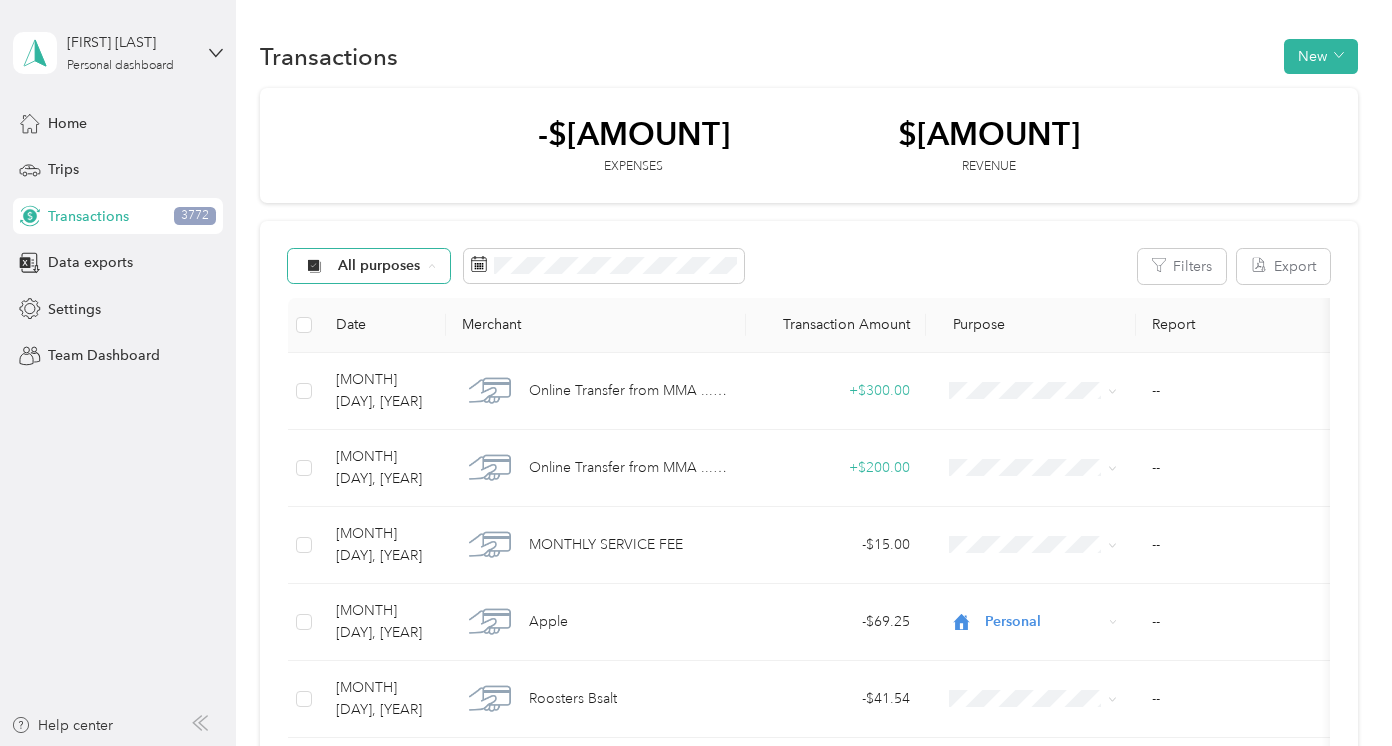 click on "All purposes" at bounding box center (406, 301) 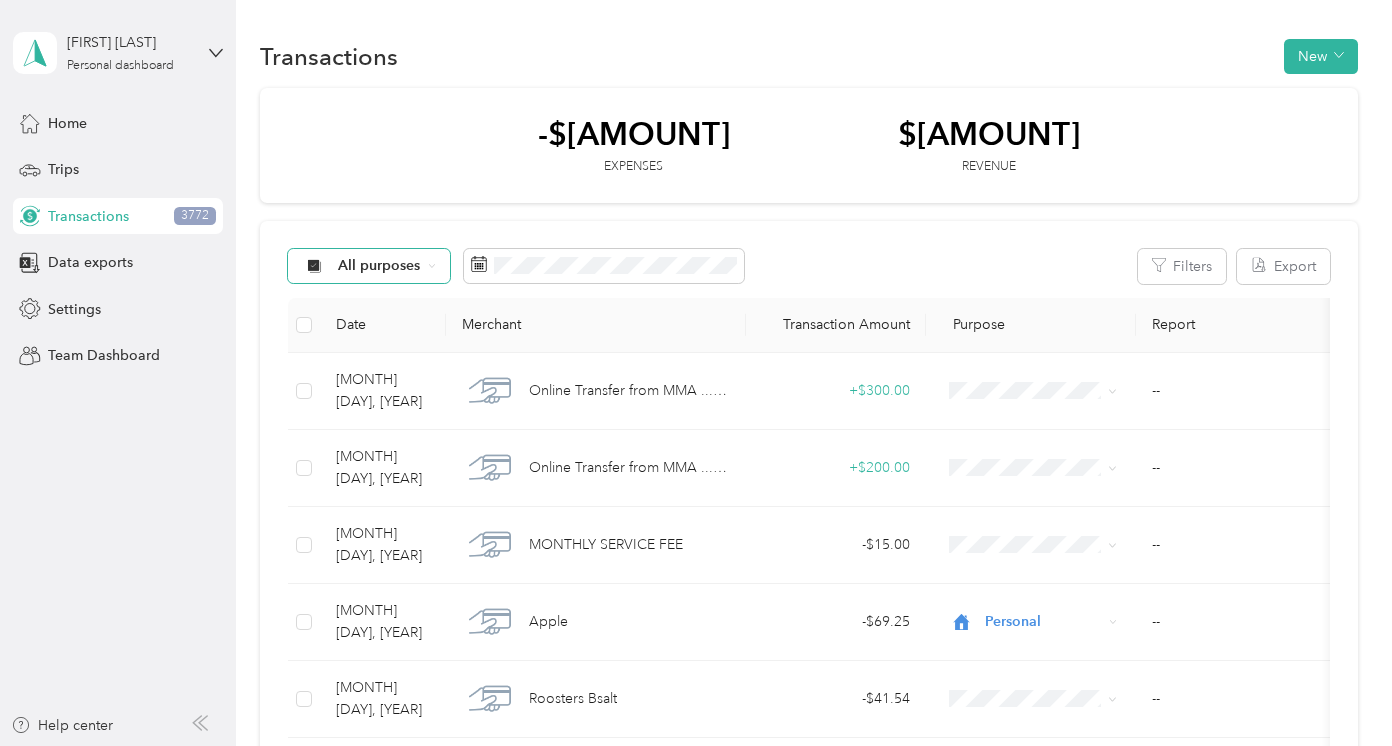 click 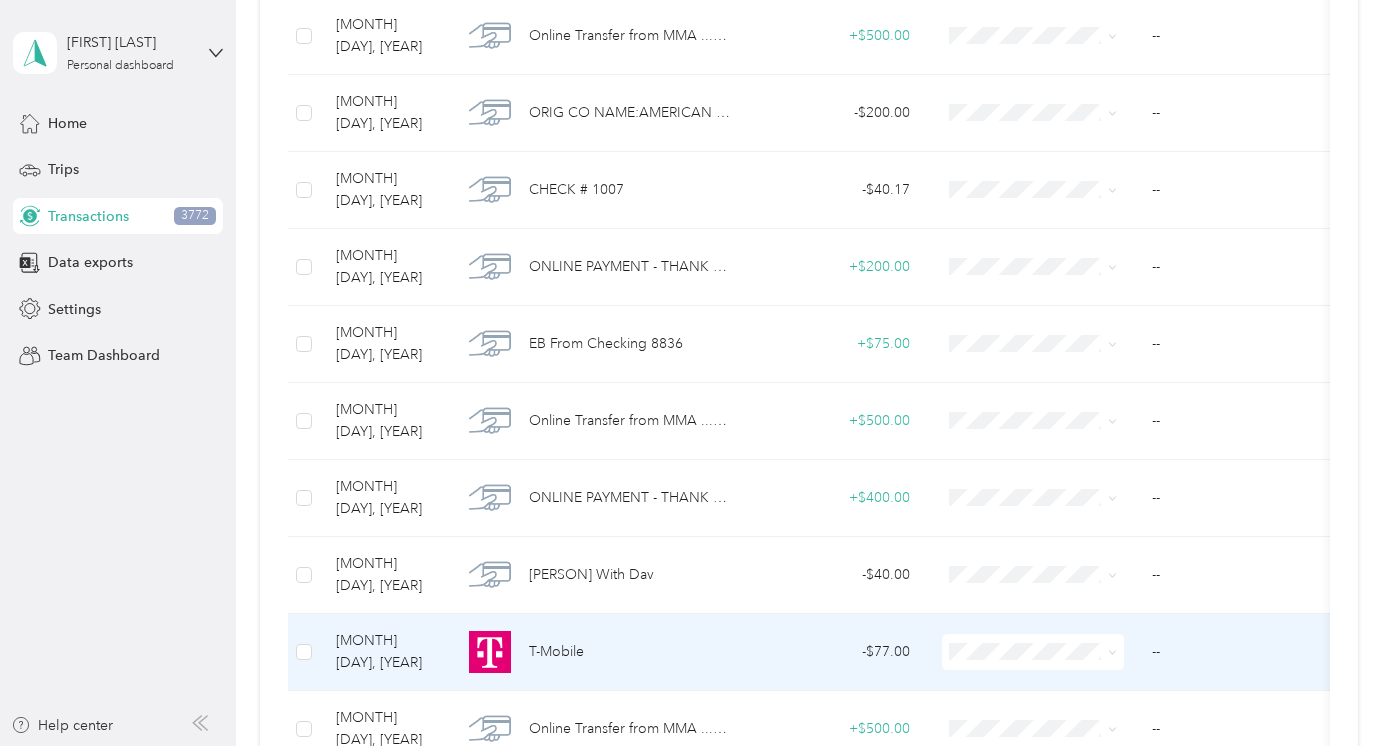 scroll, scrollTop: 1291, scrollLeft: 0, axis: vertical 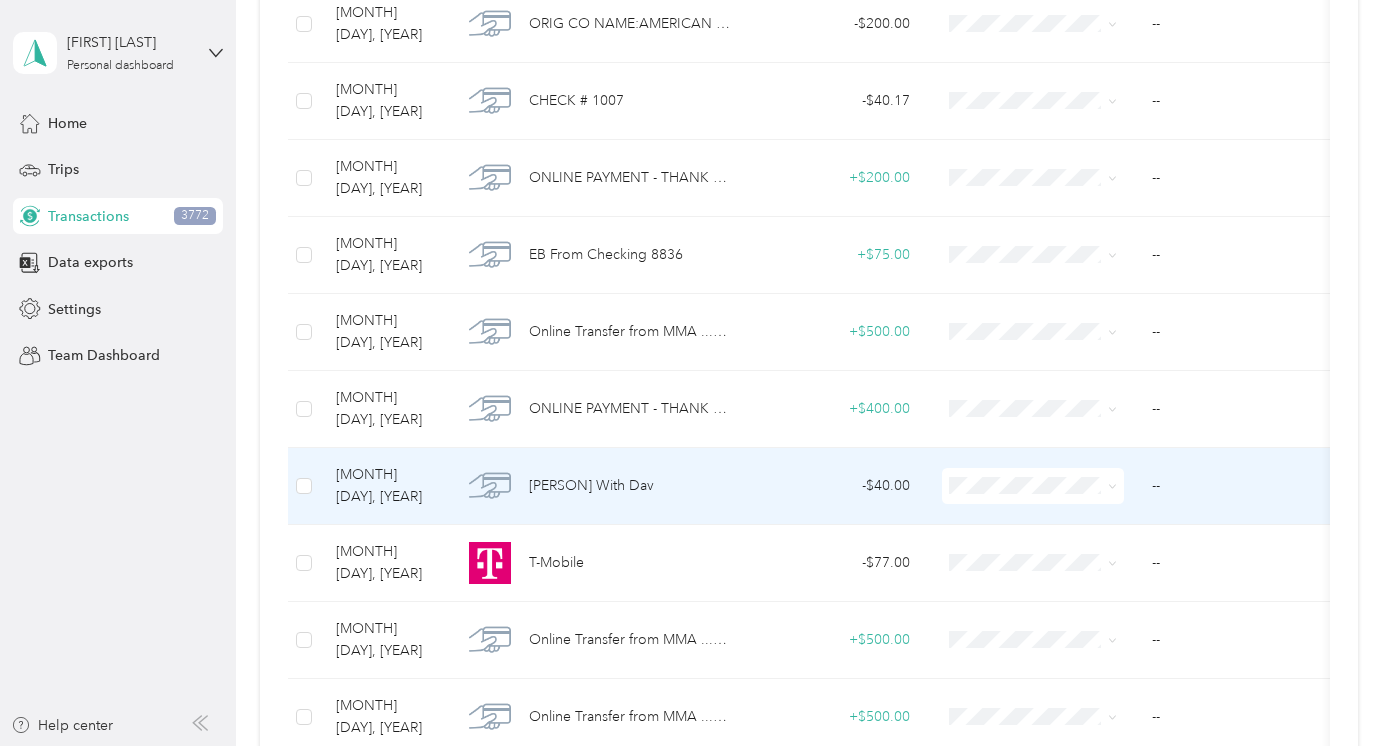click 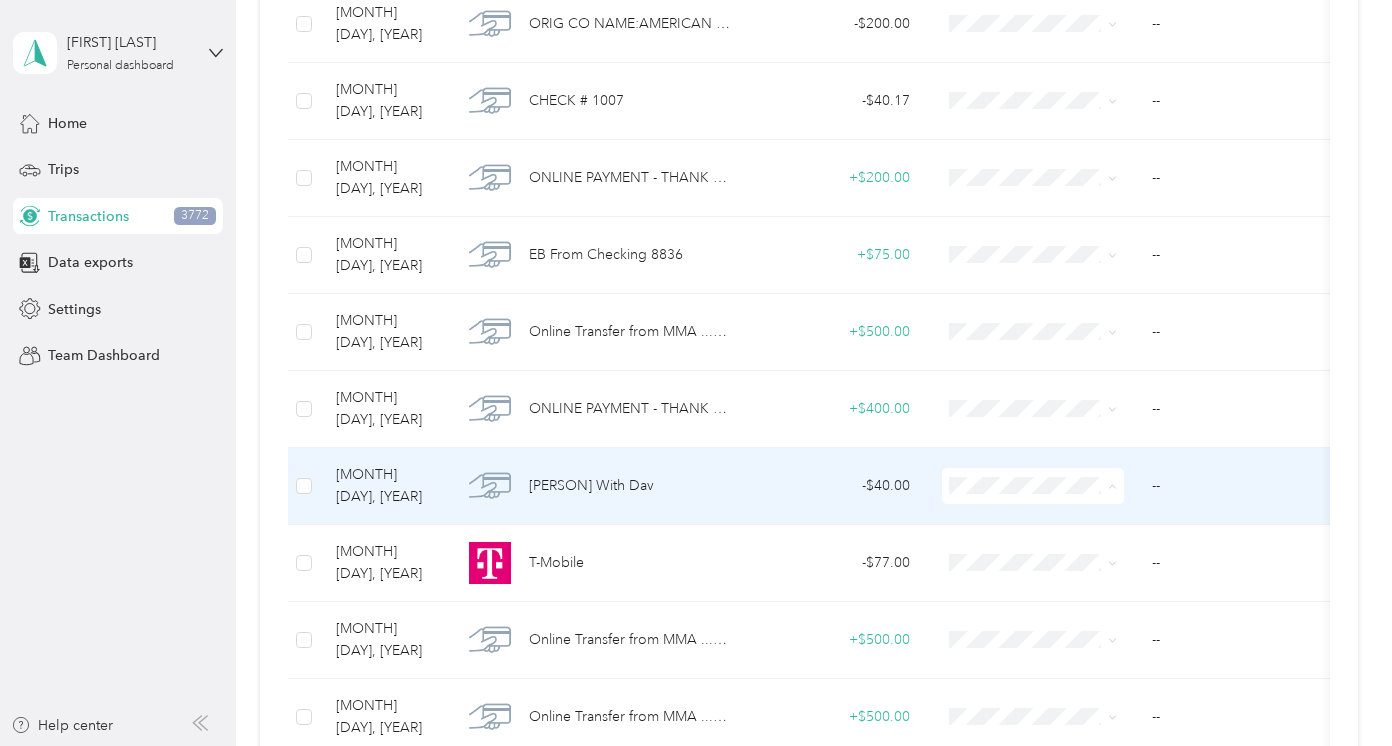 click on "Charity" at bounding box center (1060, 306) 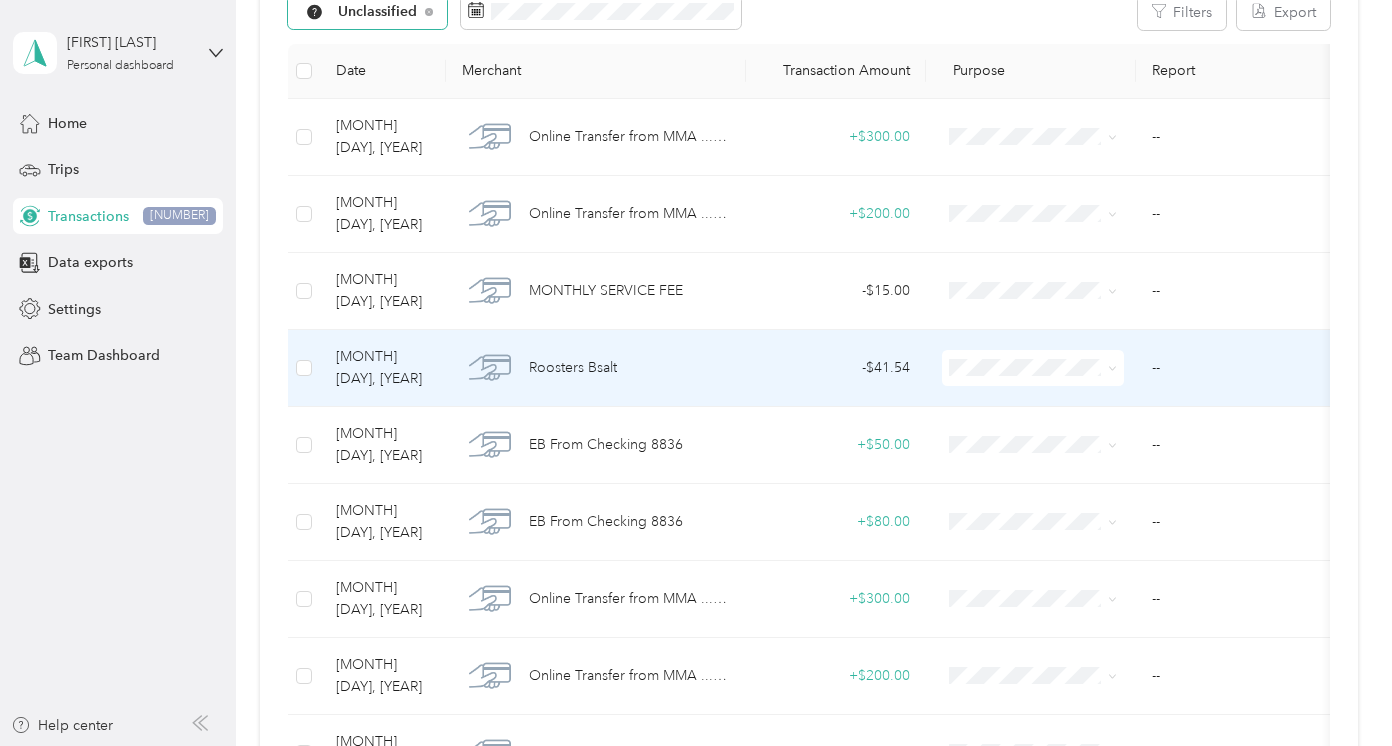 scroll, scrollTop: 258, scrollLeft: 0, axis: vertical 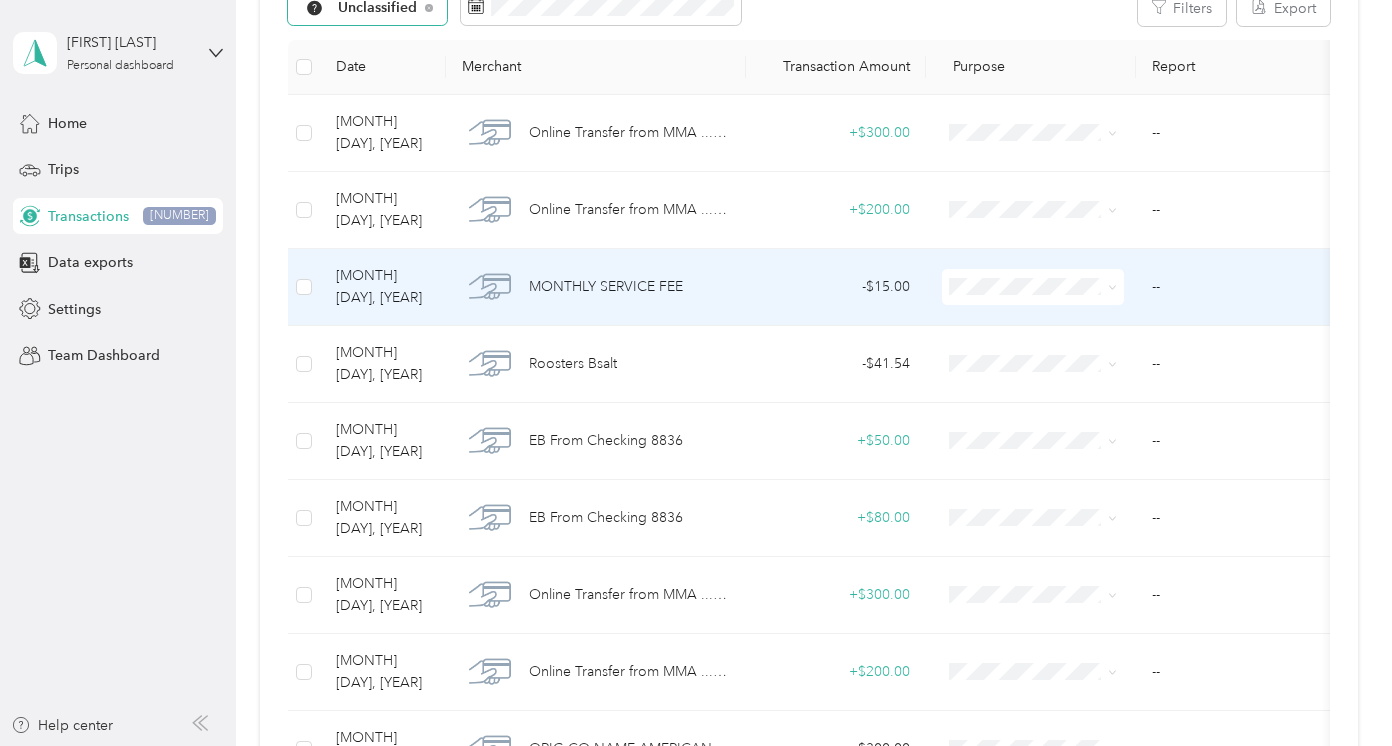 click on "--" at bounding box center (1236, 287) 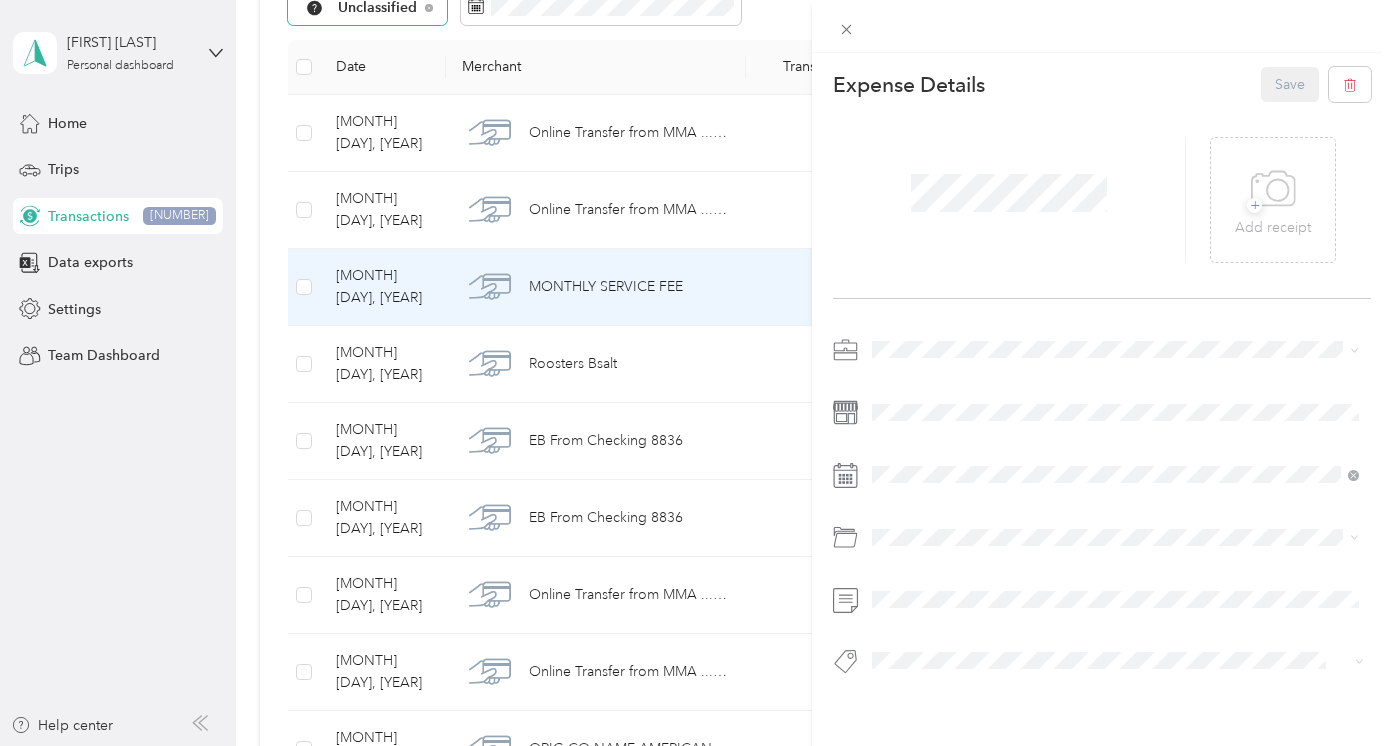 click 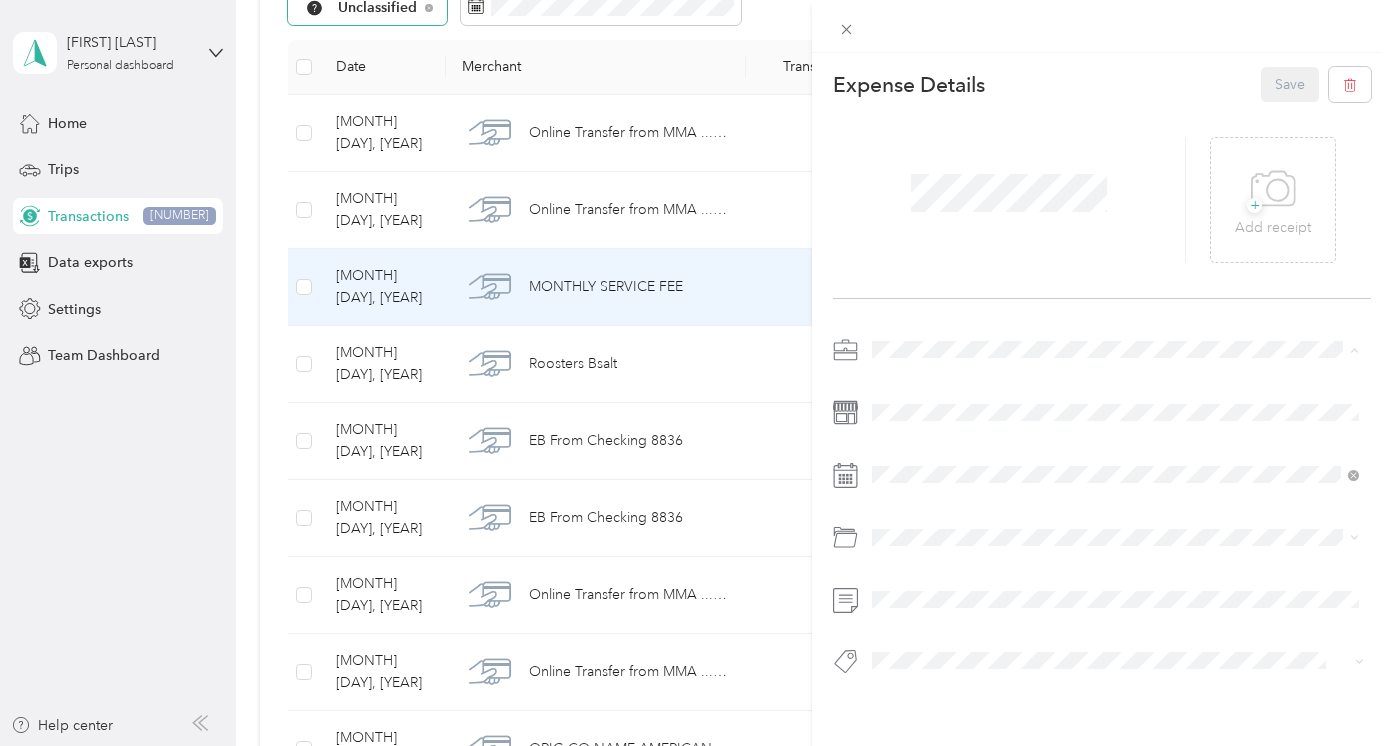 click on "Real Estate" at bounding box center (1115, 454) 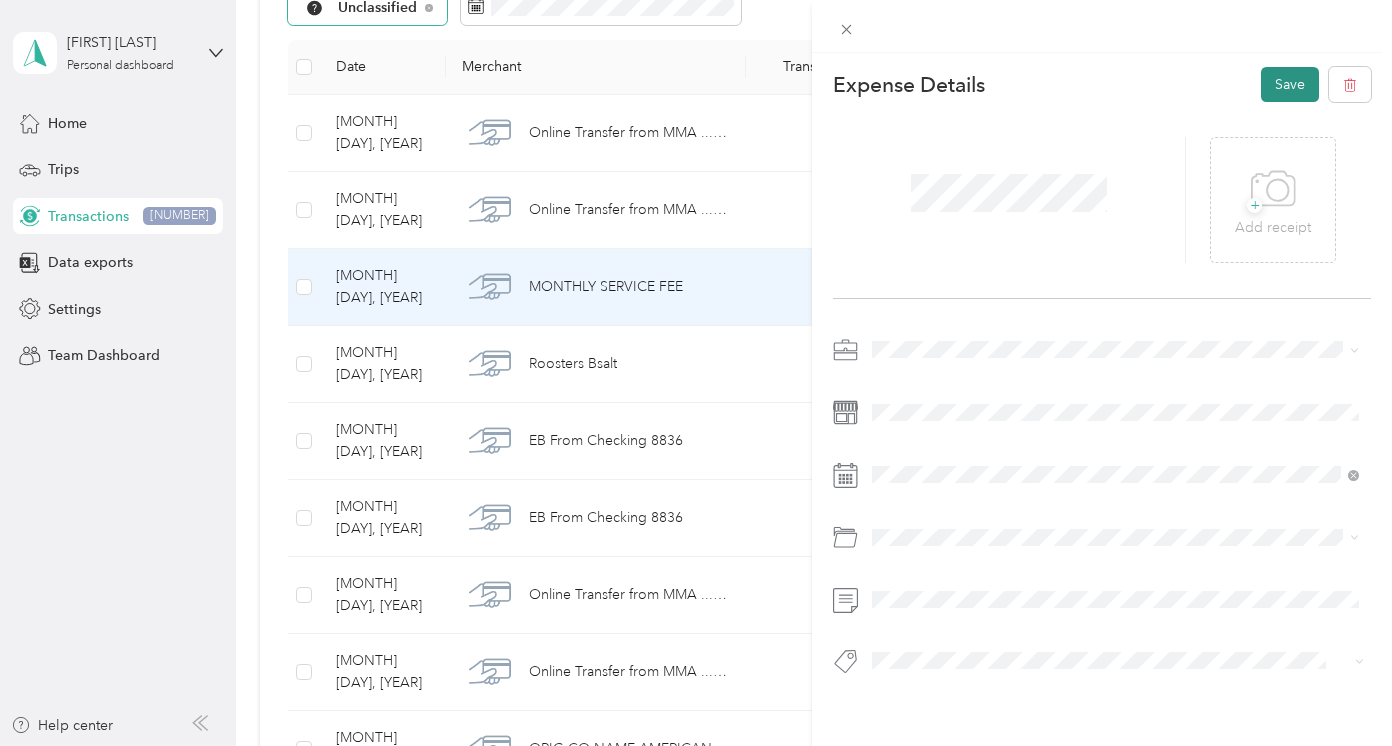 click on "Save" at bounding box center [1290, 84] 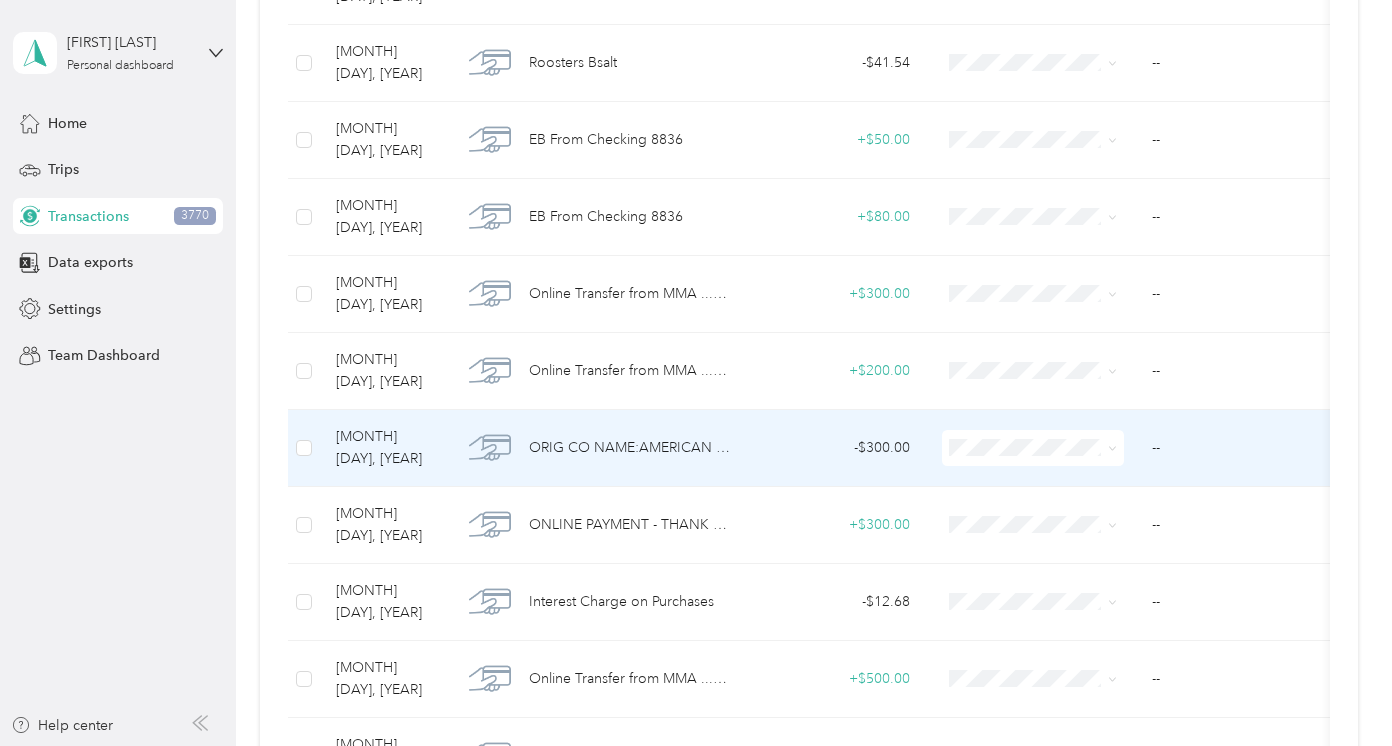 scroll, scrollTop: 486, scrollLeft: 0, axis: vertical 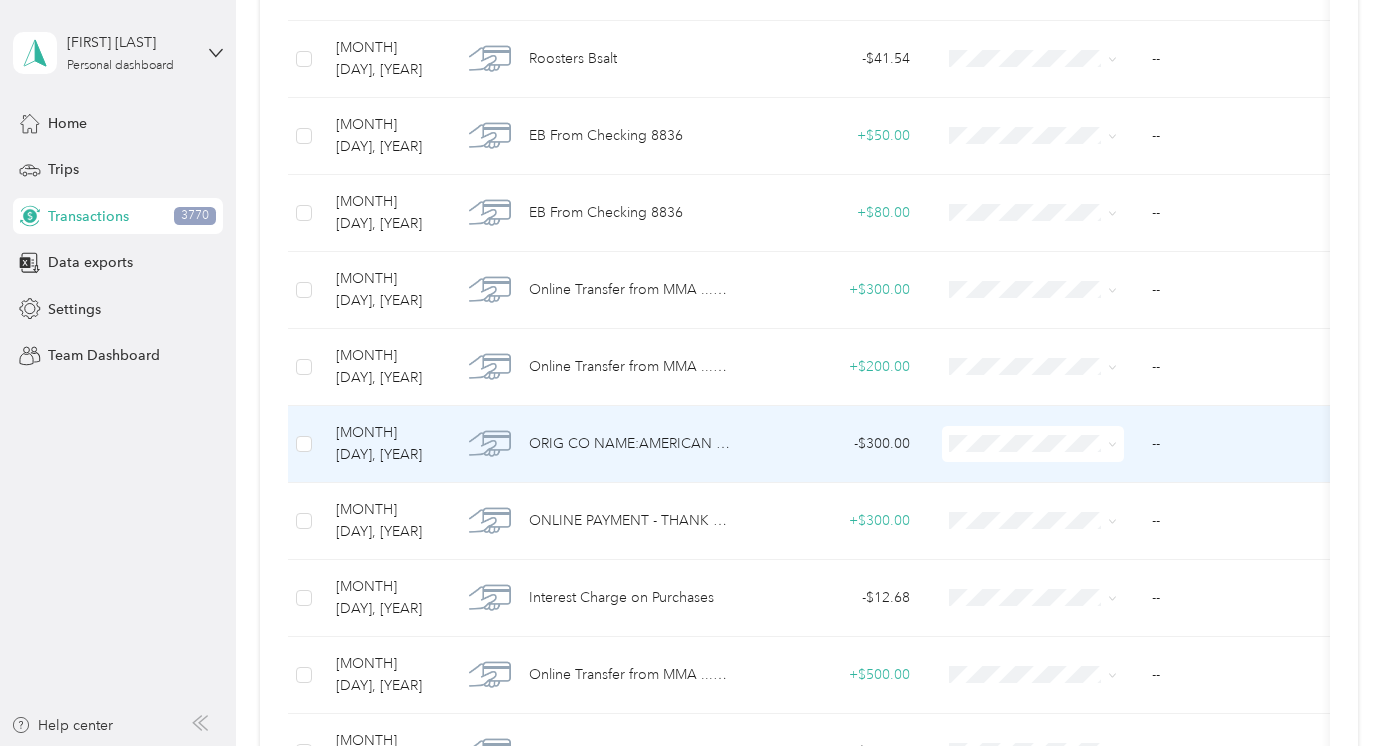 click 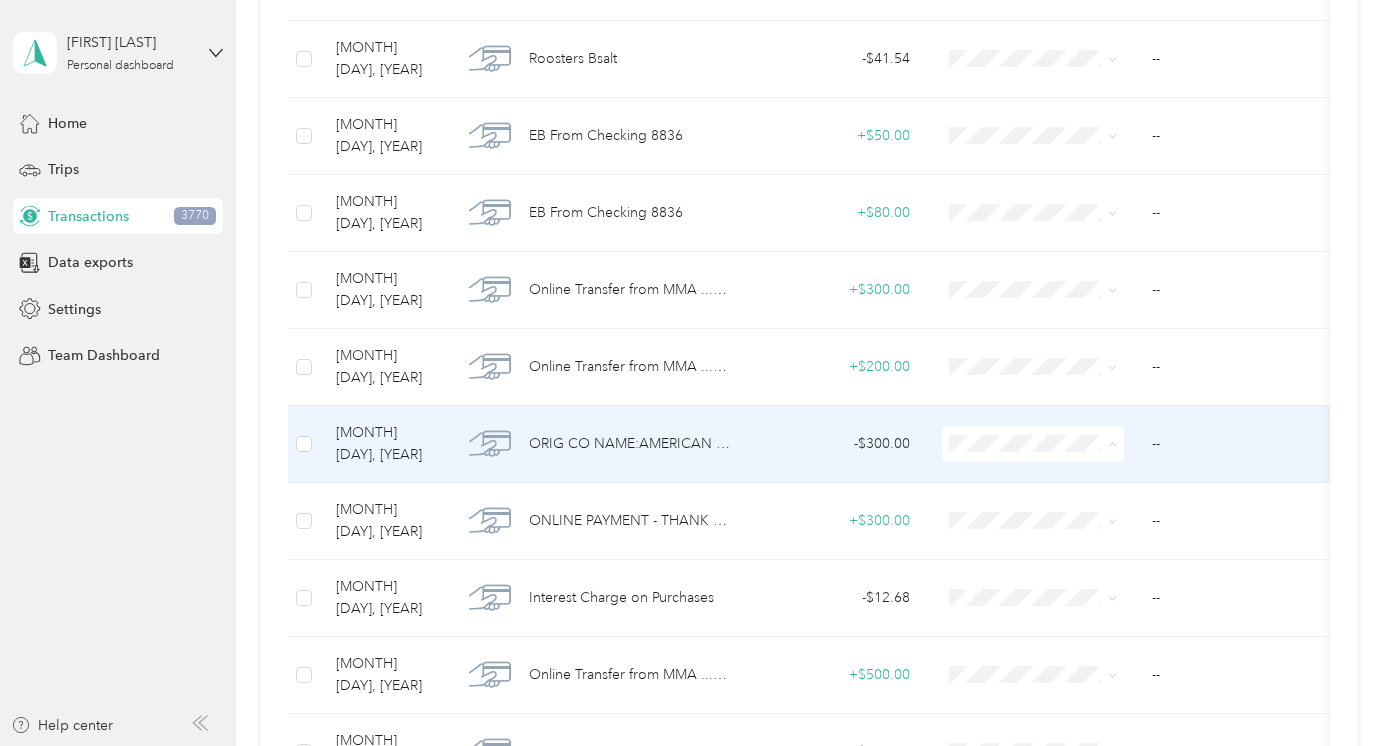 click on "Real Estate" at bounding box center (1060, 536) 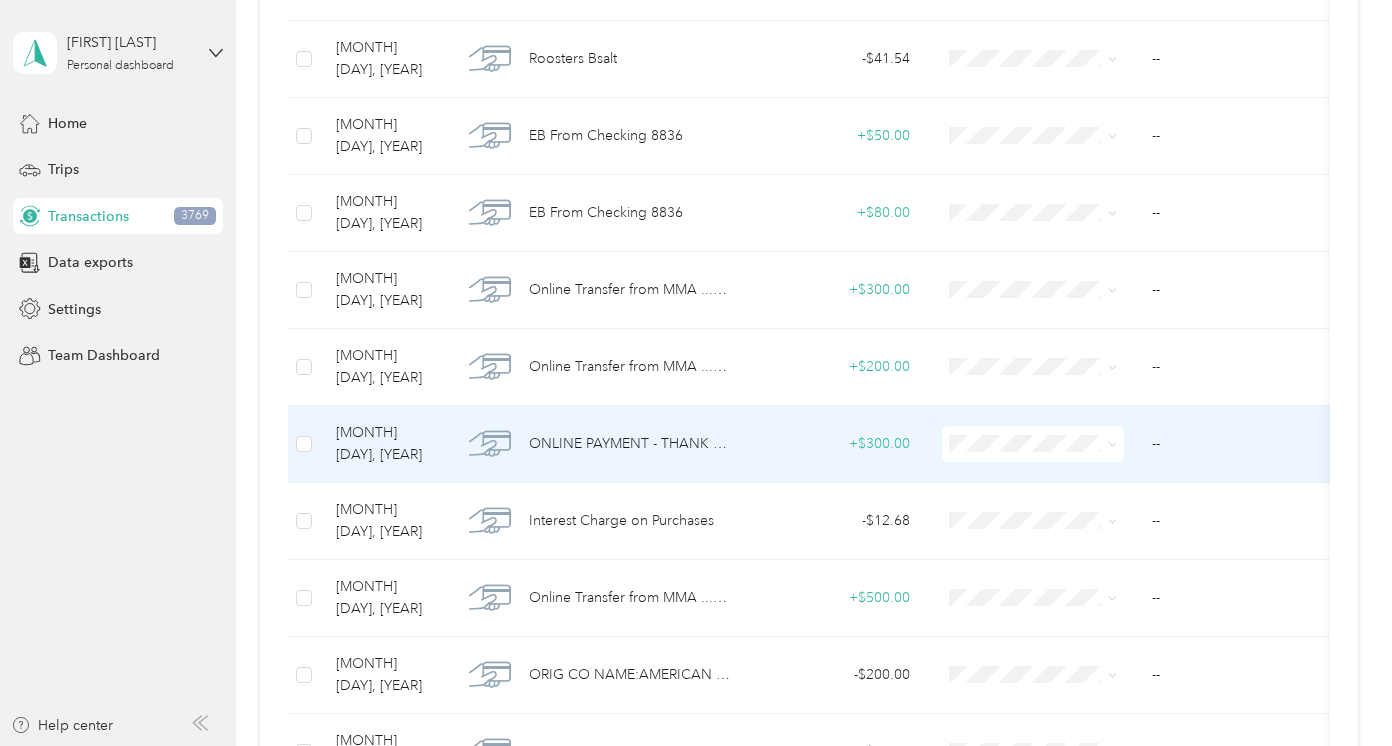 click on "--" at bounding box center [1236, 444] 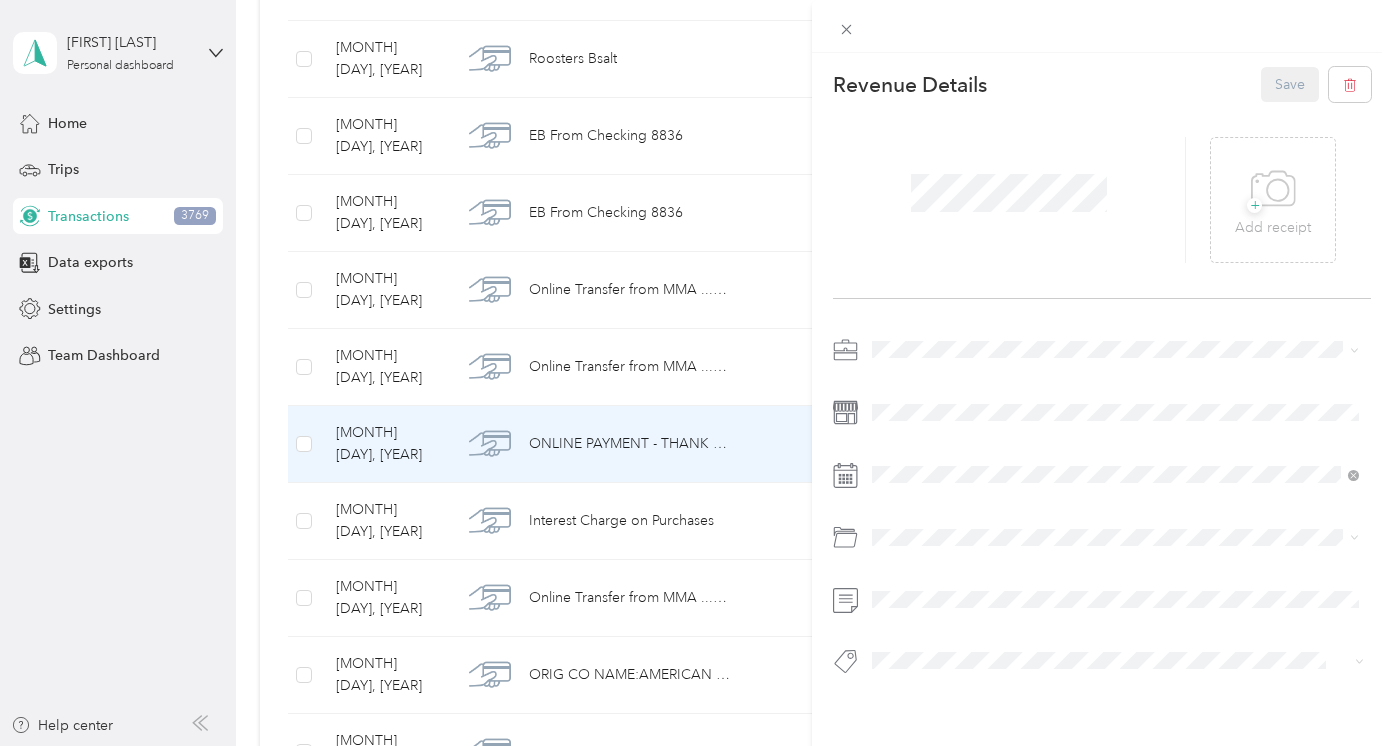 click at bounding box center (1351, 350) 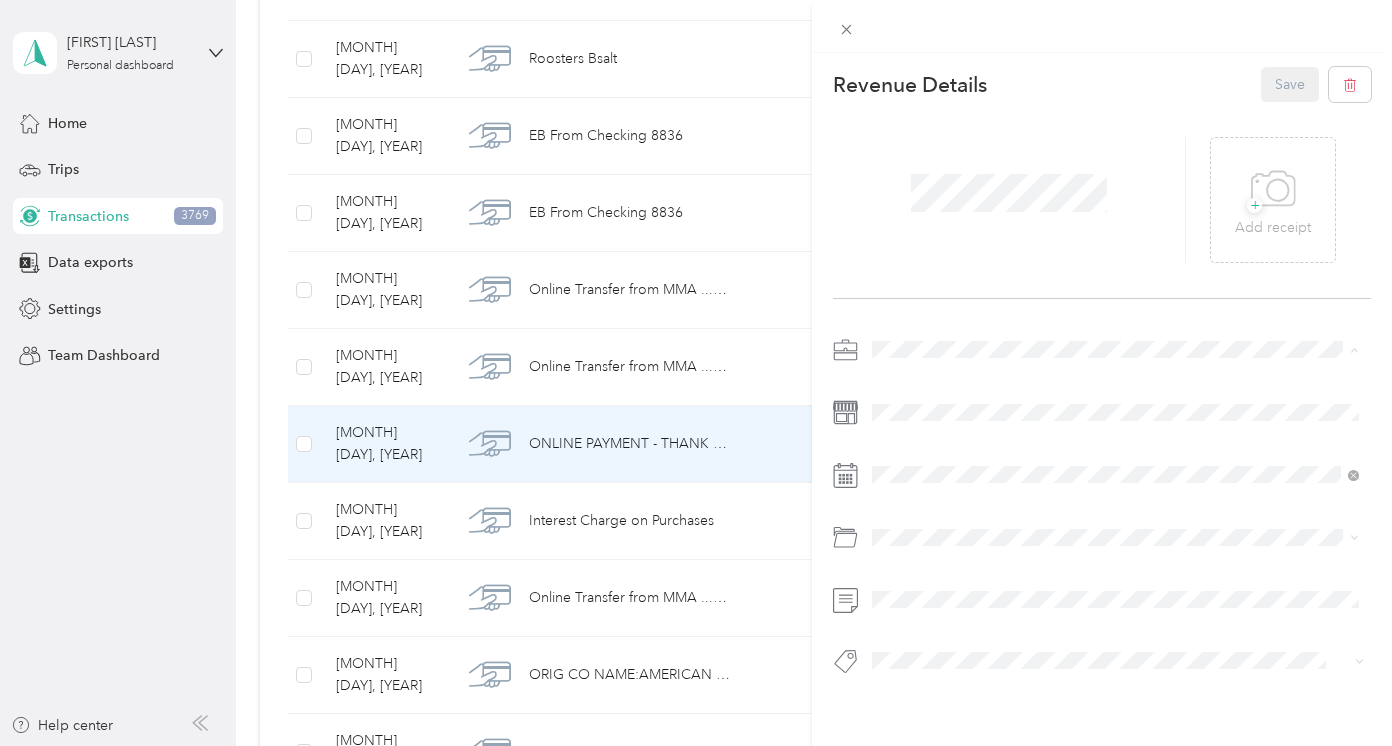 click on "Real Estate" at bounding box center (1115, 454) 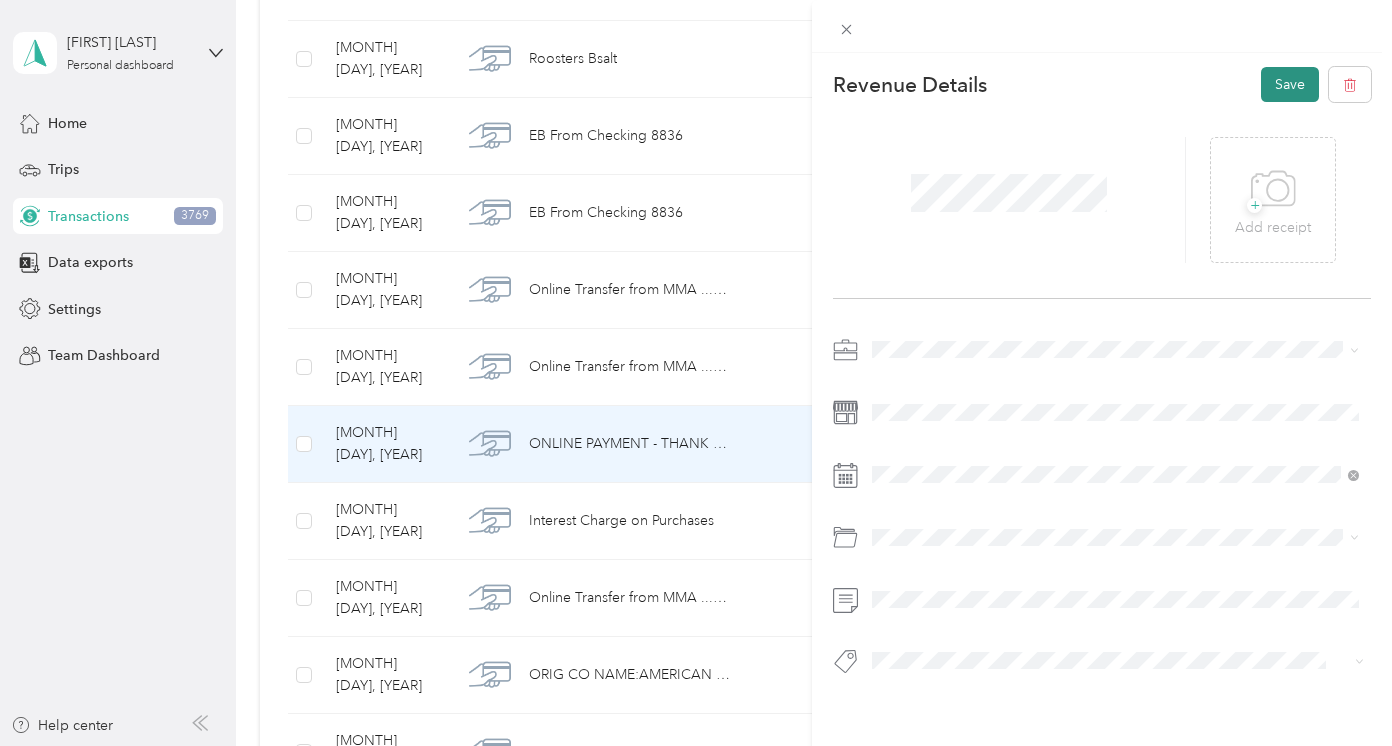 click on "Save" at bounding box center [1290, 84] 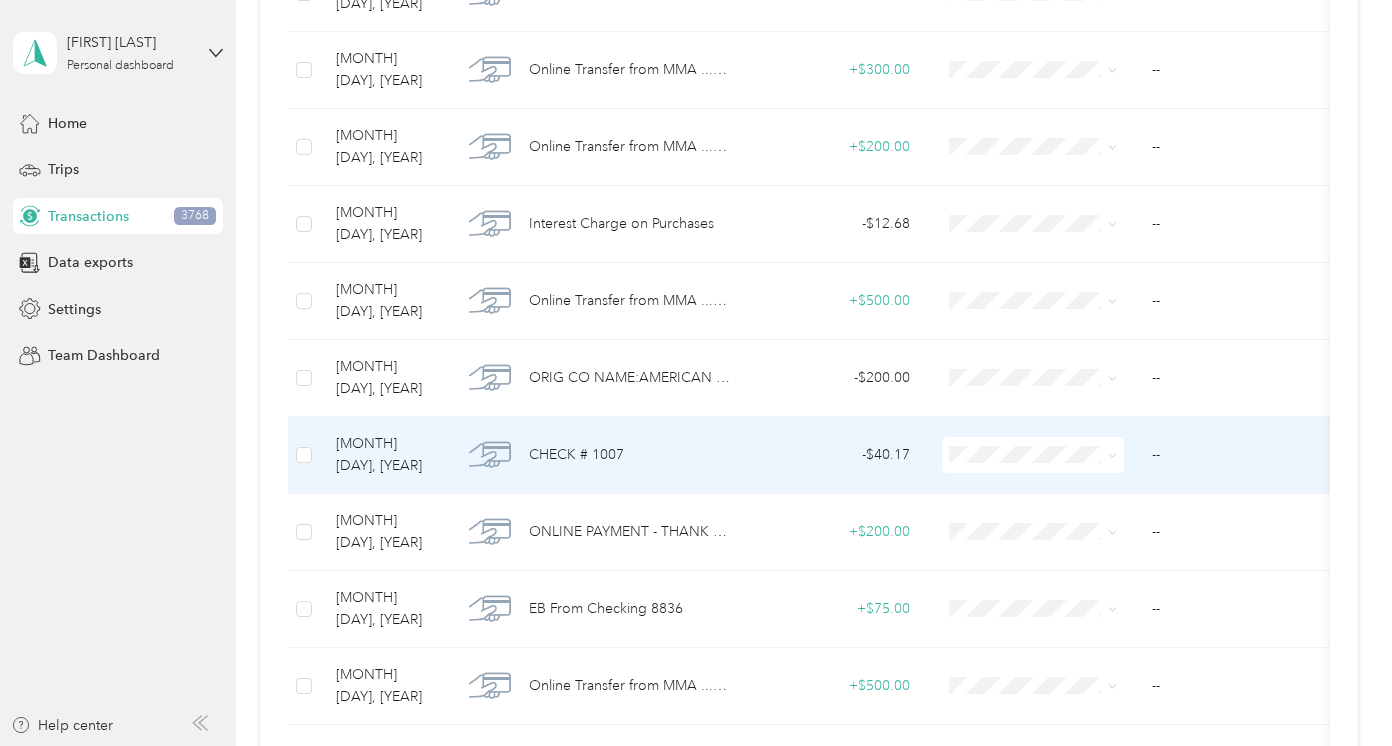 scroll, scrollTop: 710, scrollLeft: 0, axis: vertical 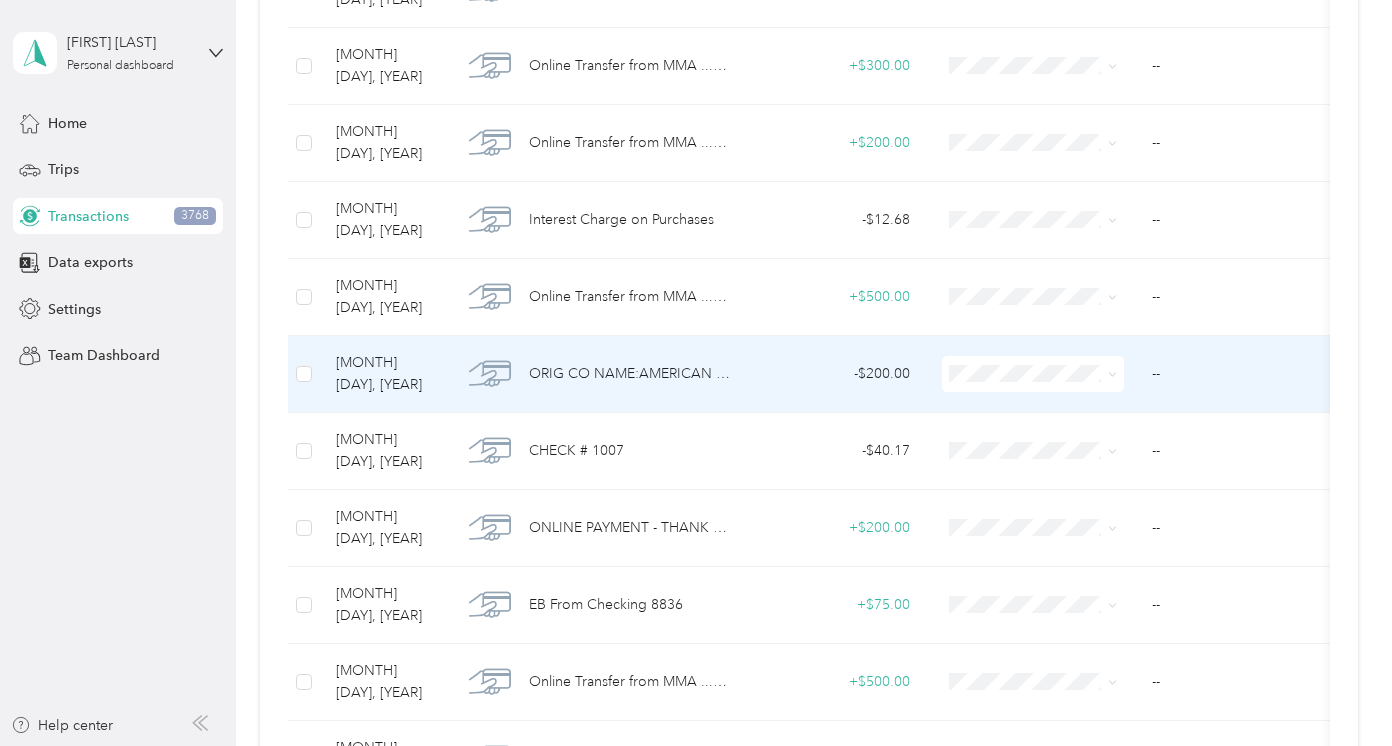 click on "--" at bounding box center (1236, 374) 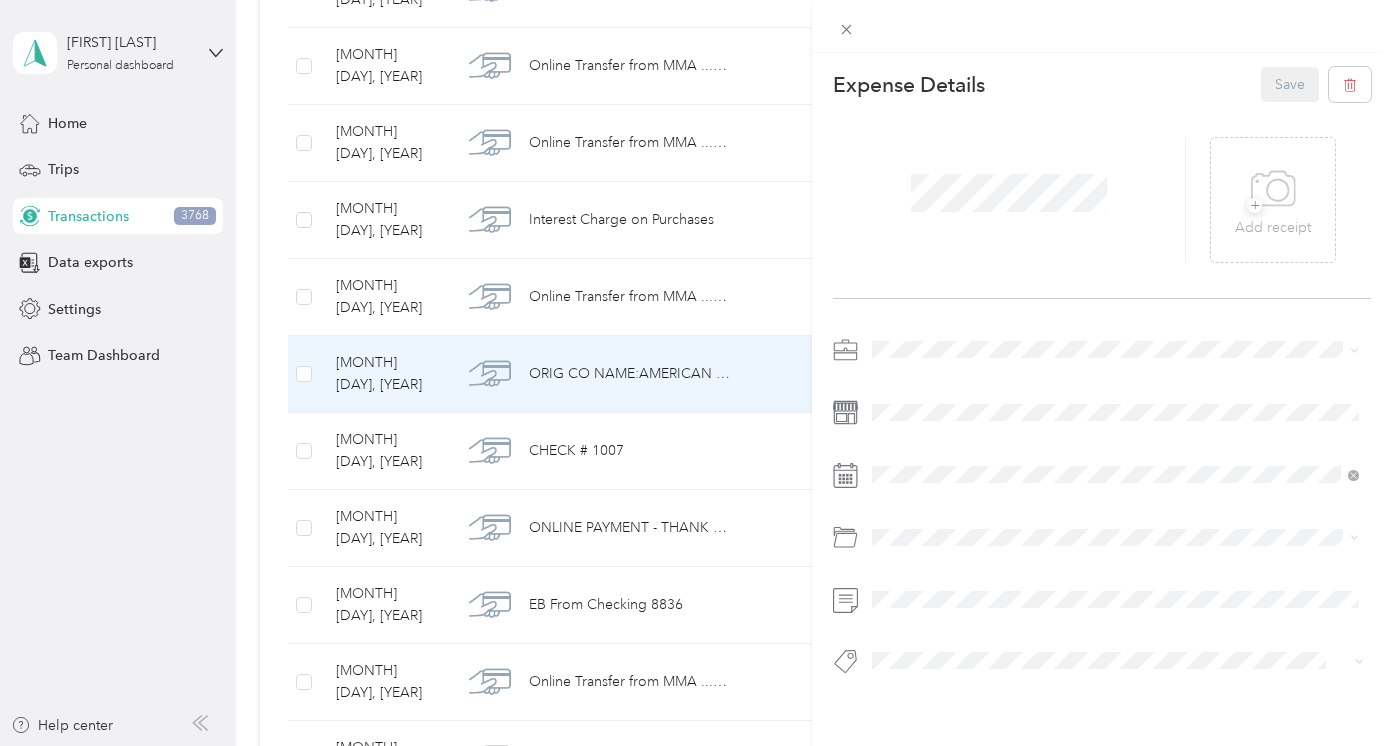 click 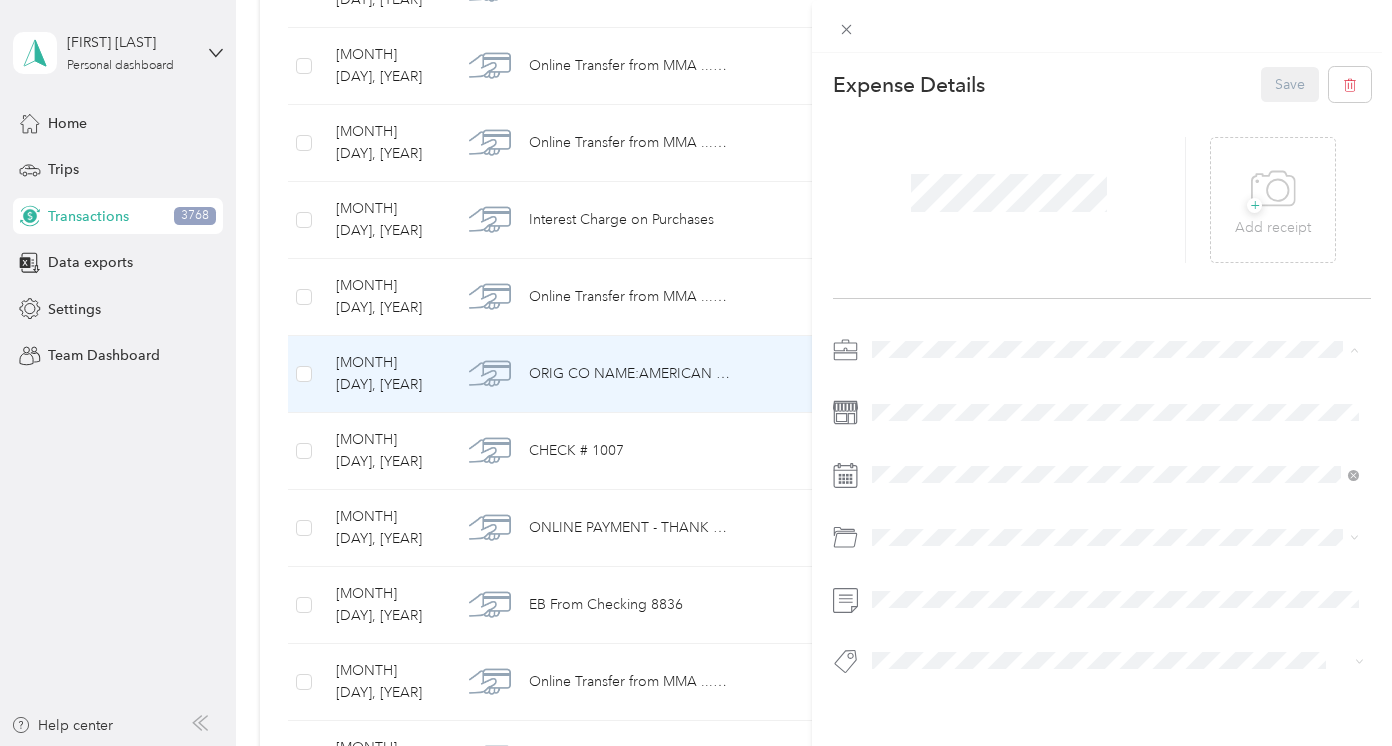 click on "Real Estate" at bounding box center (912, 454) 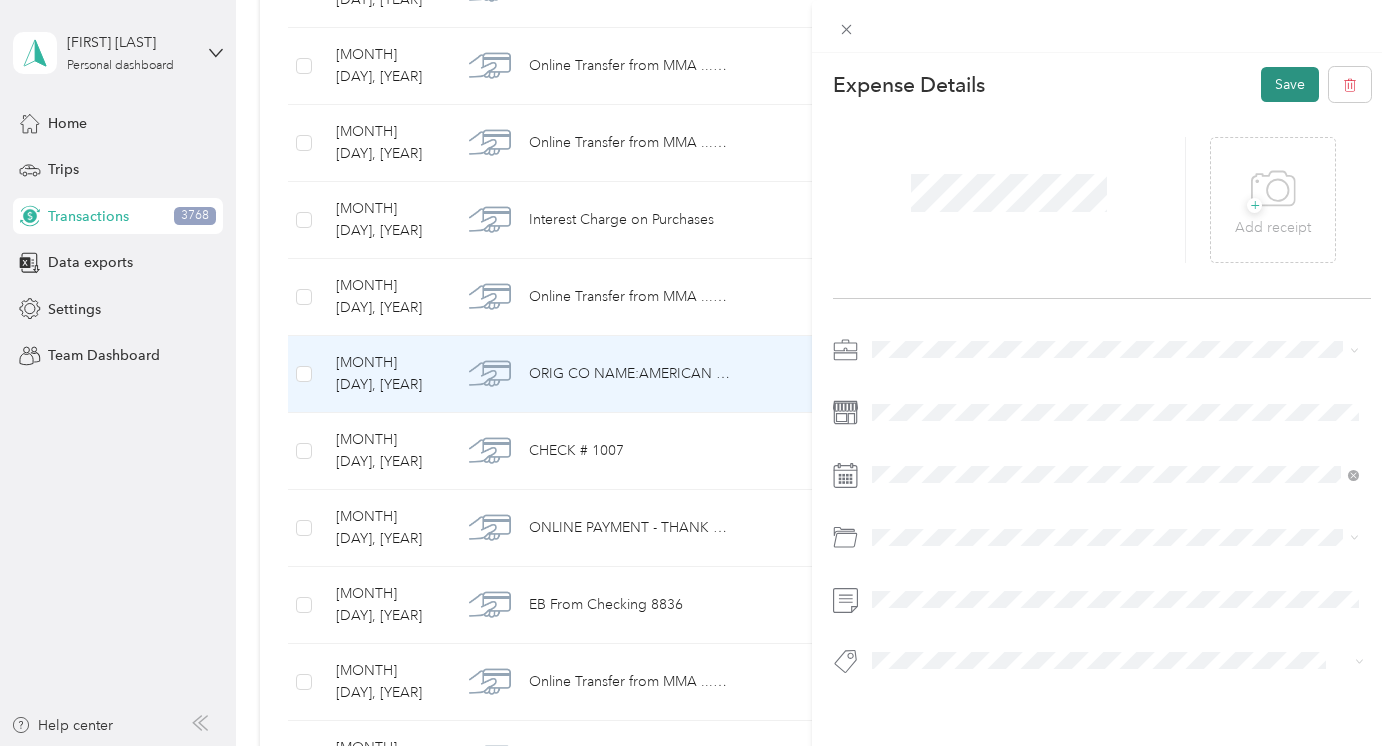 click on "Save" at bounding box center (1290, 84) 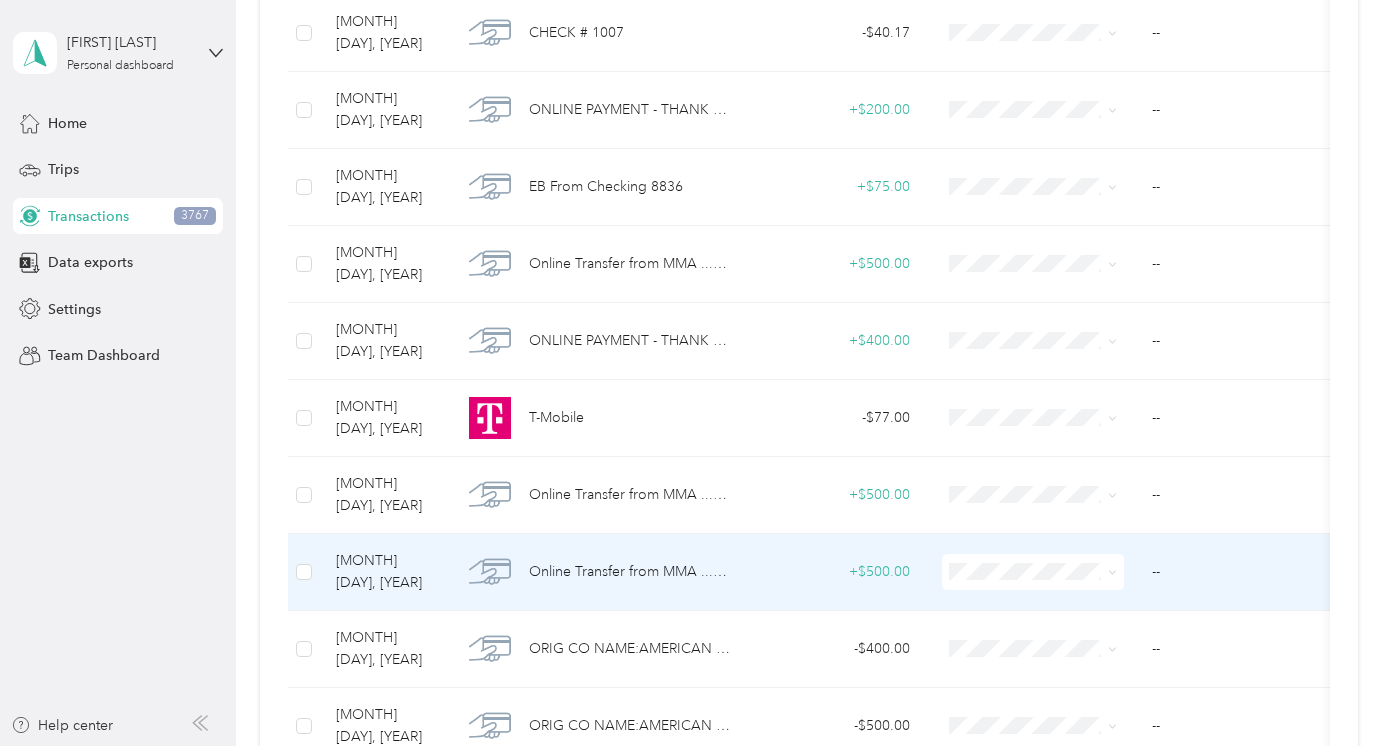 scroll, scrollTop: 1114, scrollLeft: 0, axis: vertical 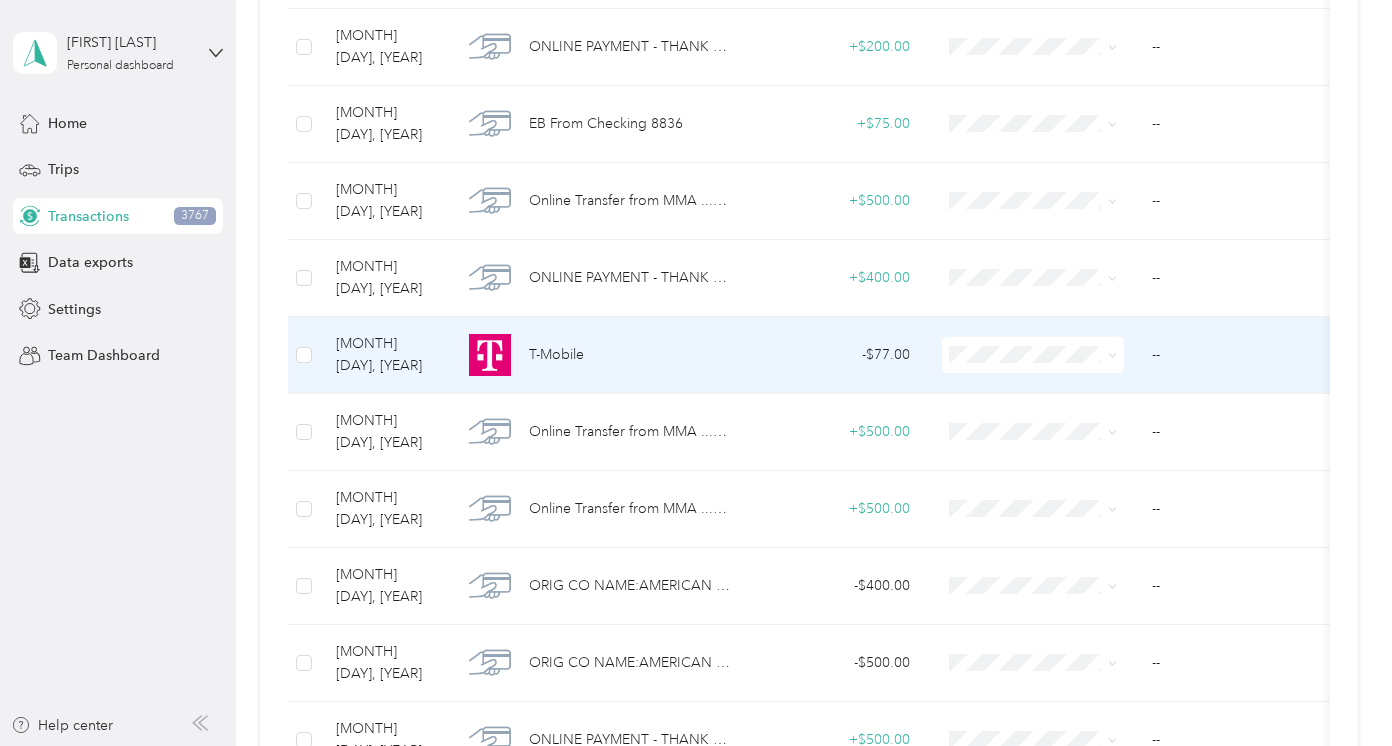 click on "--" at bounding box center [1236, 355] 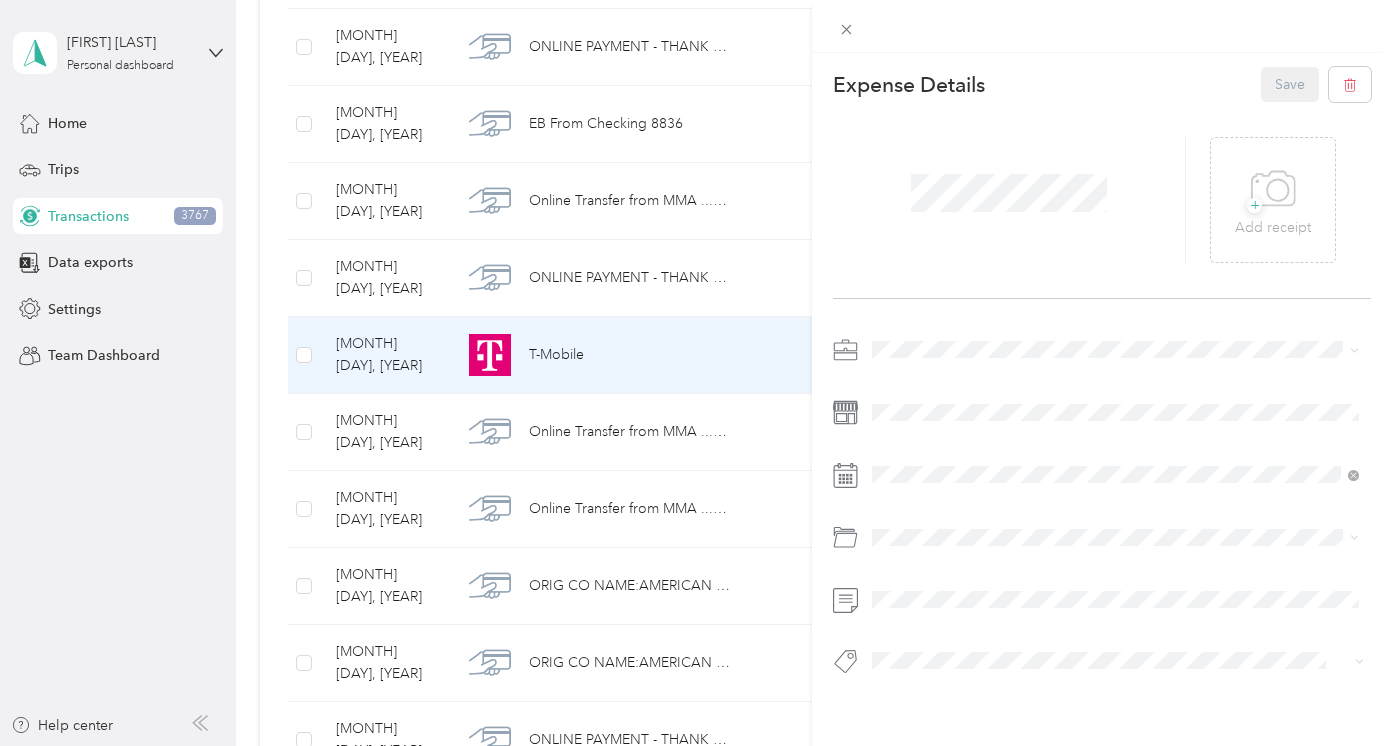 click 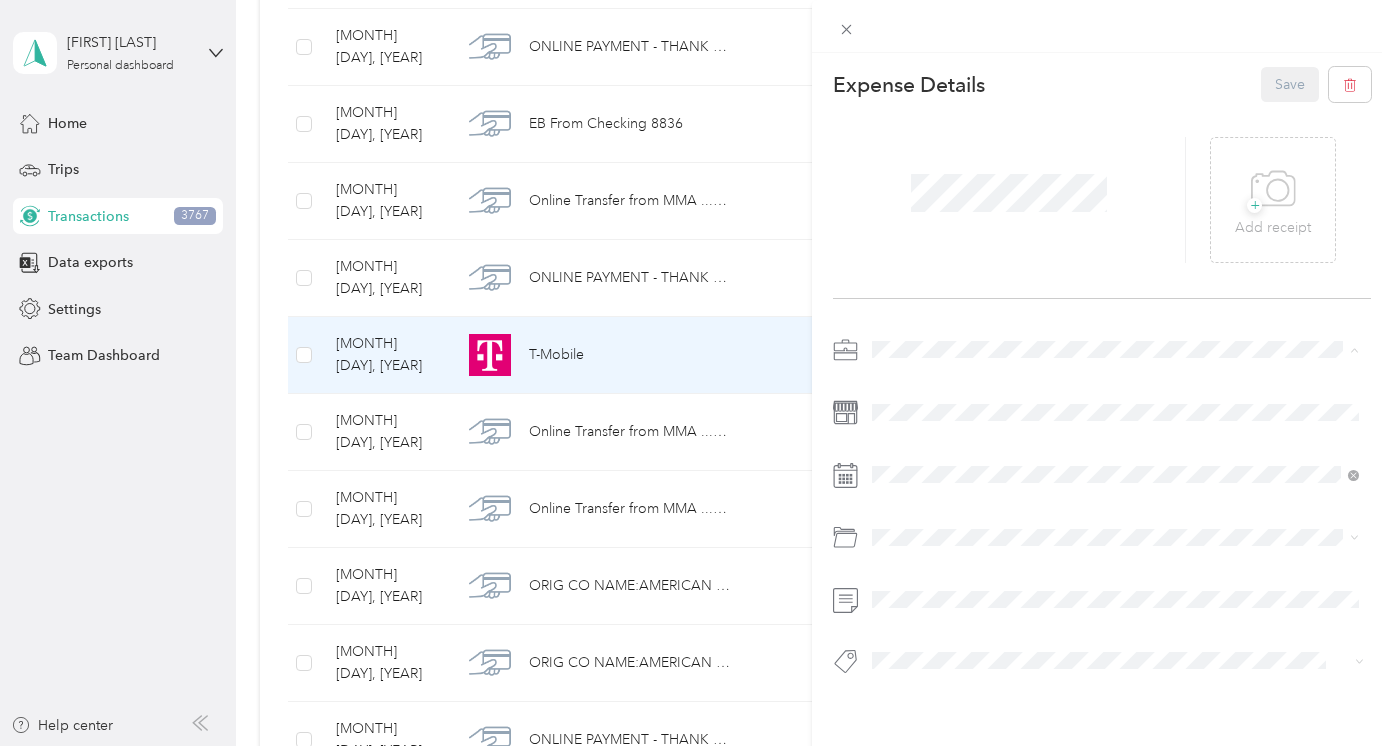 click on "Real Estate" at bounding box center [912, 454] 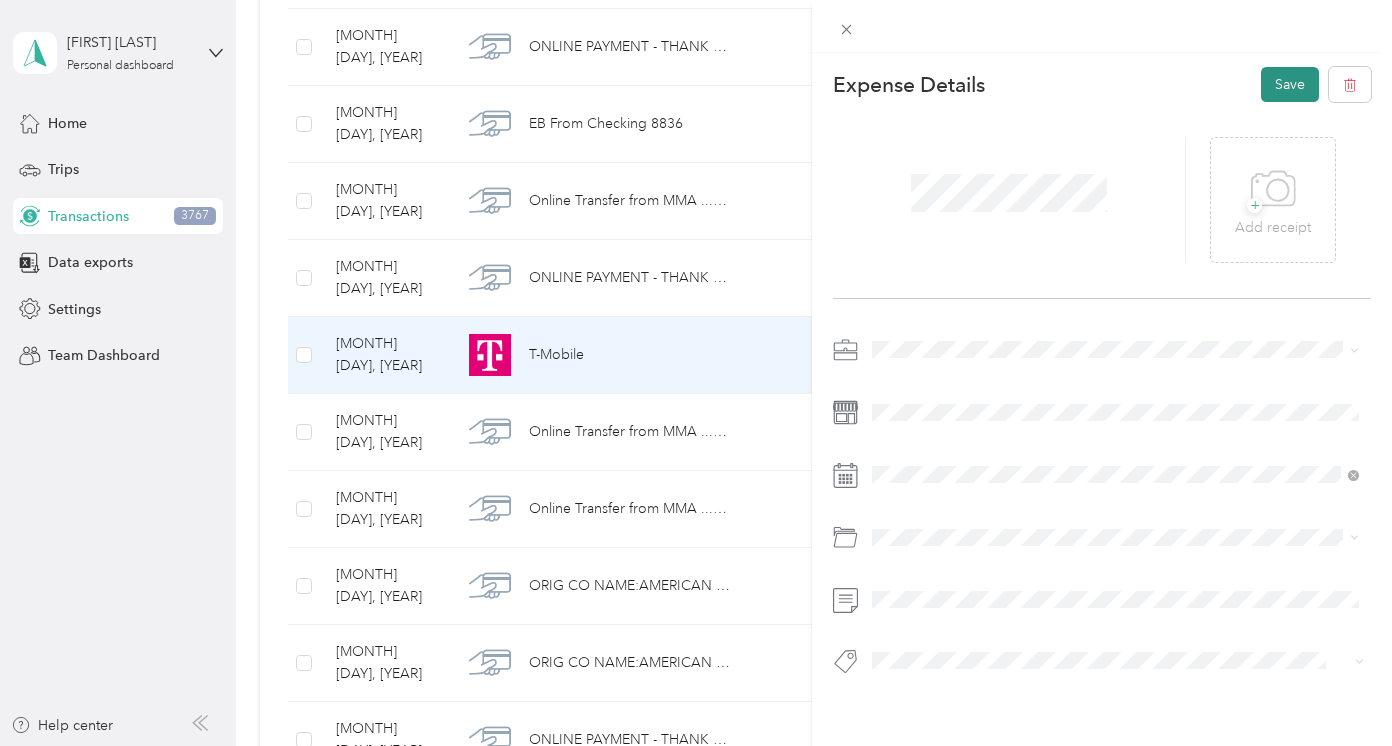 click on "Save" at bounding box center [1290, 84] 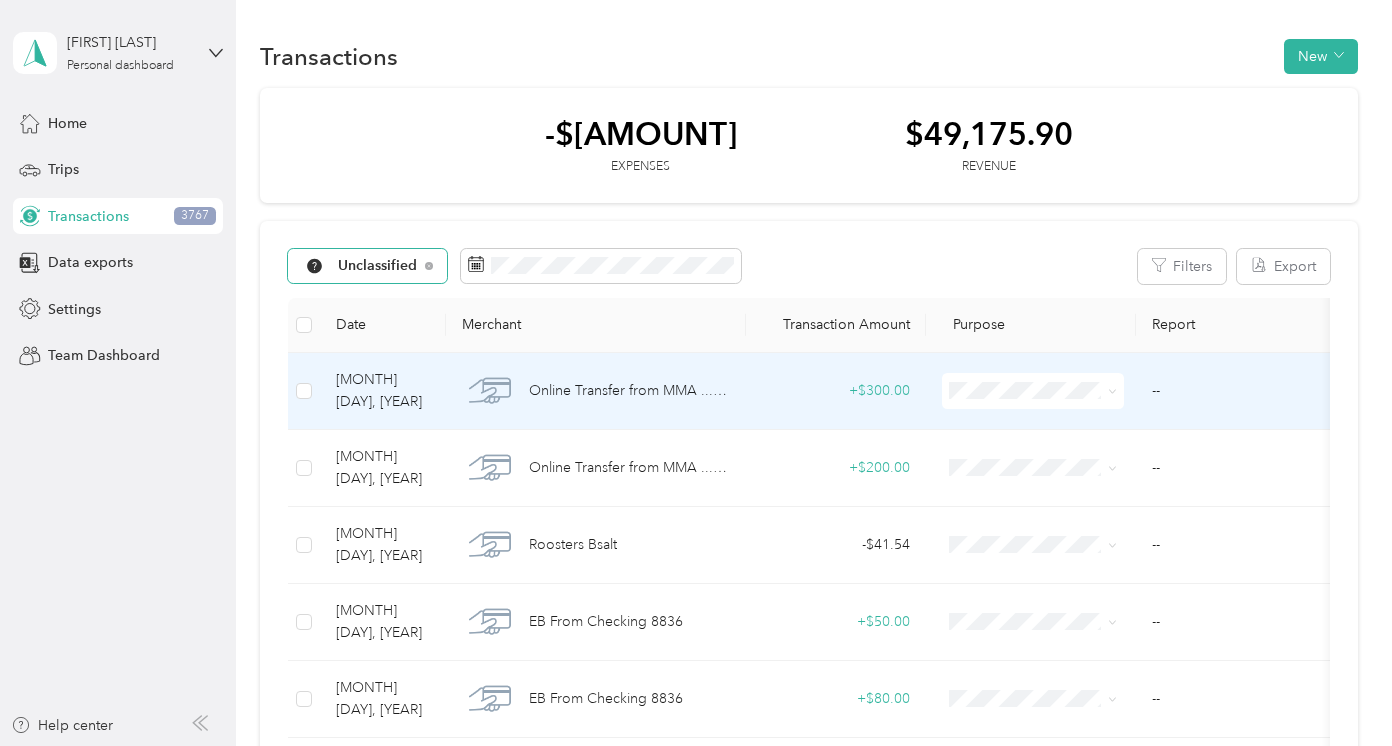 scroll, scrollTop: 27, scrollLeft: 0, axis: vertical 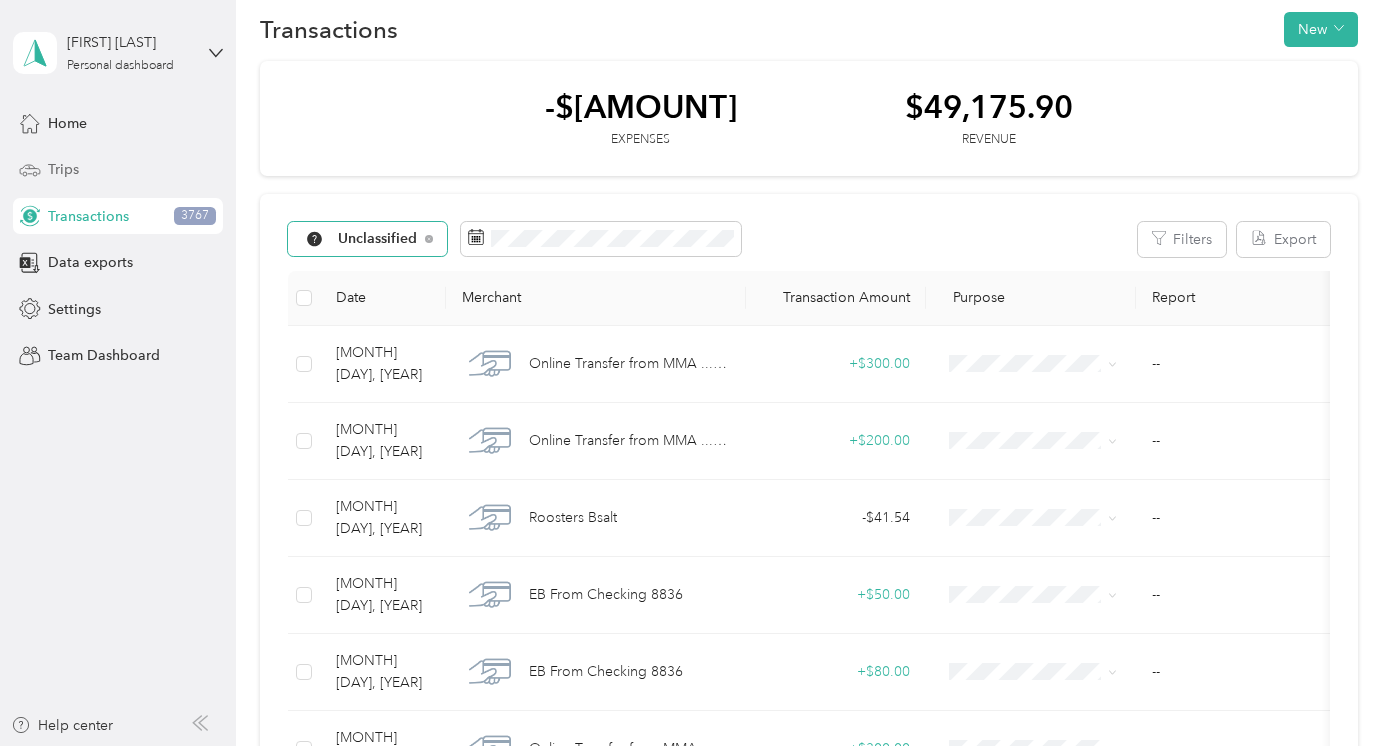 click on "Trips" at bounding box center [63, 169] 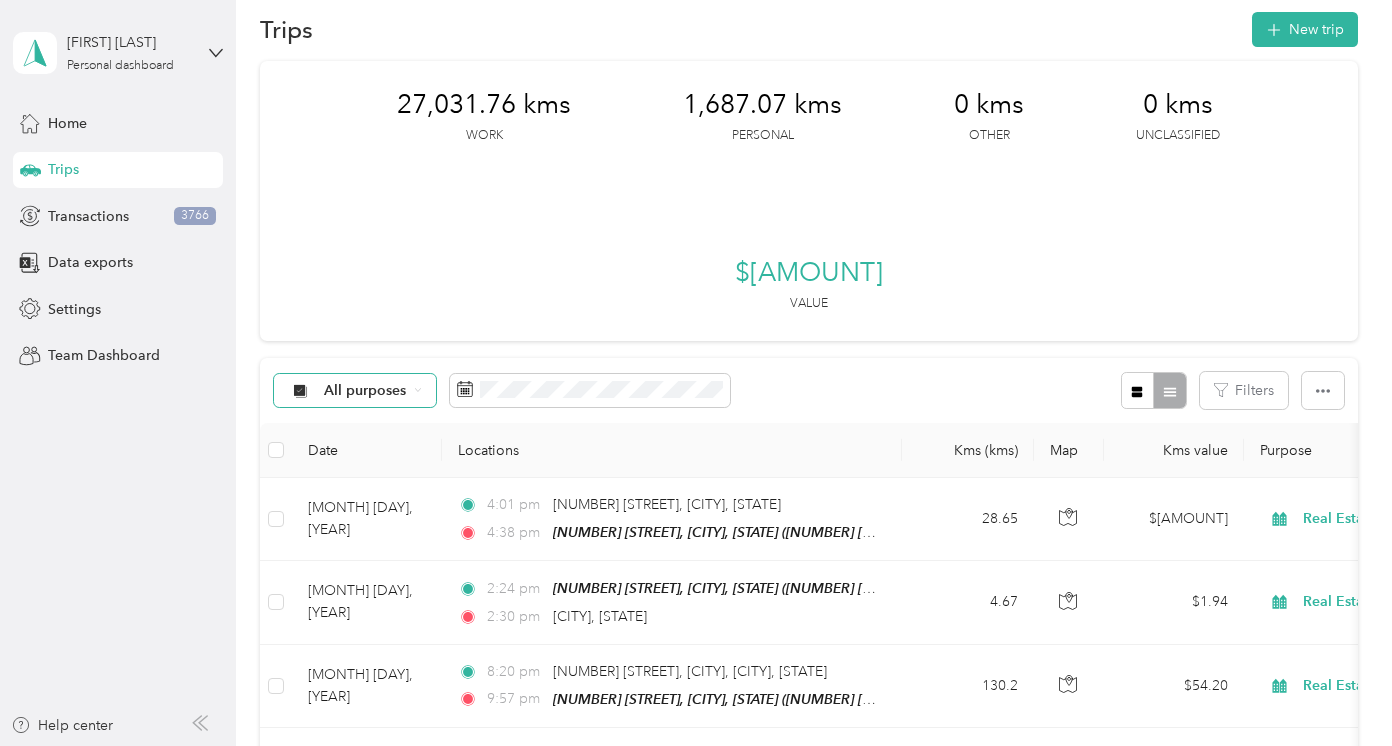 click 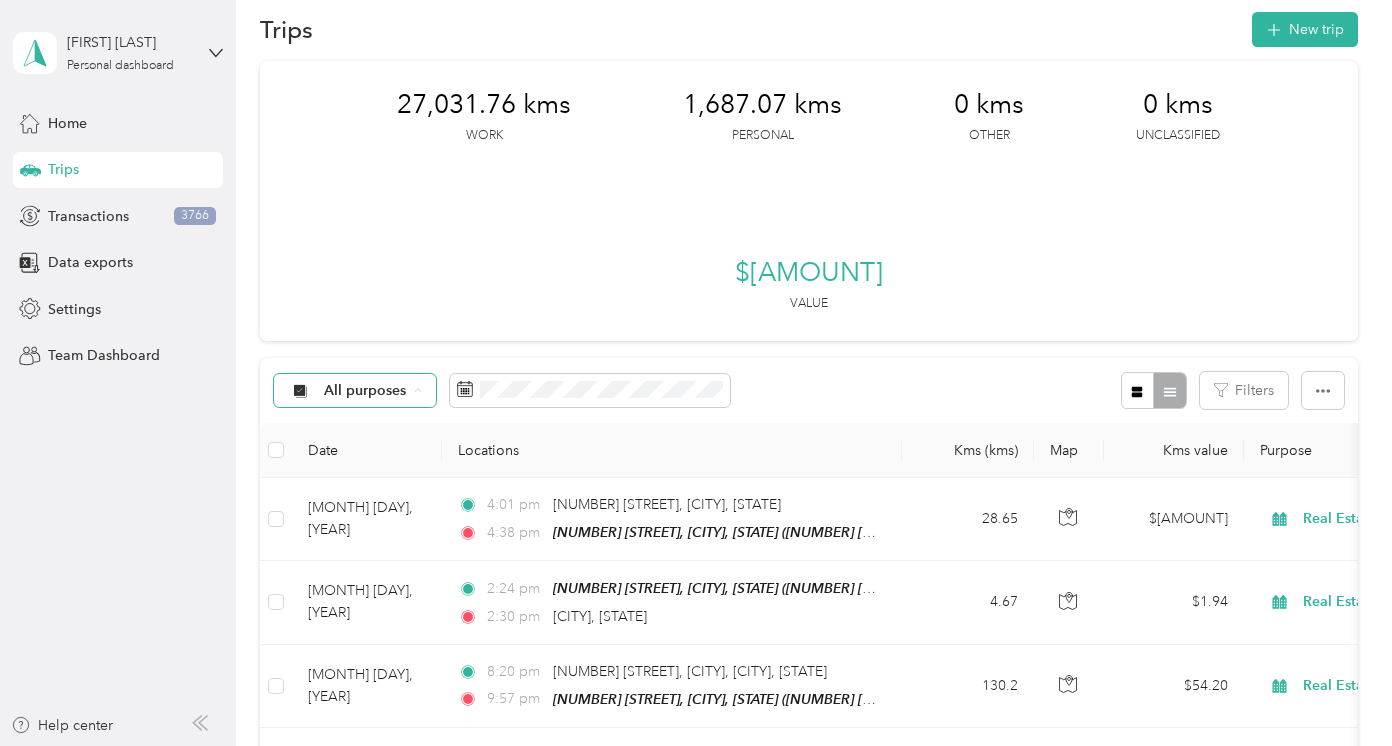 click on "Real Estate" at bounding box center [392, 564] 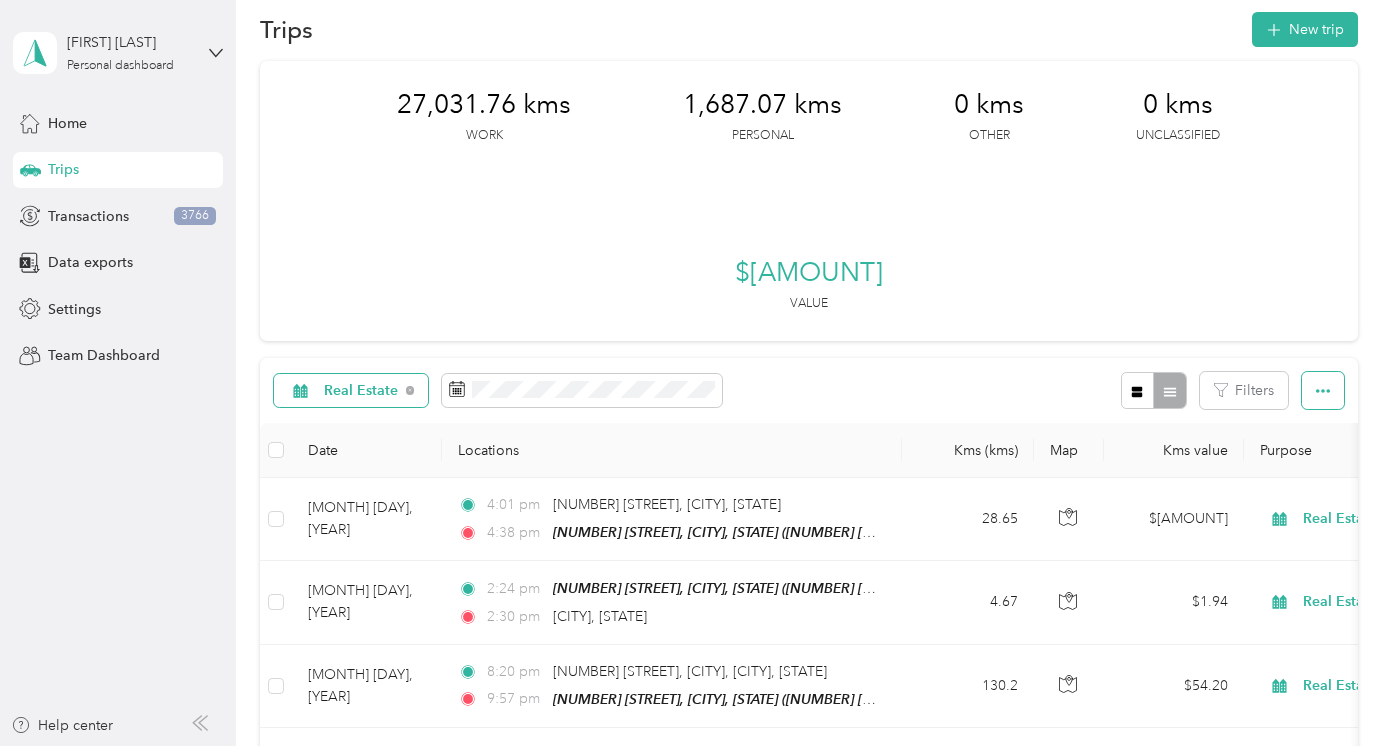 click 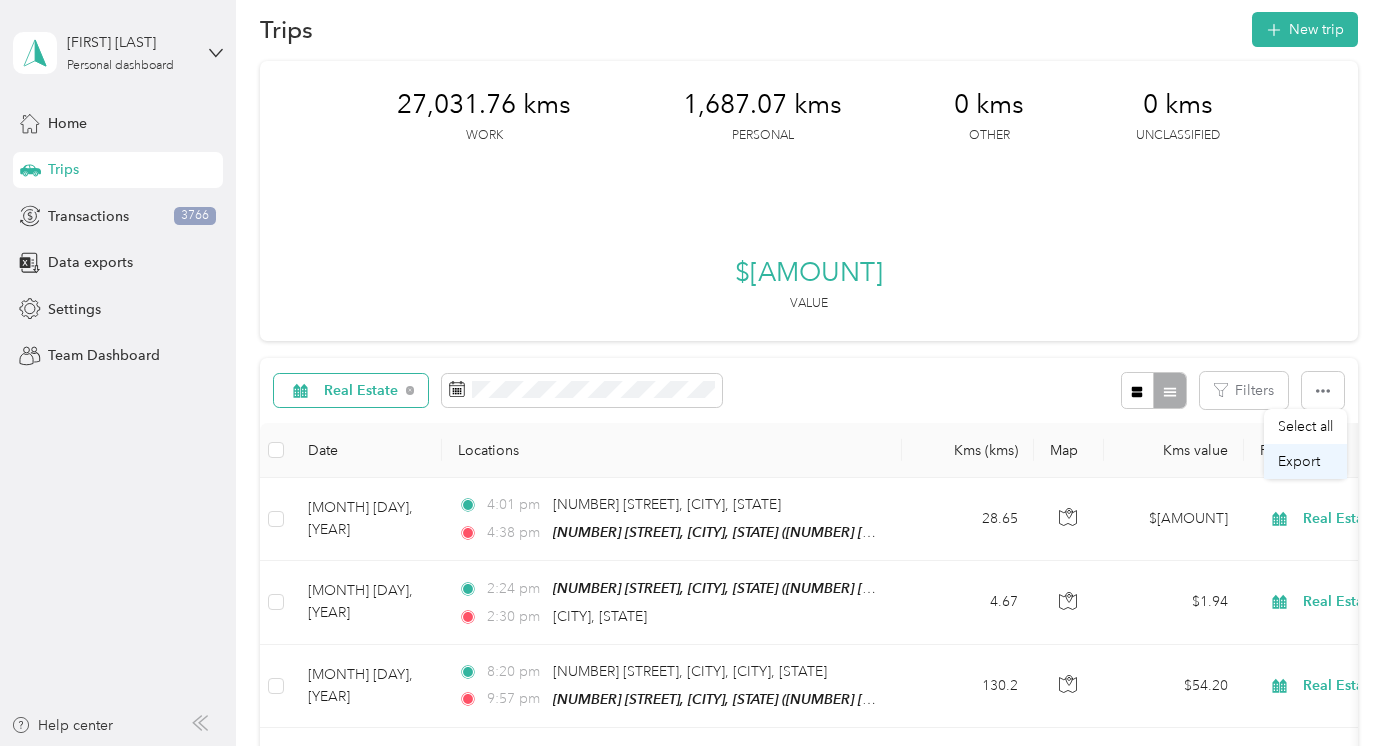 click on "Export" at bounding box center [1299, 461] 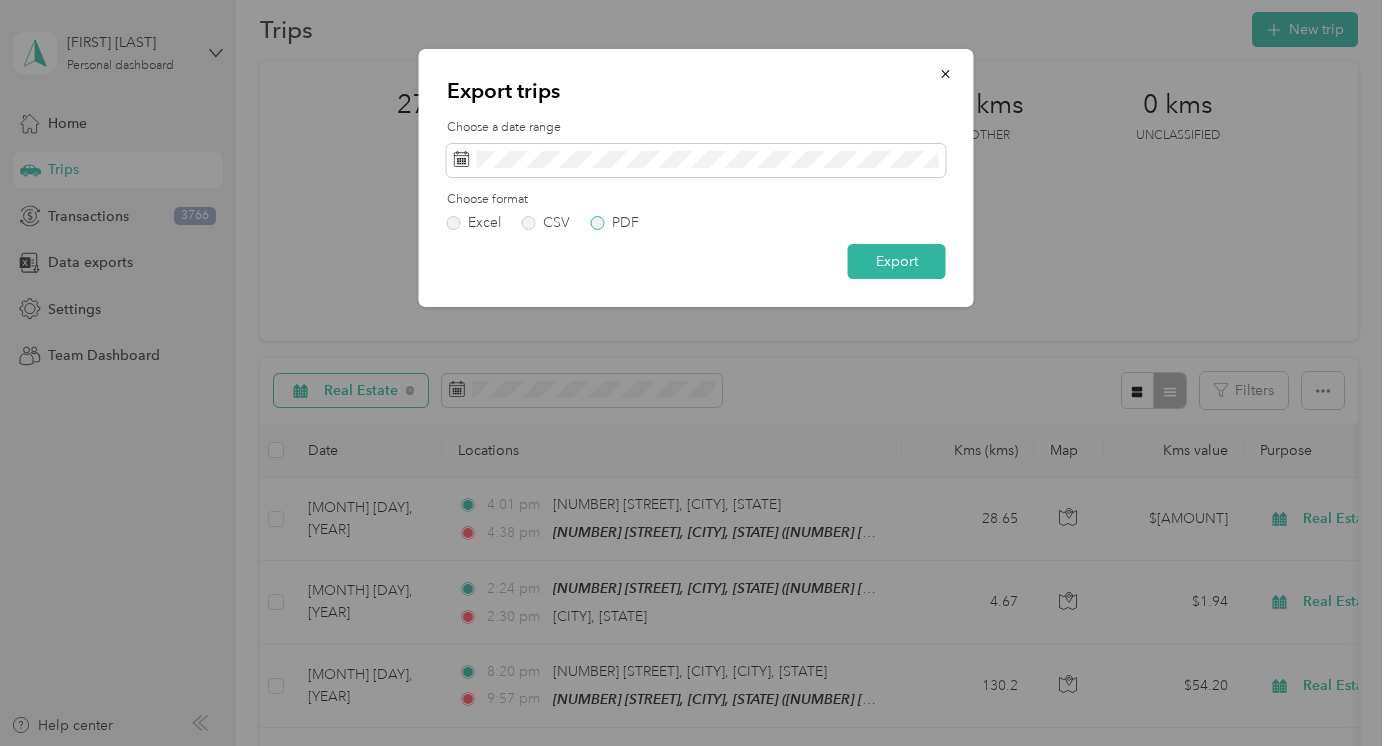 click on "PDF" at bounding box center (615, 223) 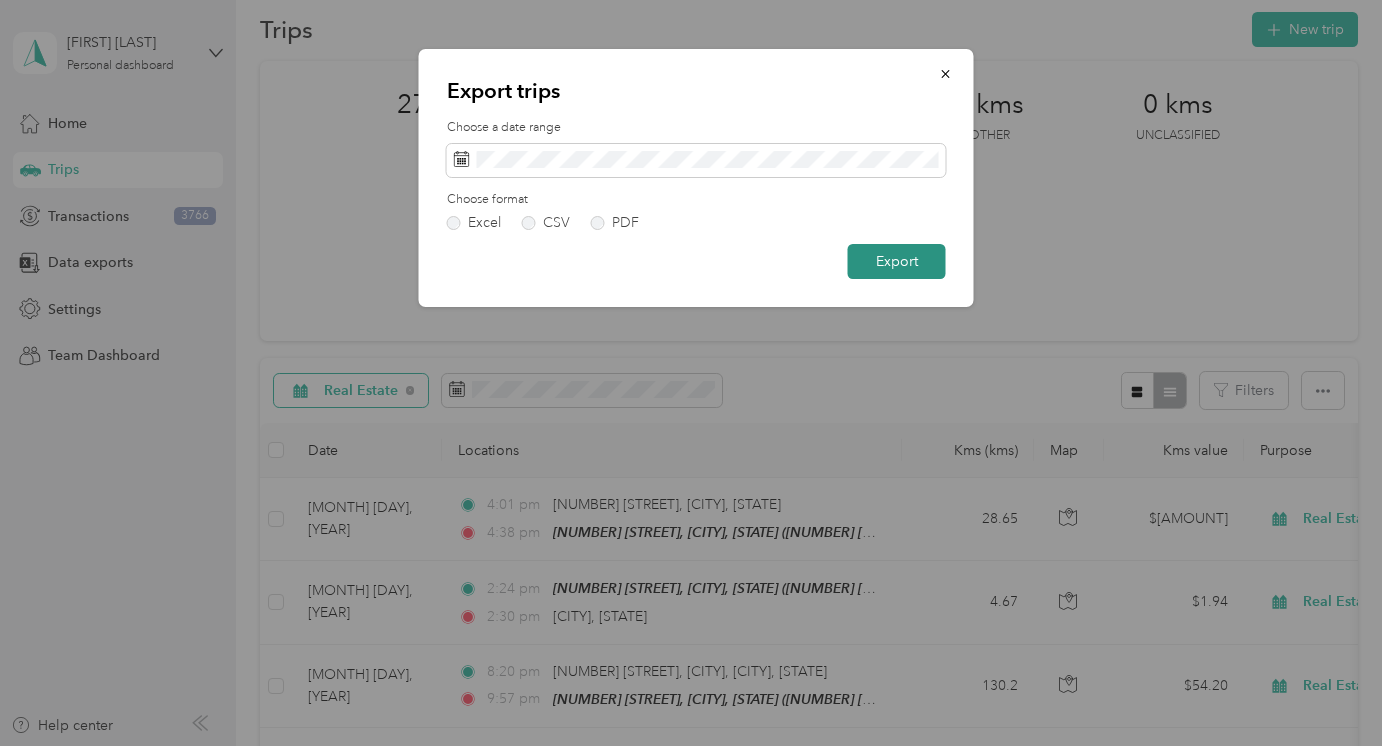 click on "Export" at bounding box center (897, 261) 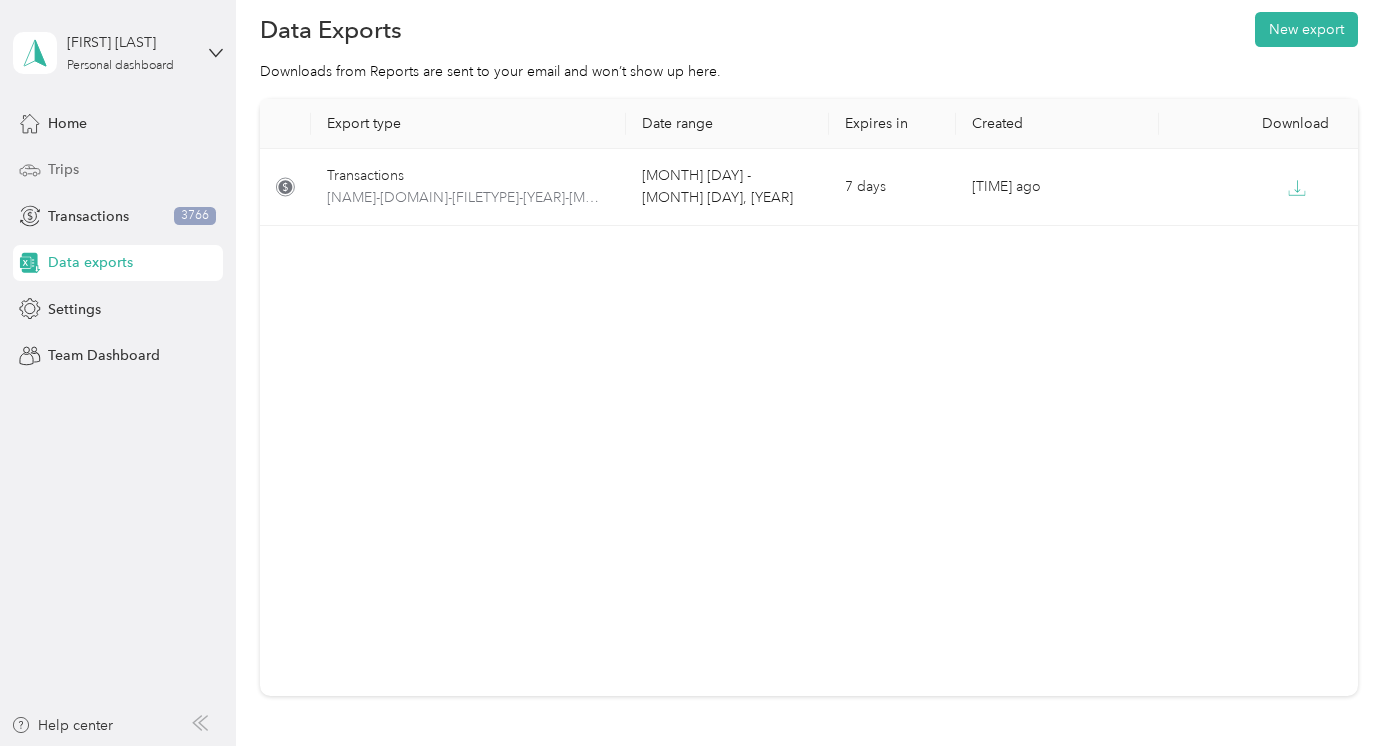 click on "Trips" at bounding box center [63, 169] 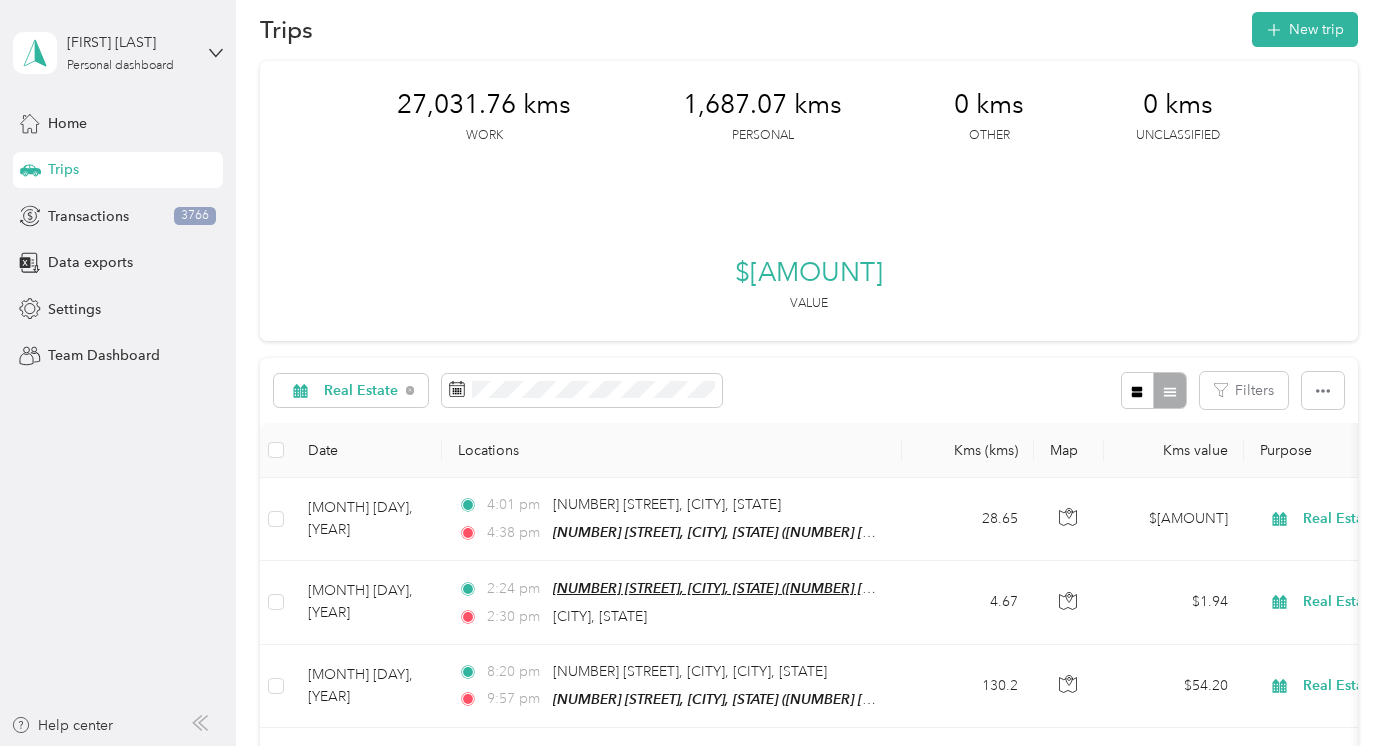 scroll, scrollTop: 217, scrollLeft: 0, axis: vertical 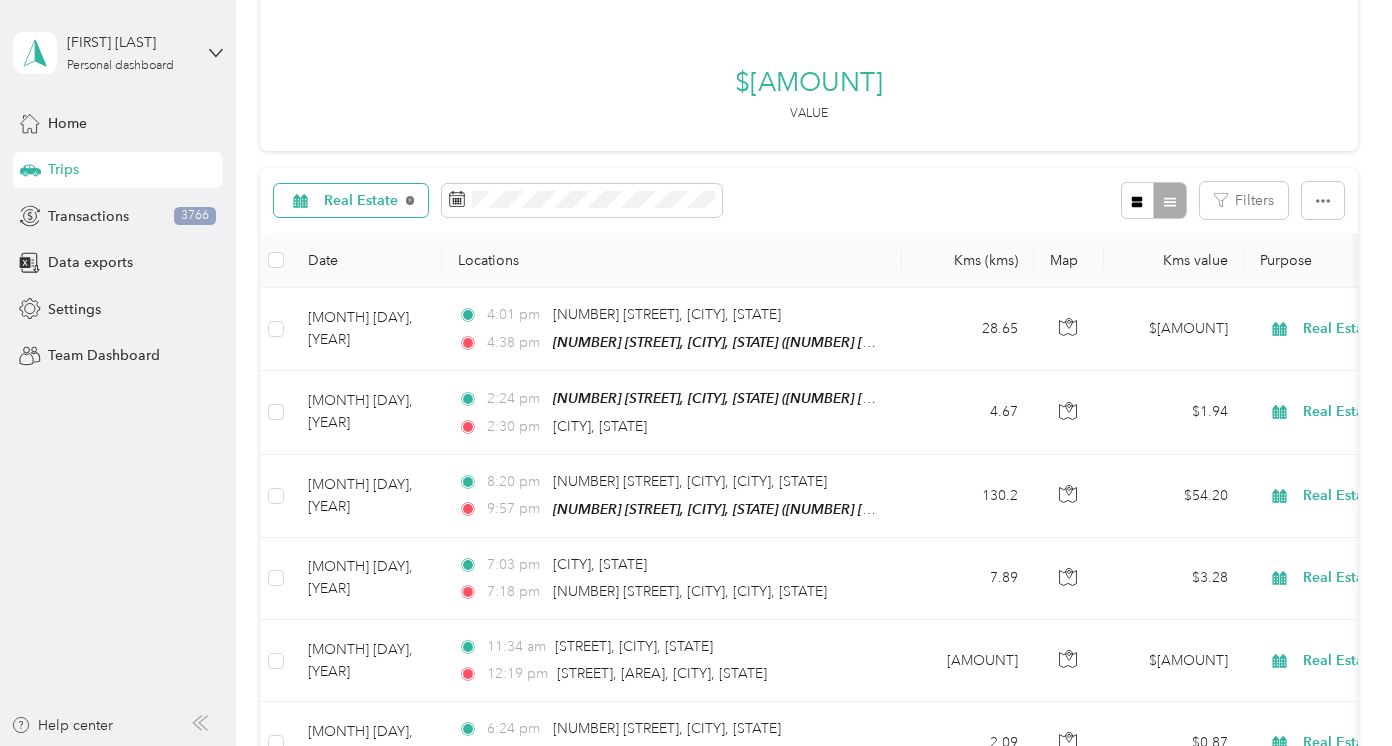 click 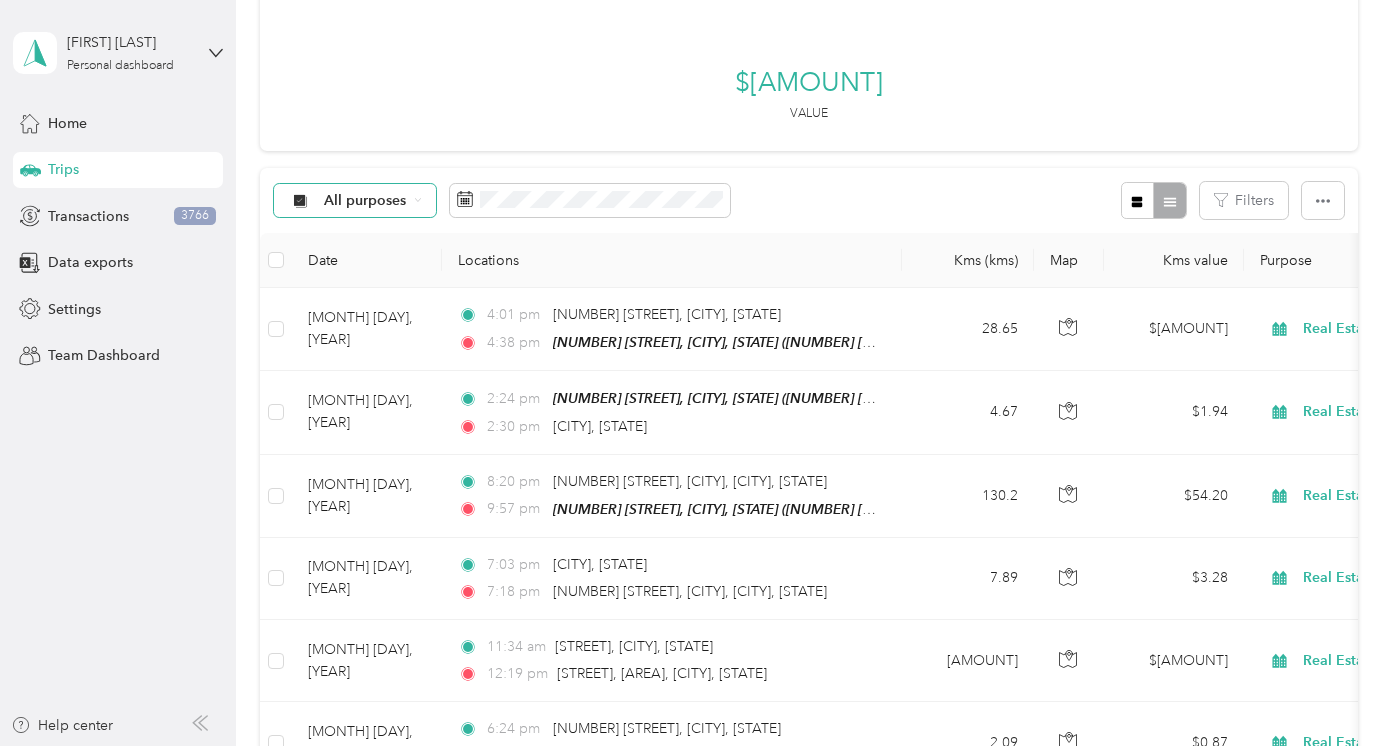 click 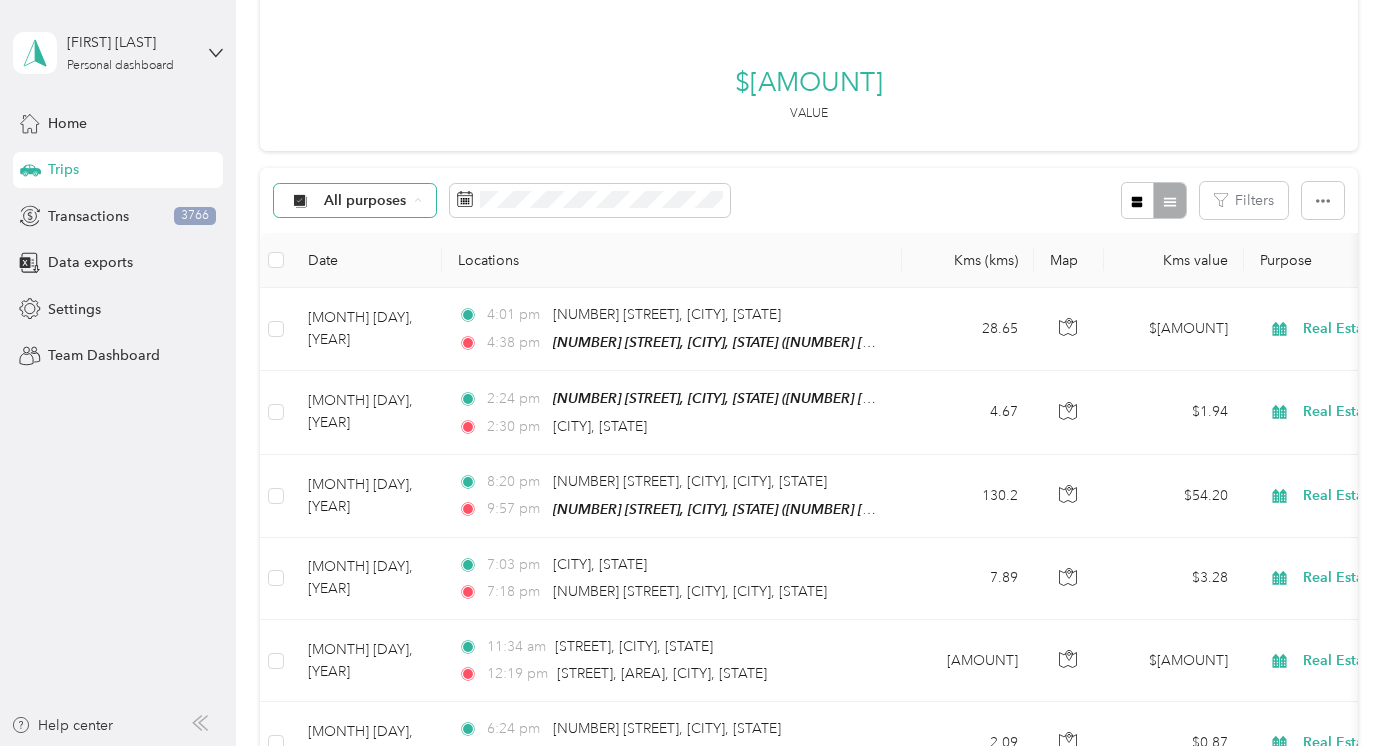 click on "Work" at bounding box center (392, 304) 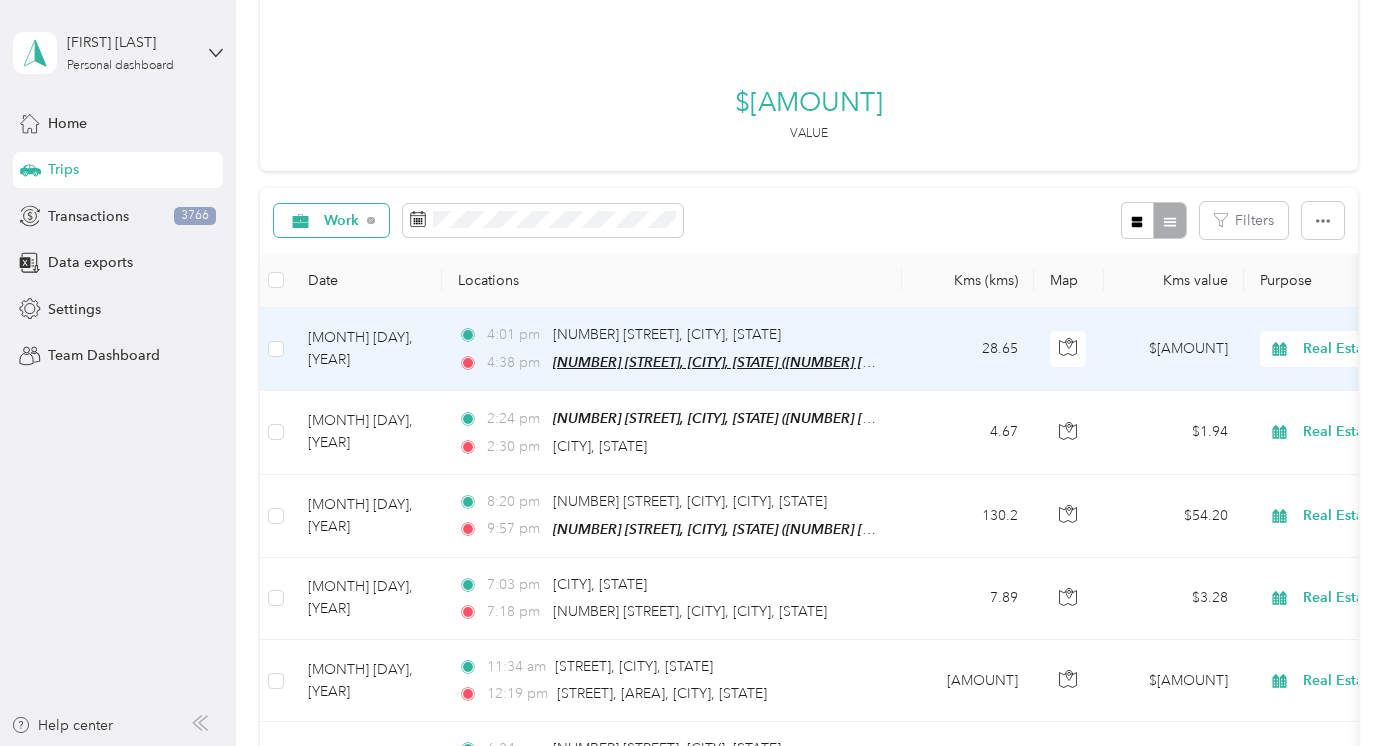 scroll, scrollTop: 28, scrollLeft: 0, axis: vertical 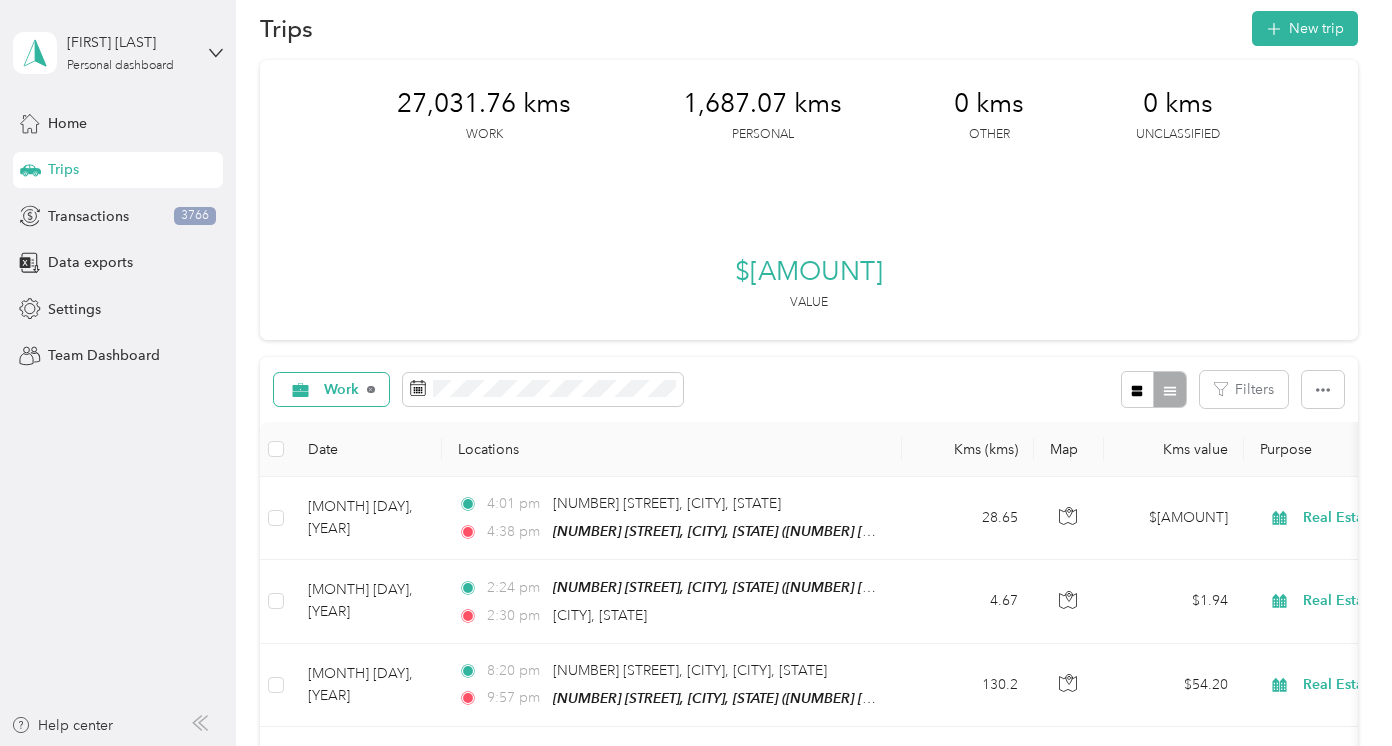 click 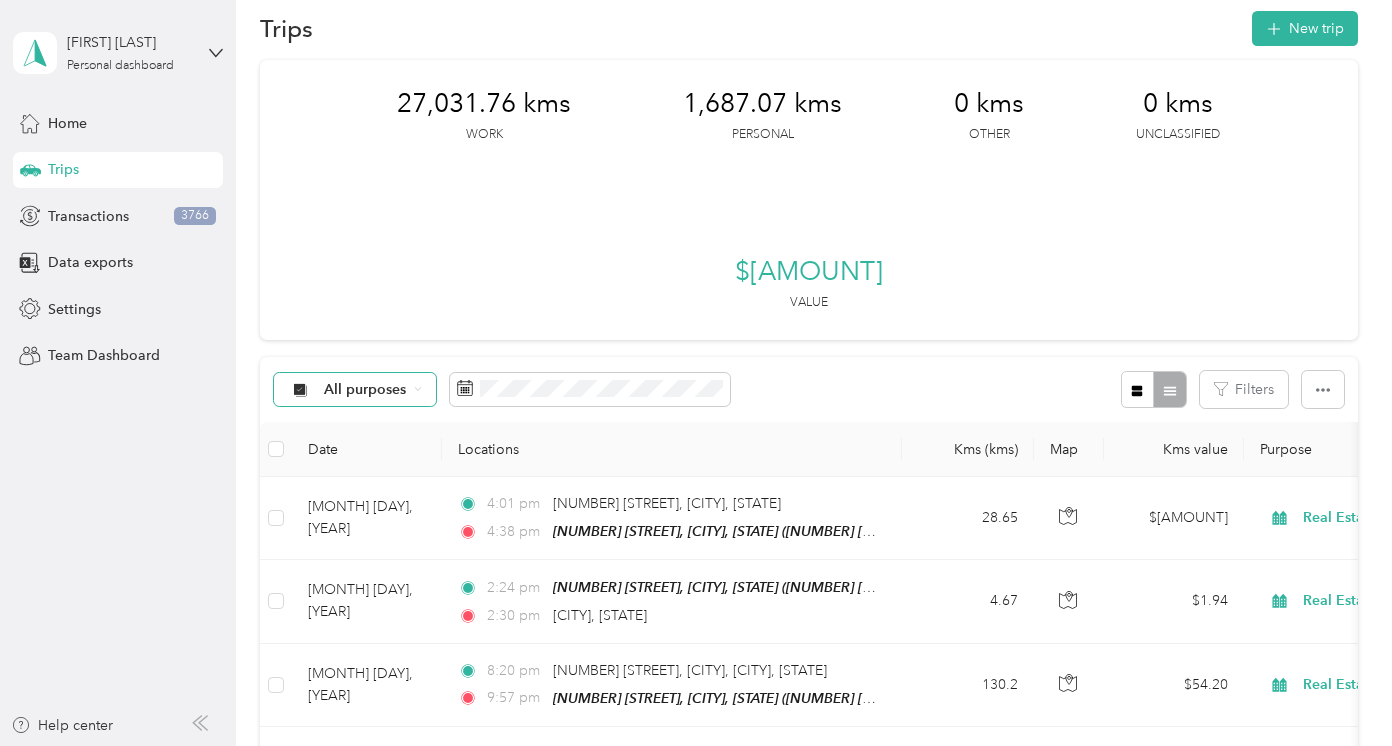 click 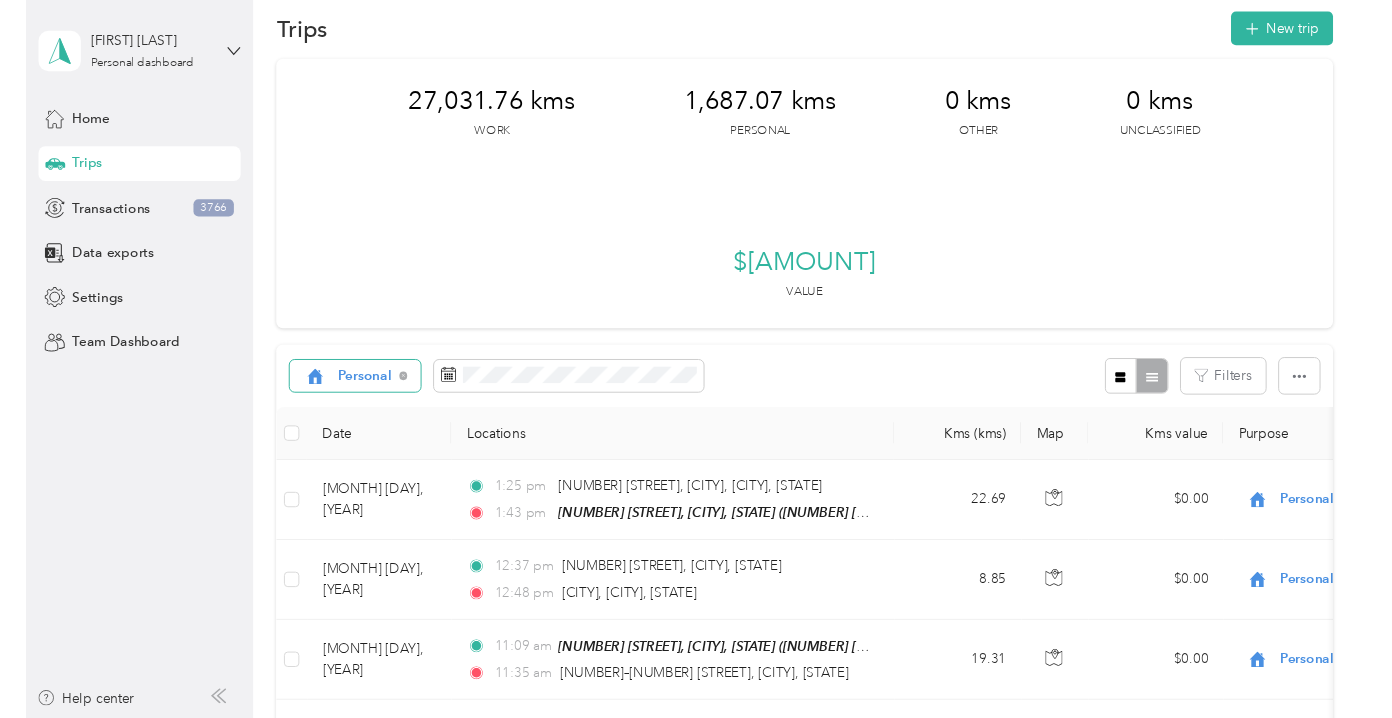 scroll, scrollTop: 0, scrollLeft: 0, axis: both 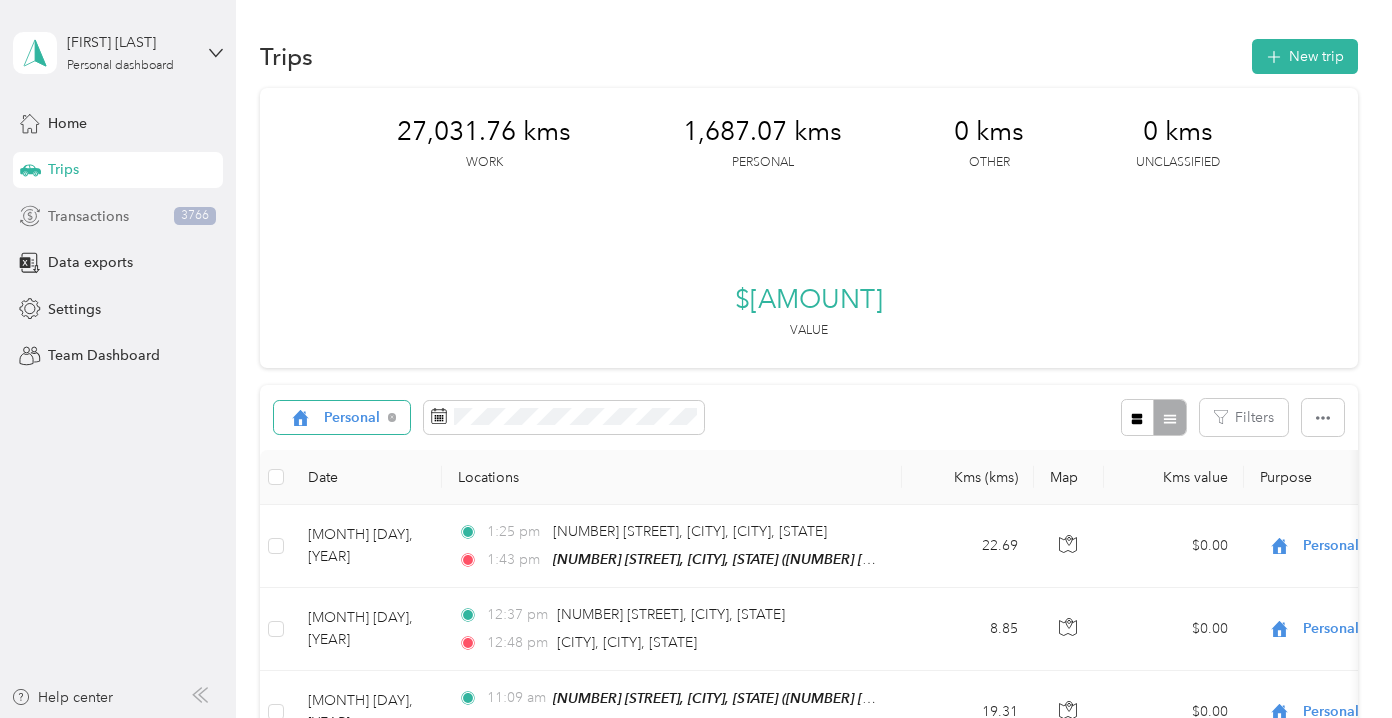 click on "Transactions" at bounding box center [88, 216] 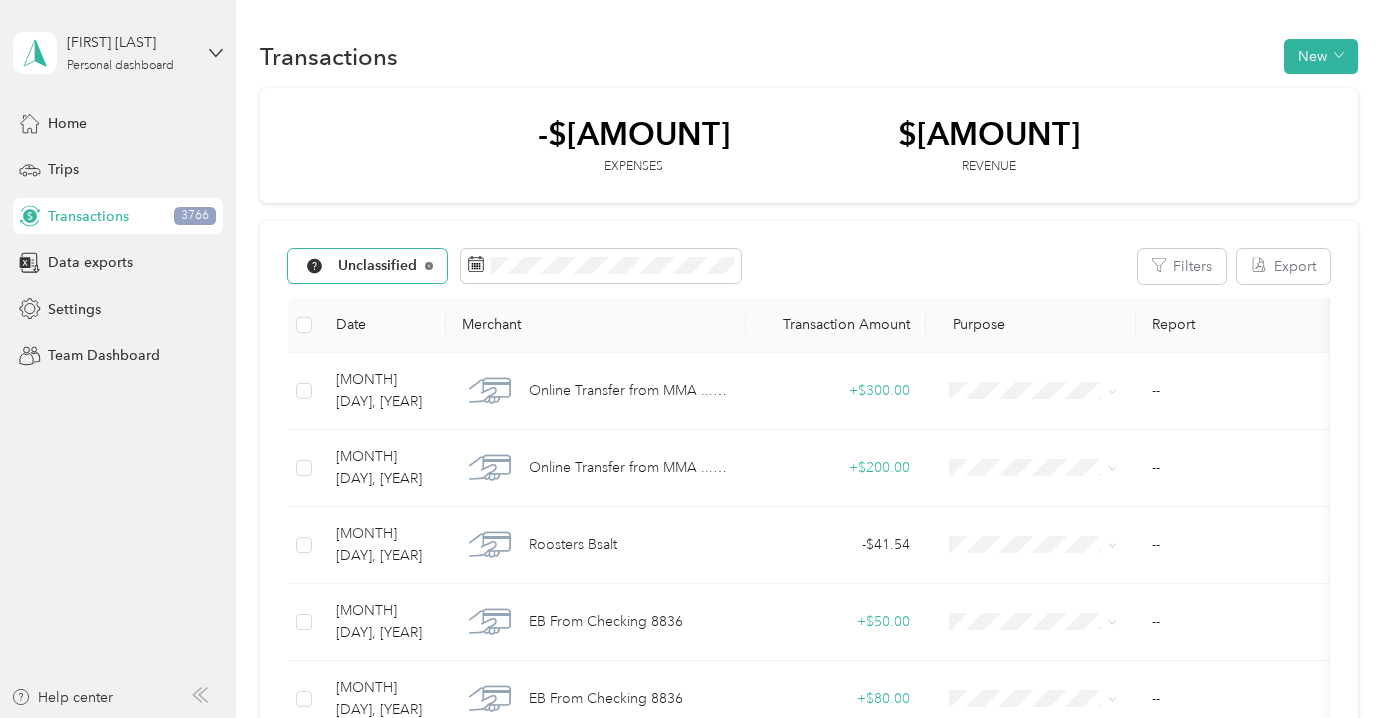 click 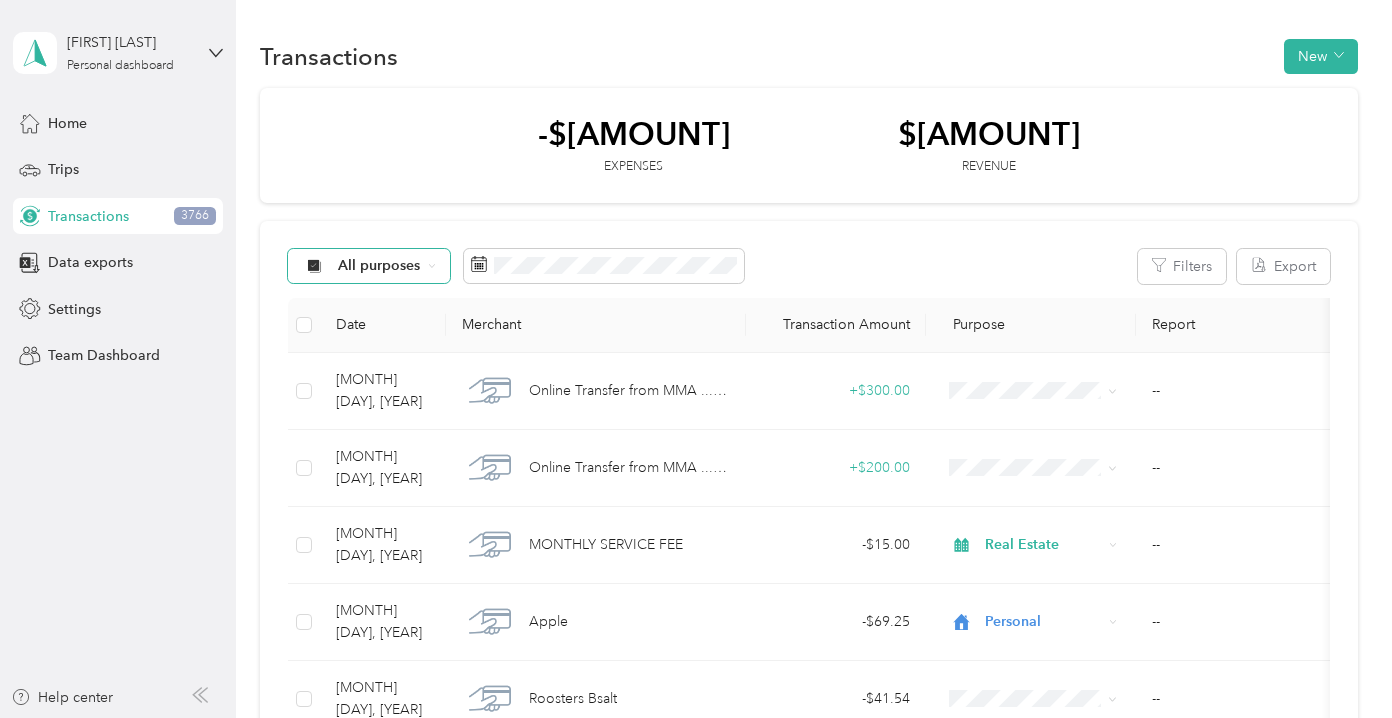 click 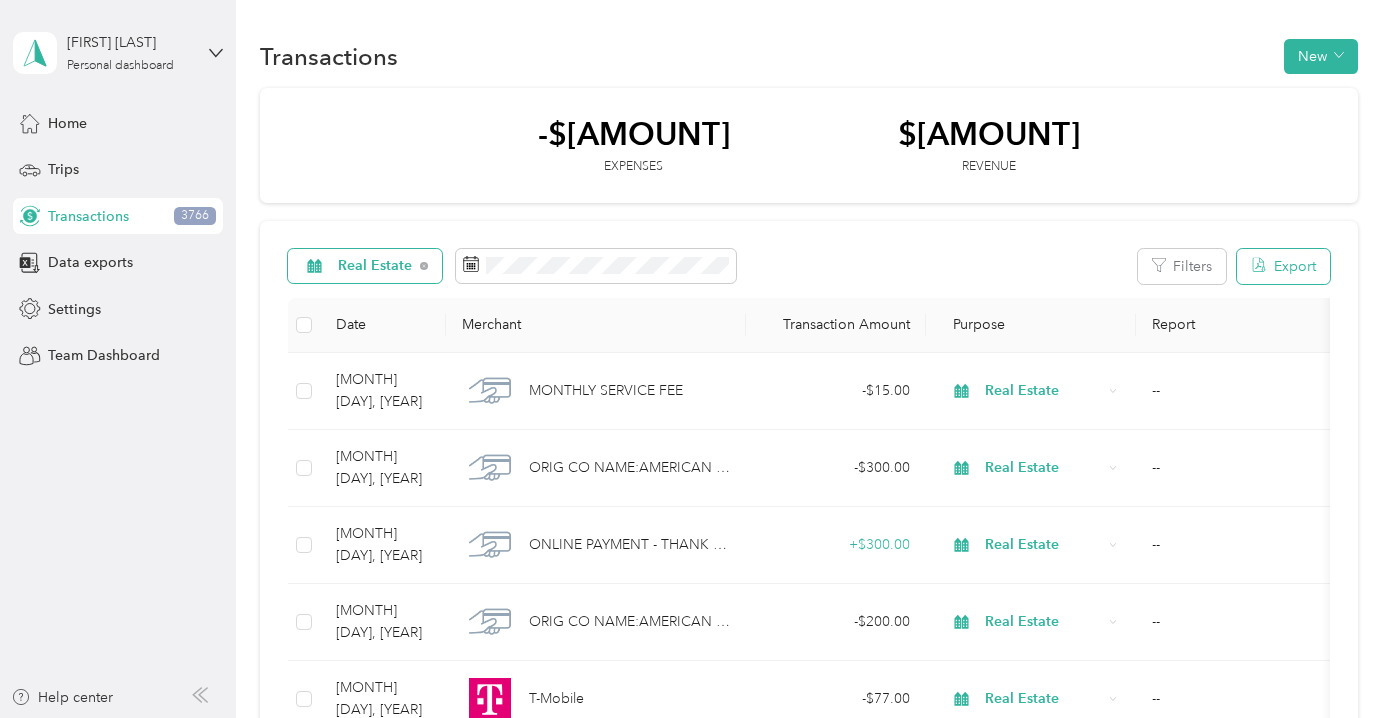 click on "Export" at bounding box center [1283, 266] 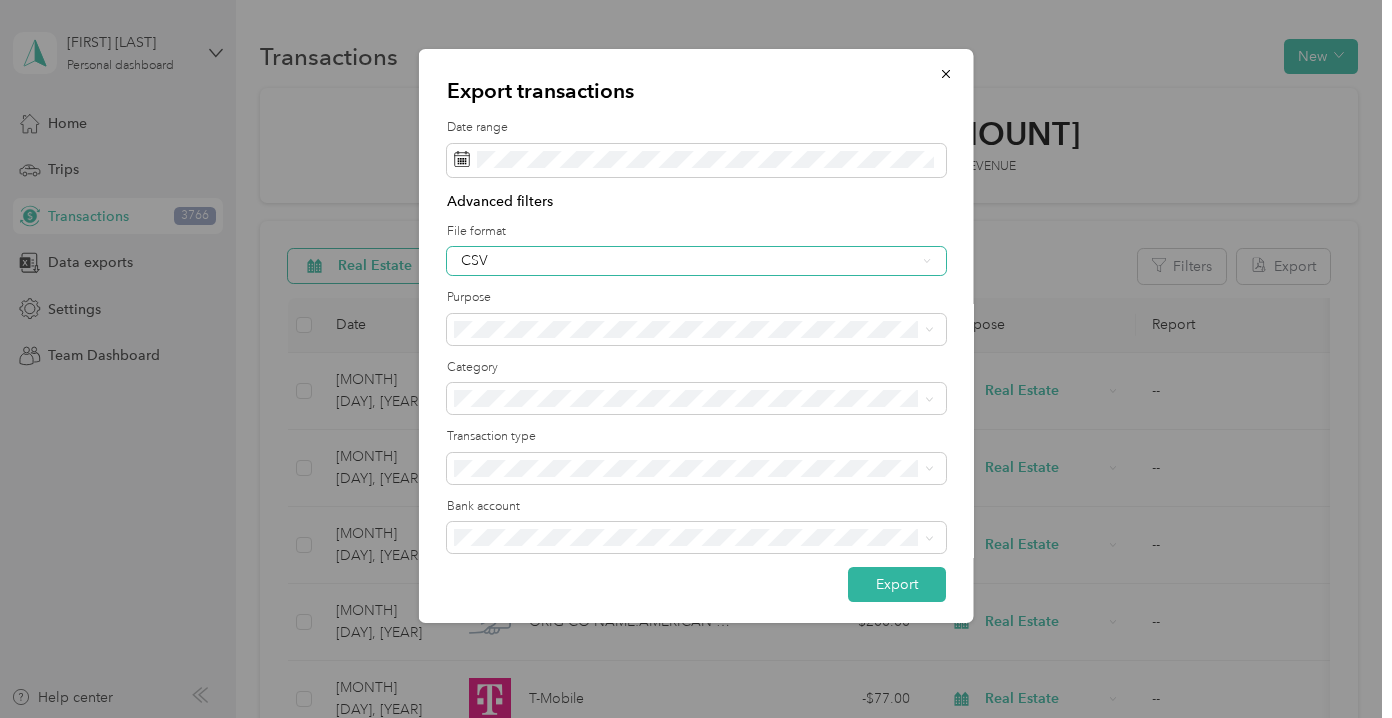 click 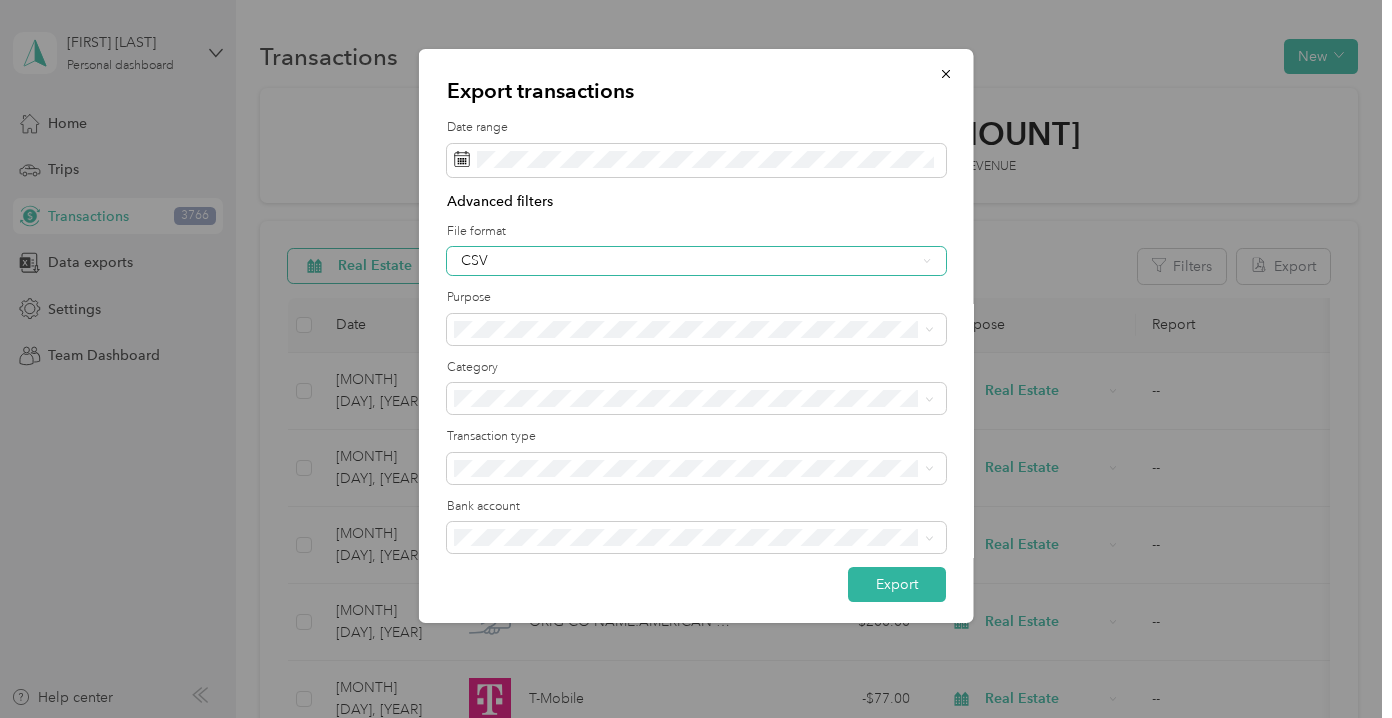 click on "PDF" at bounding box center [694, 360] 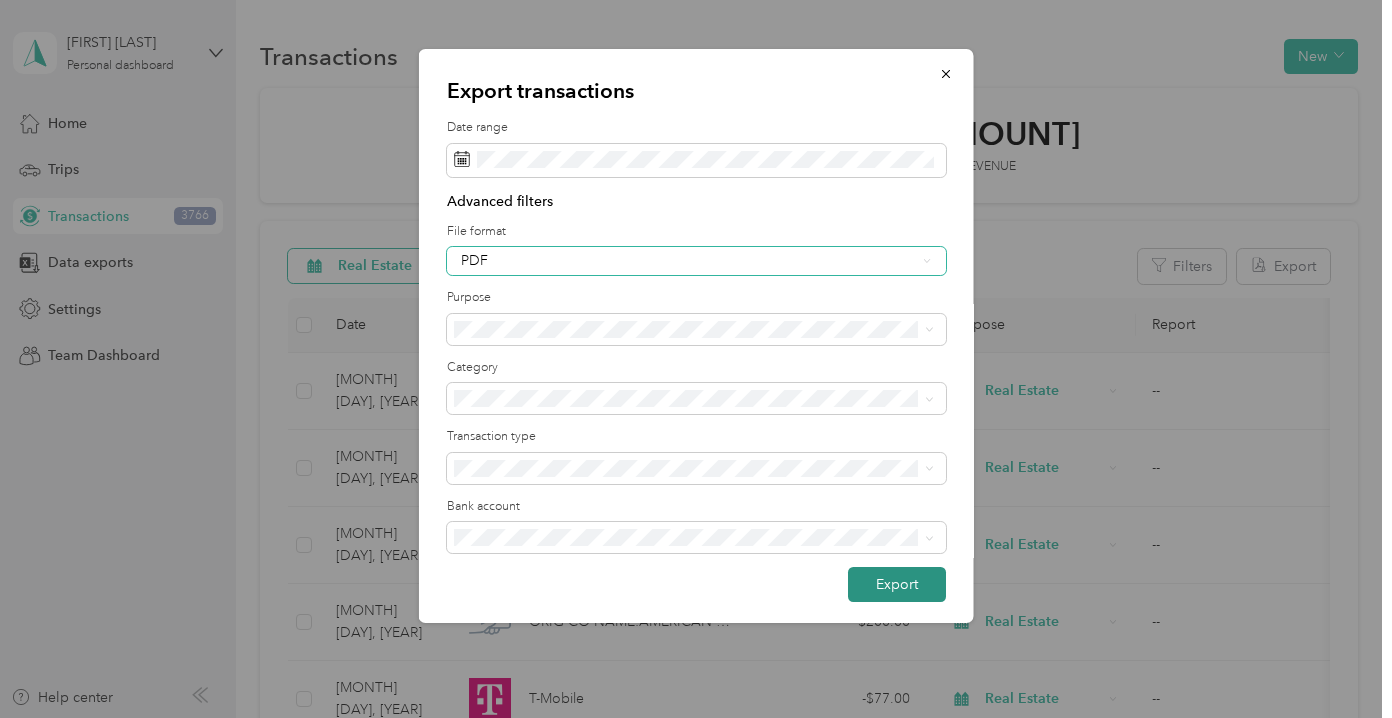 click on "Export" at bounding box center (897, 584) 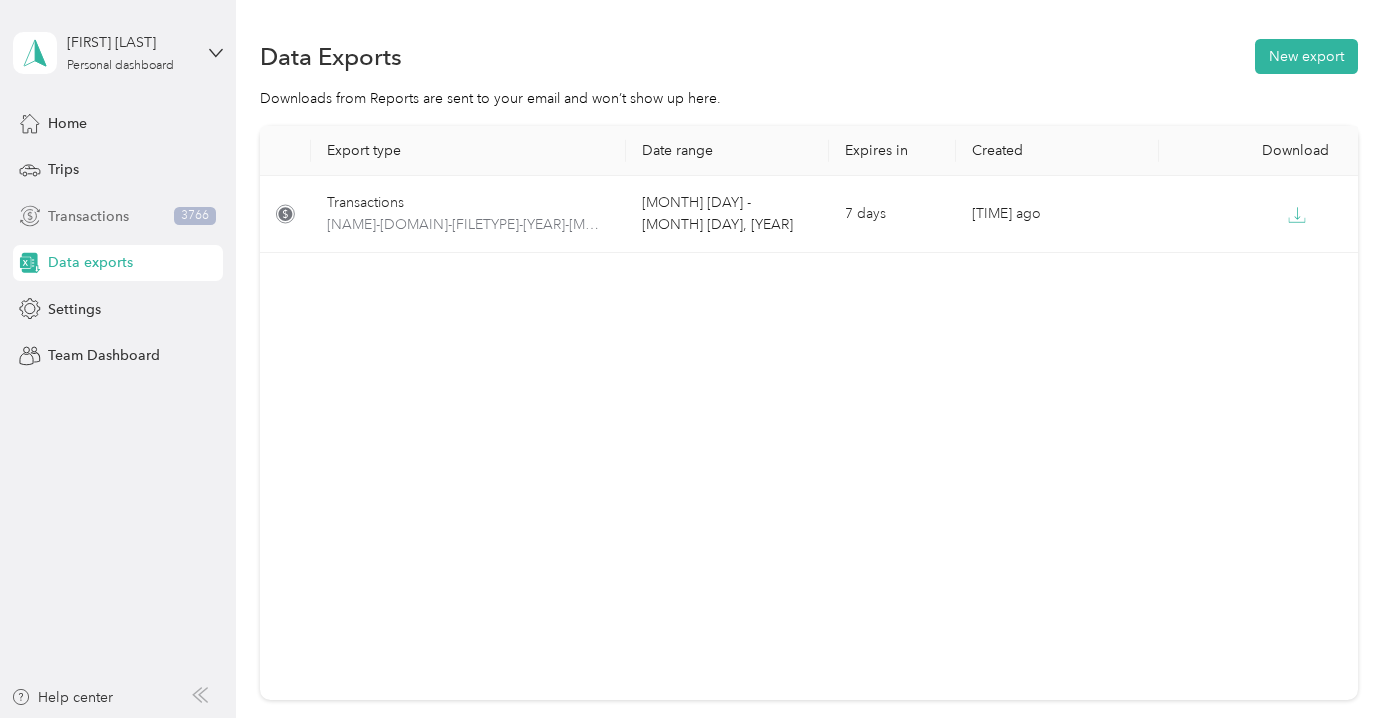 click on "Transactions" at bounding box center [88, 216] 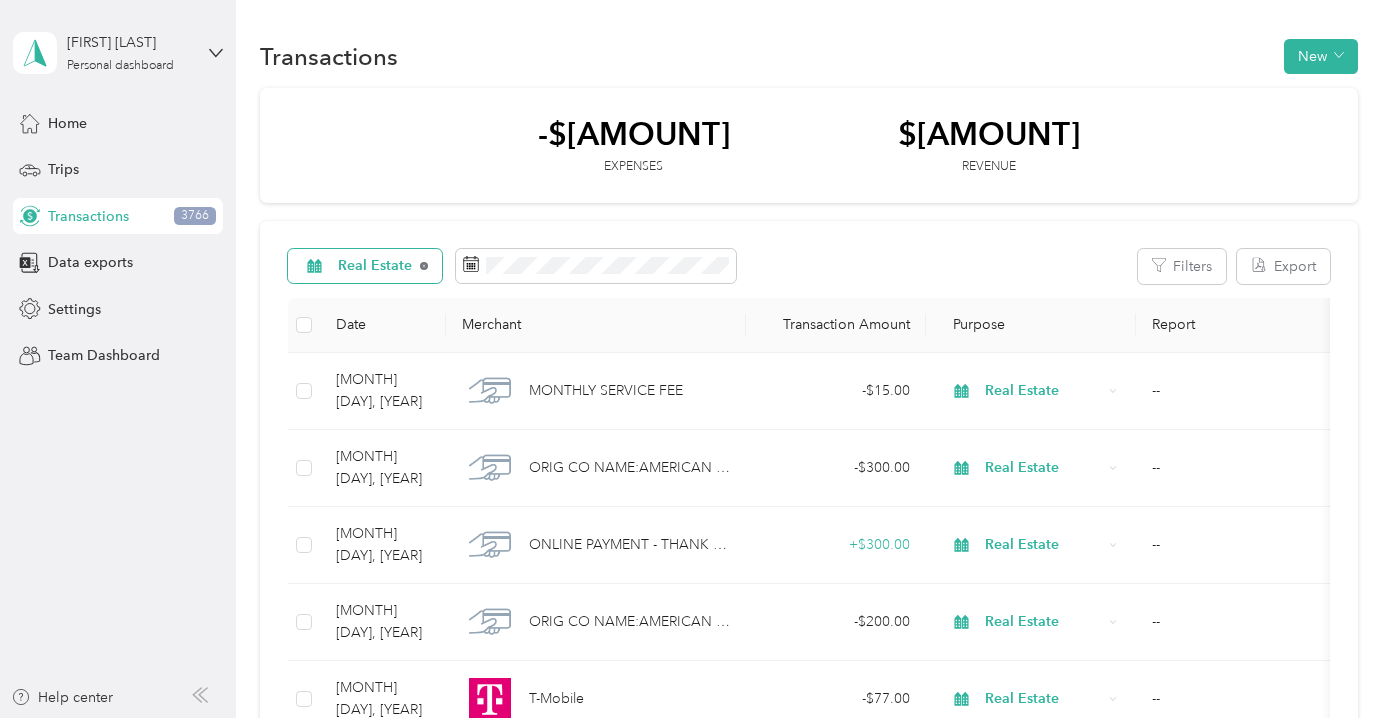 click 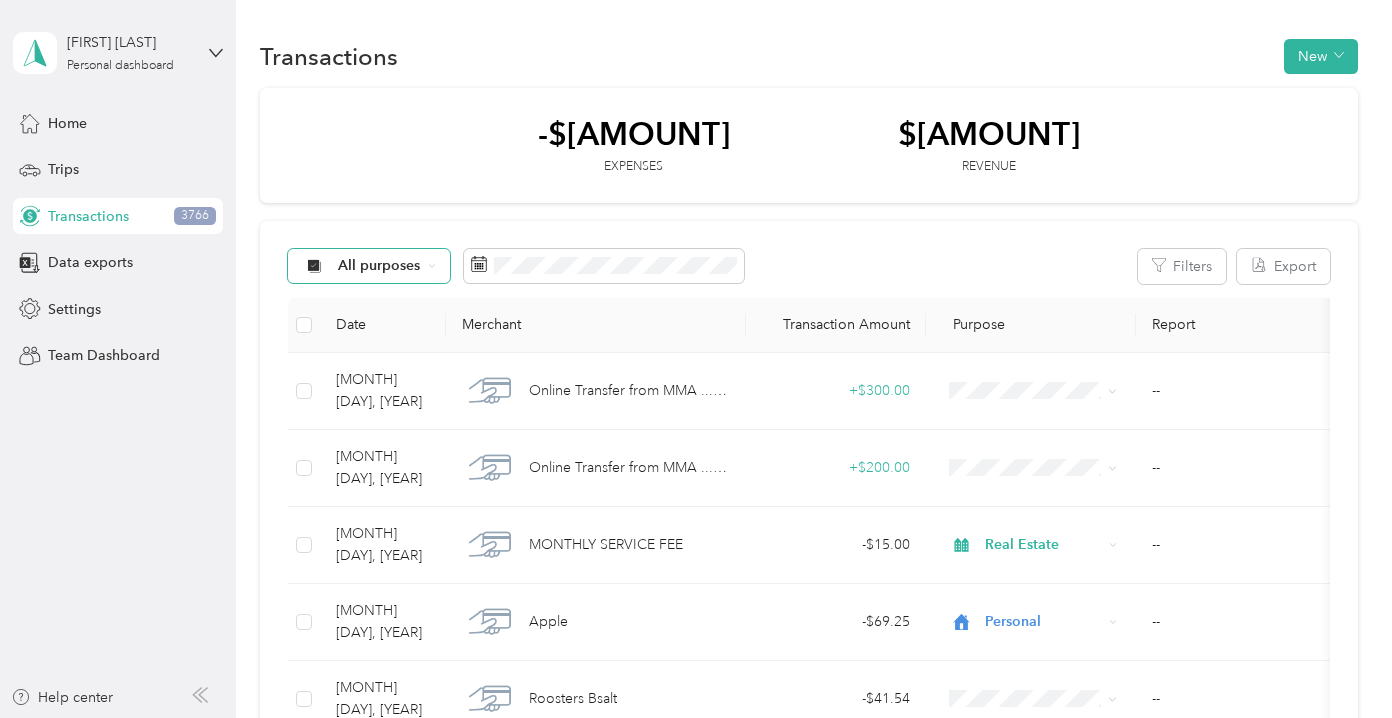 click 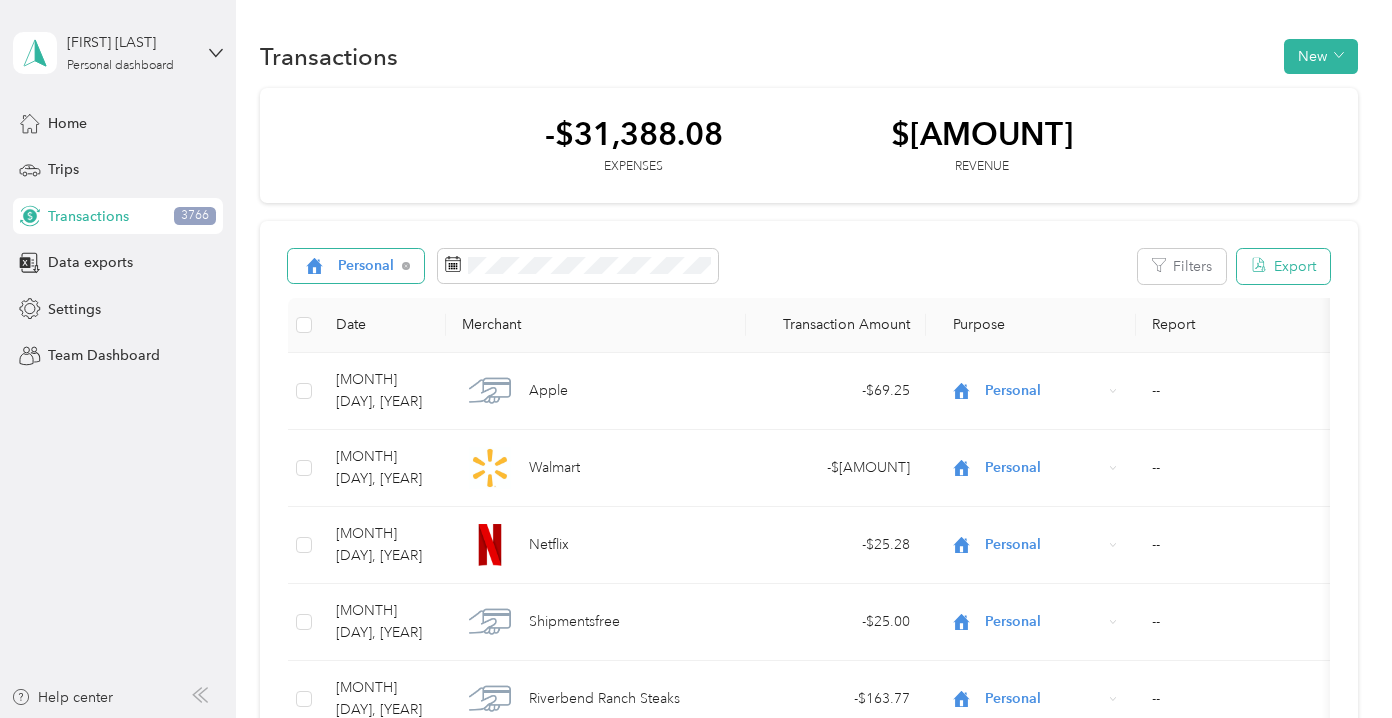 click on "Export" at bounding box center (1283, 266) 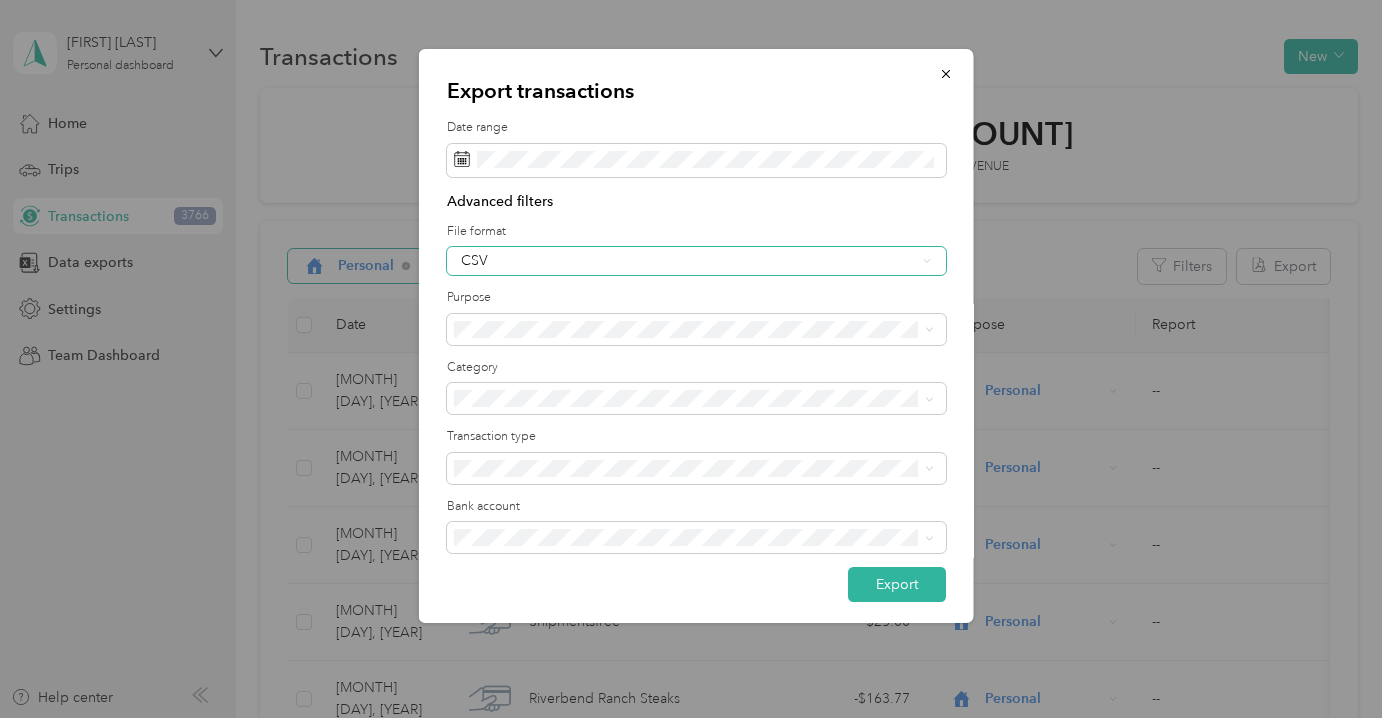 click 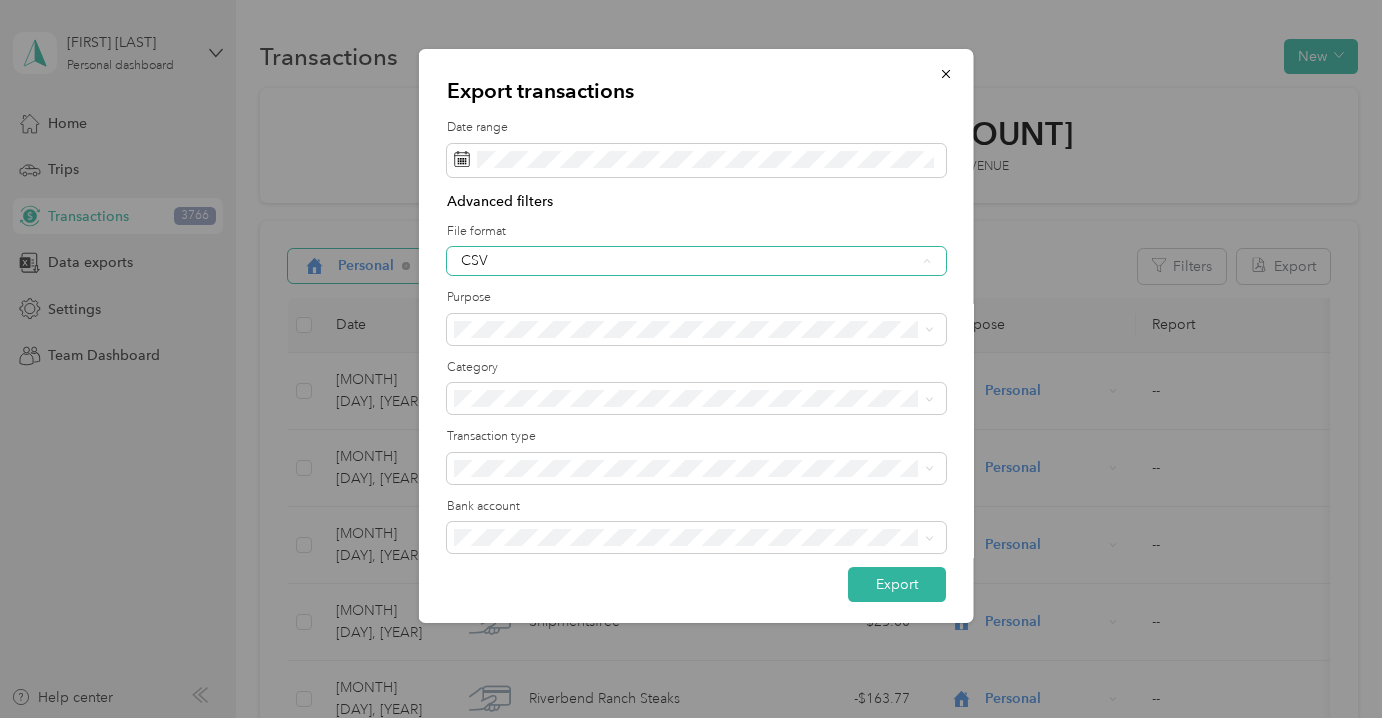 click on "PDF" at bounding box center [694, 364] 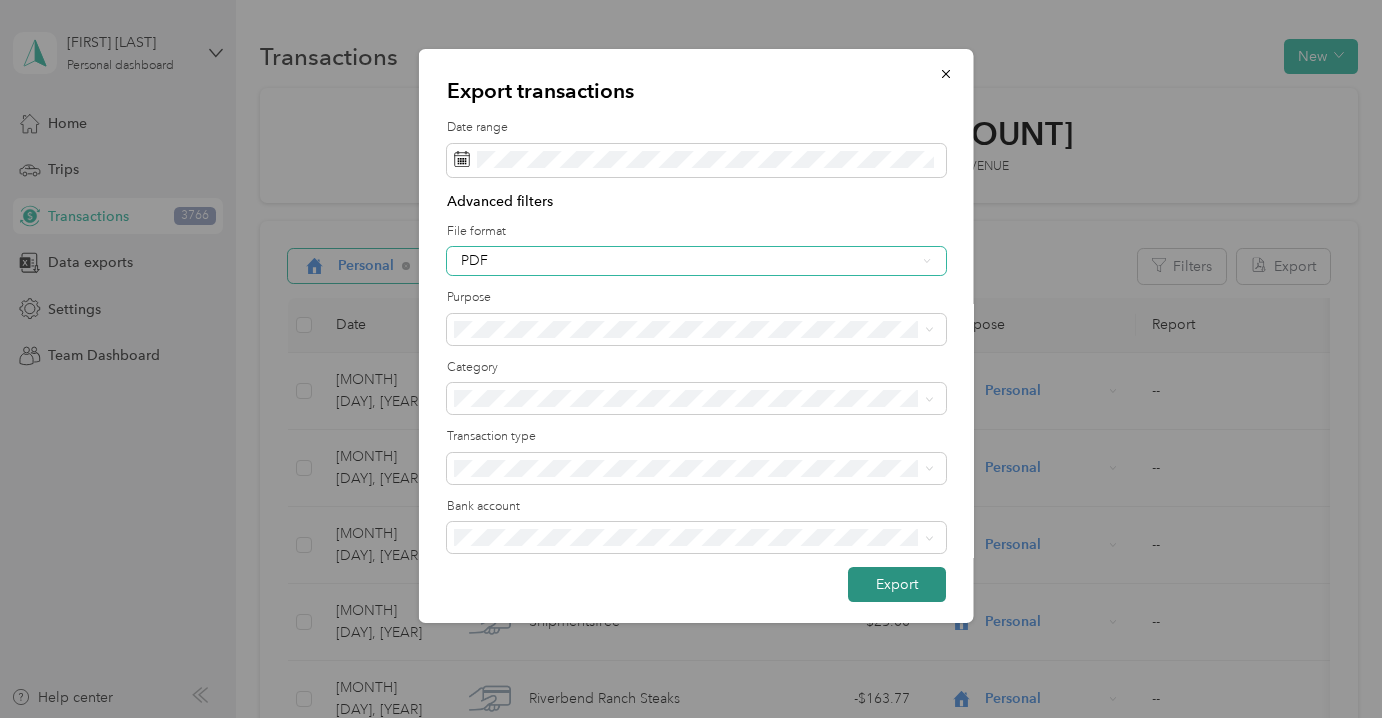 click on "Export" at bounding box center (897, 584) 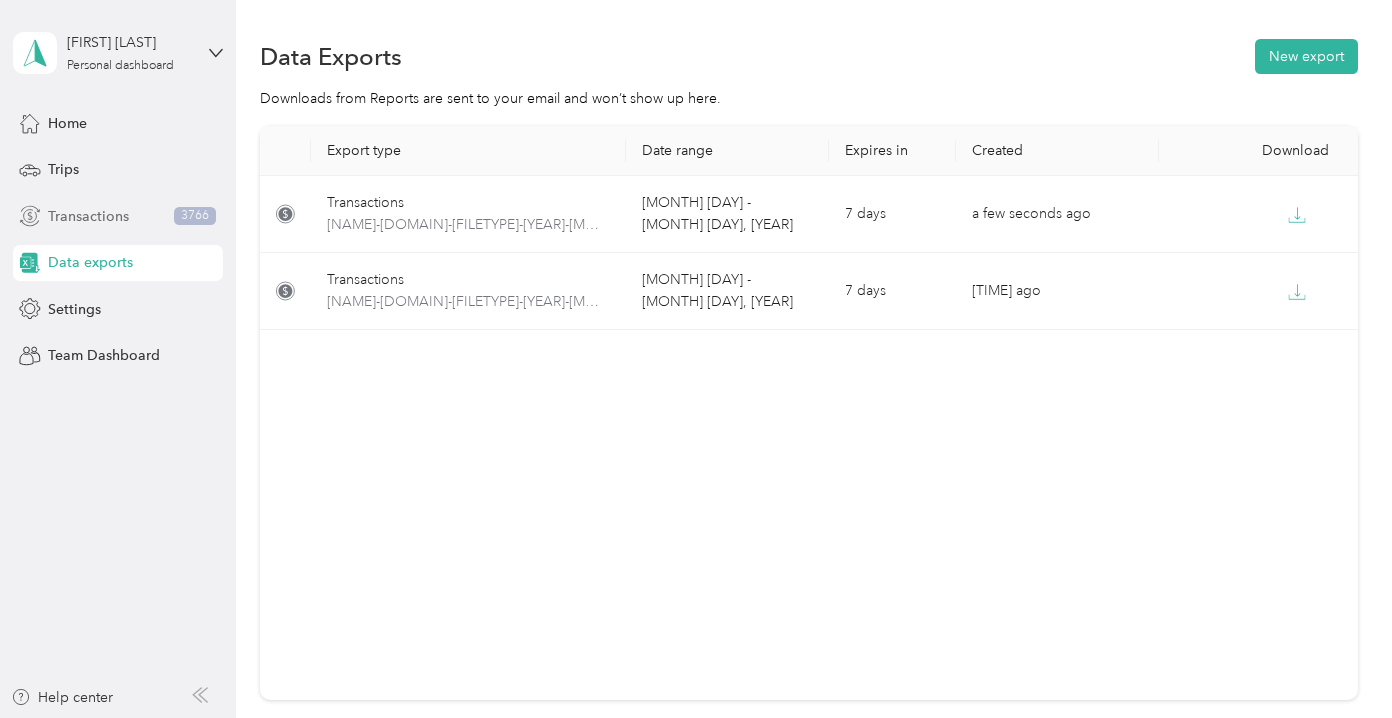 click on "Transactions" at bounding box center (88, 216) 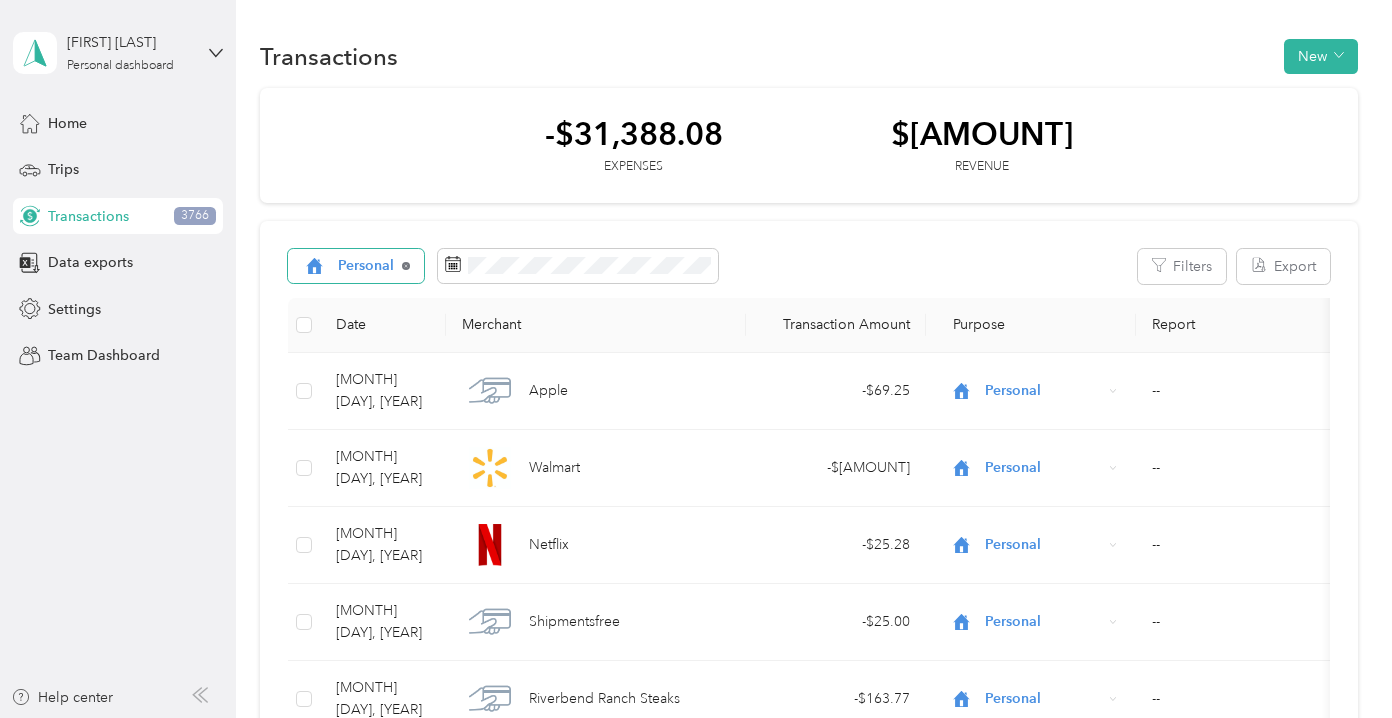 click 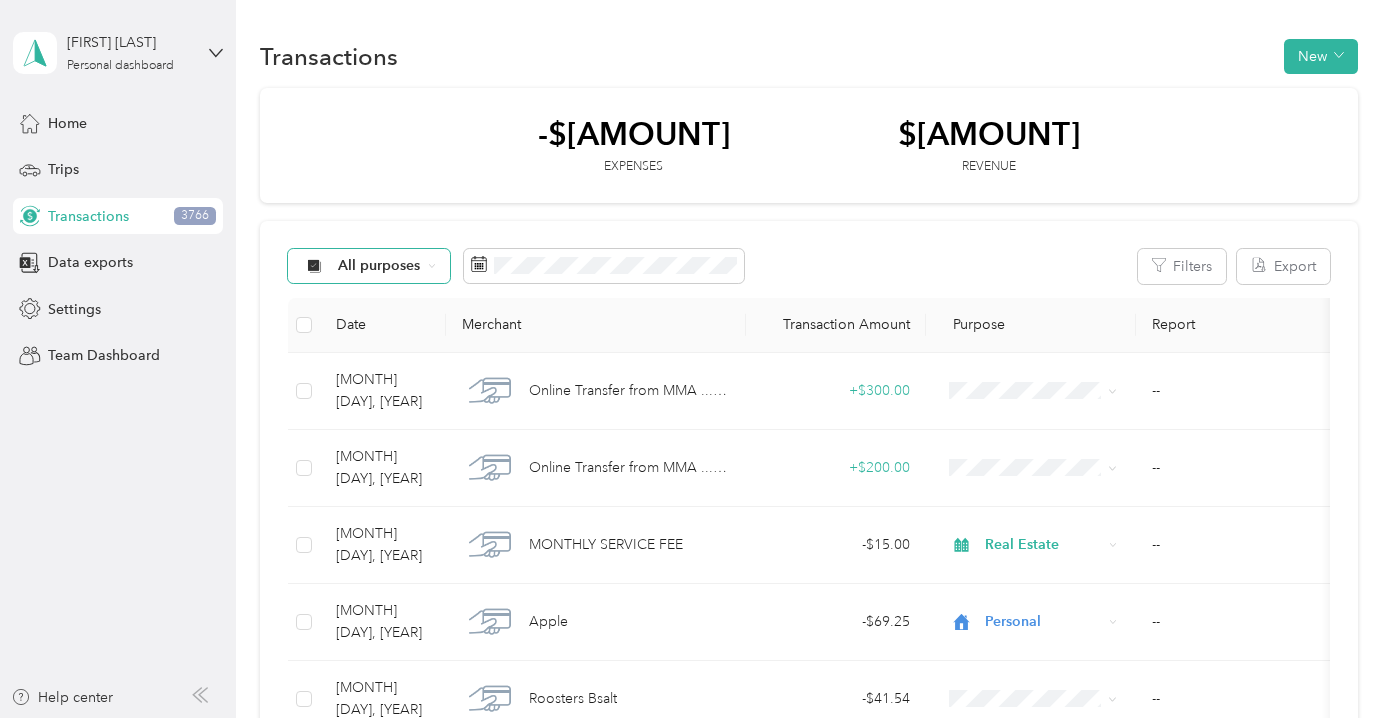 click 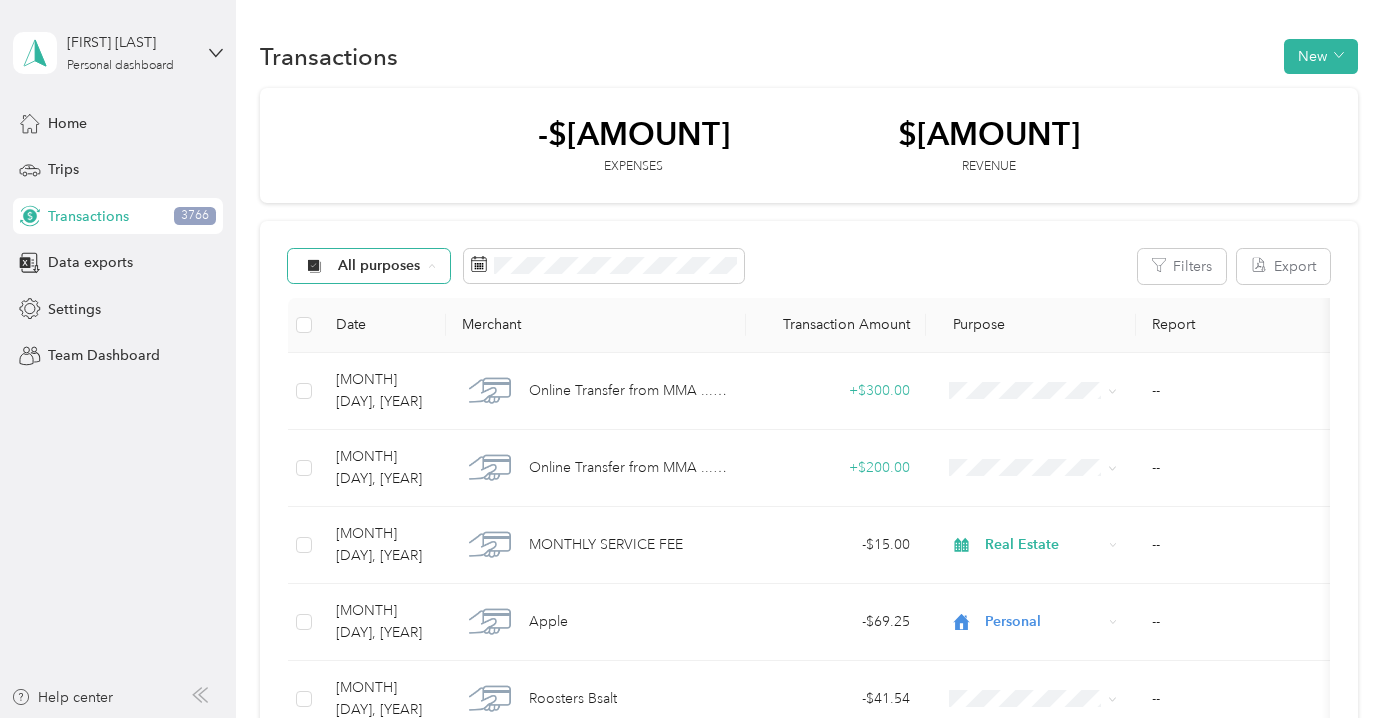 click on "Work" at bounding box center (406, 371) 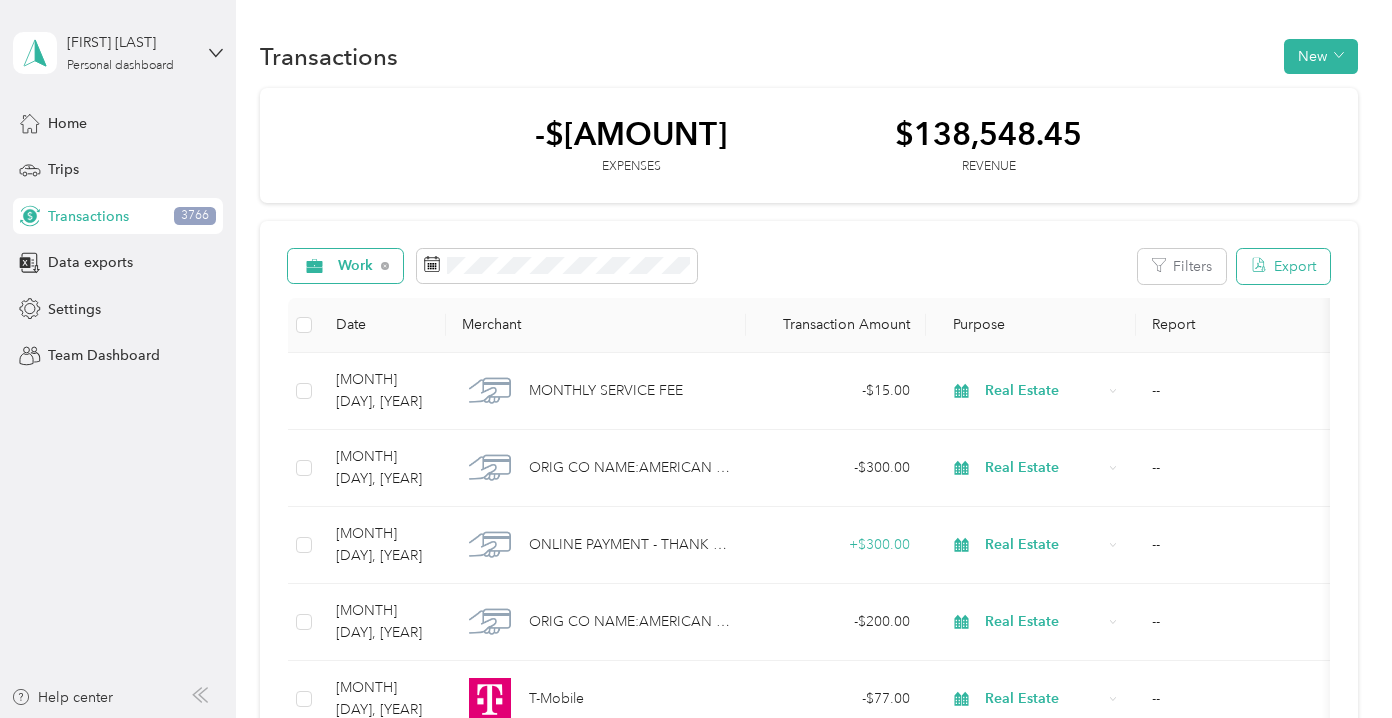 click on "Export" at bounding box center (1283, 266) 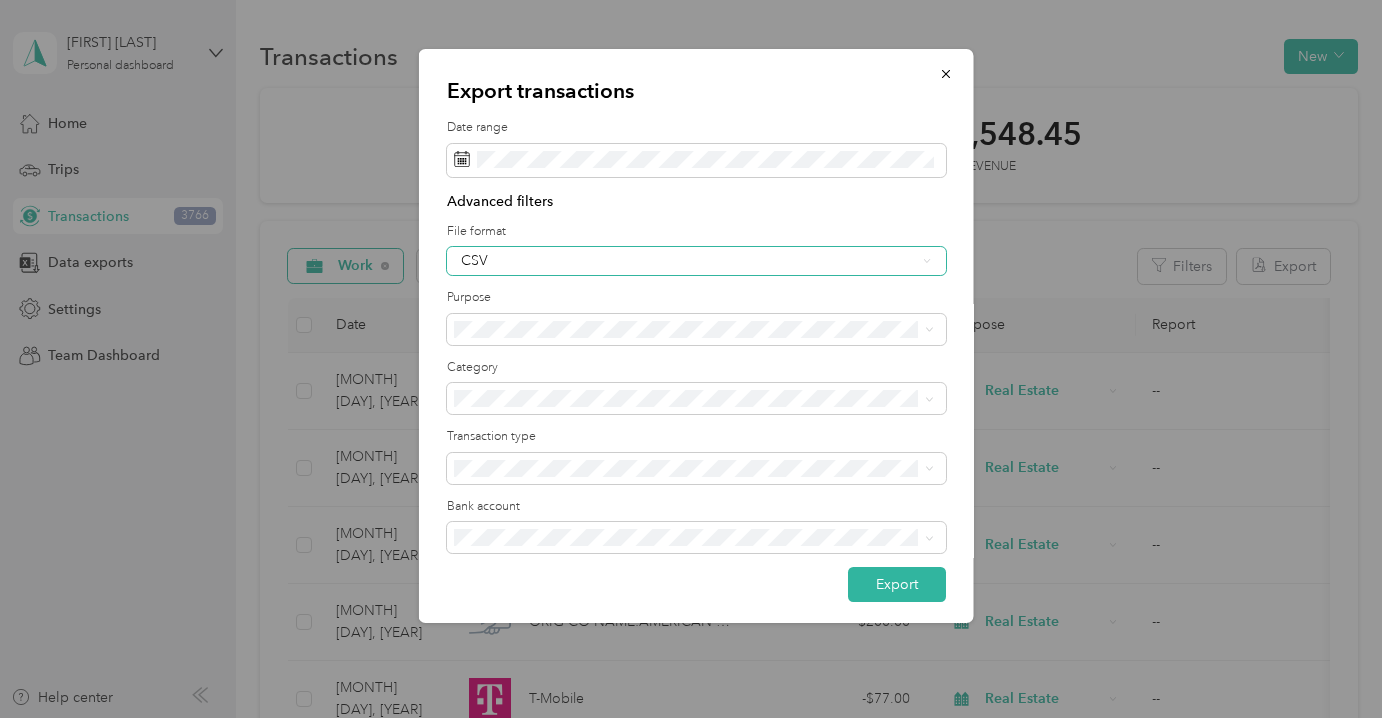 click 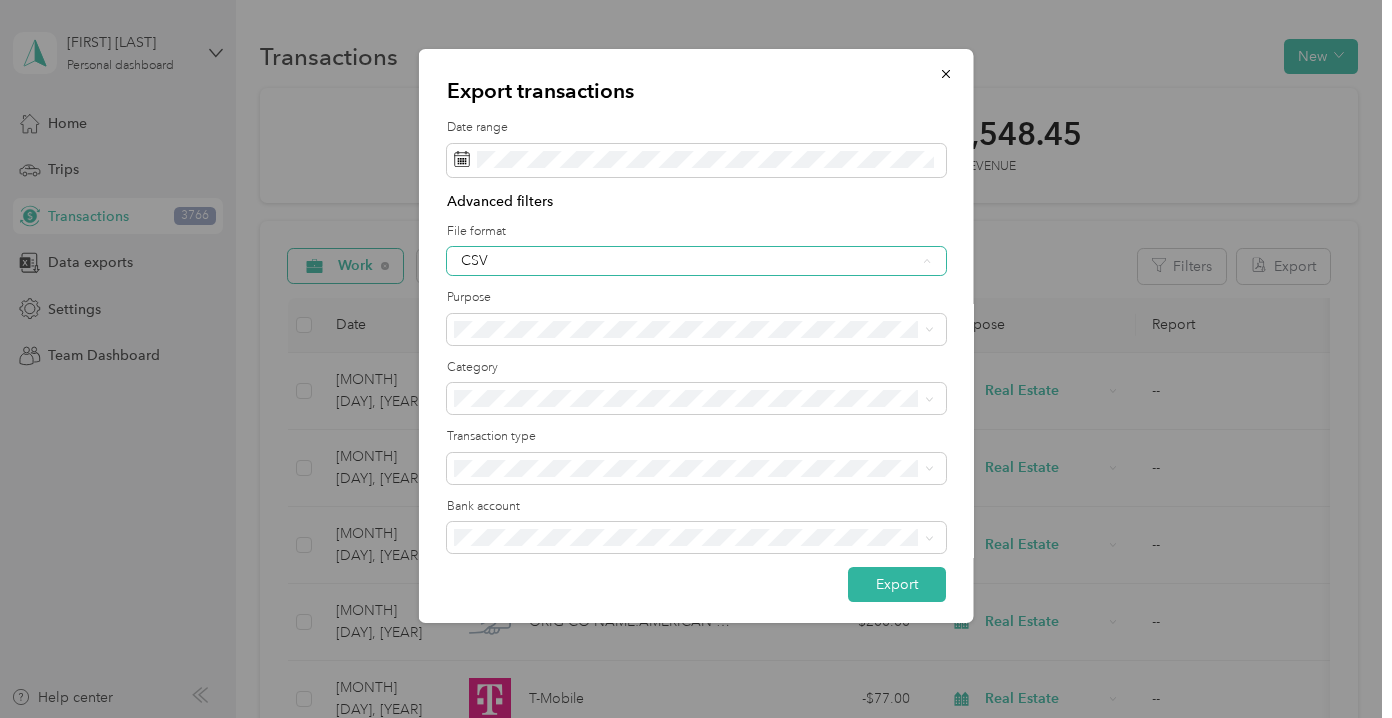 click on "PDF" at bounding box center [694, 364] 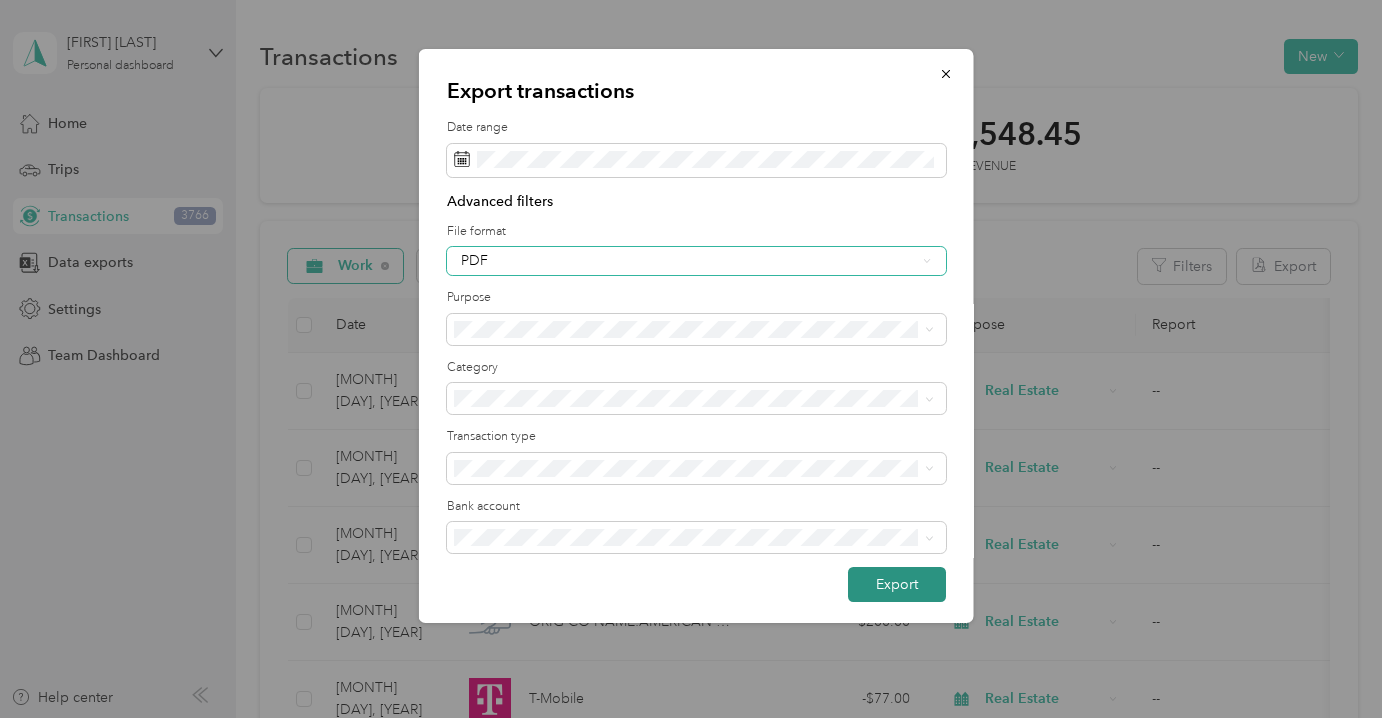 click on "Export" at bounding box center [897, 584] 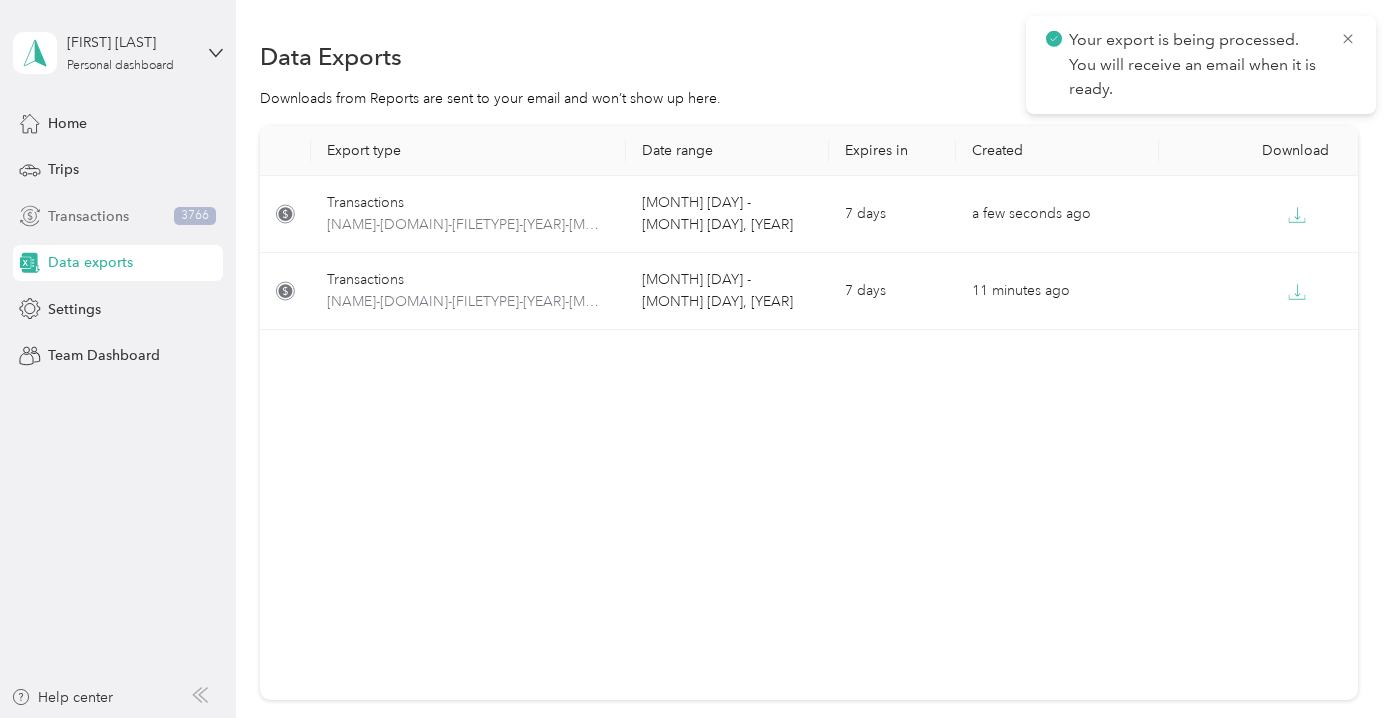 click on "Transactions" at bounding box center (88, 216) 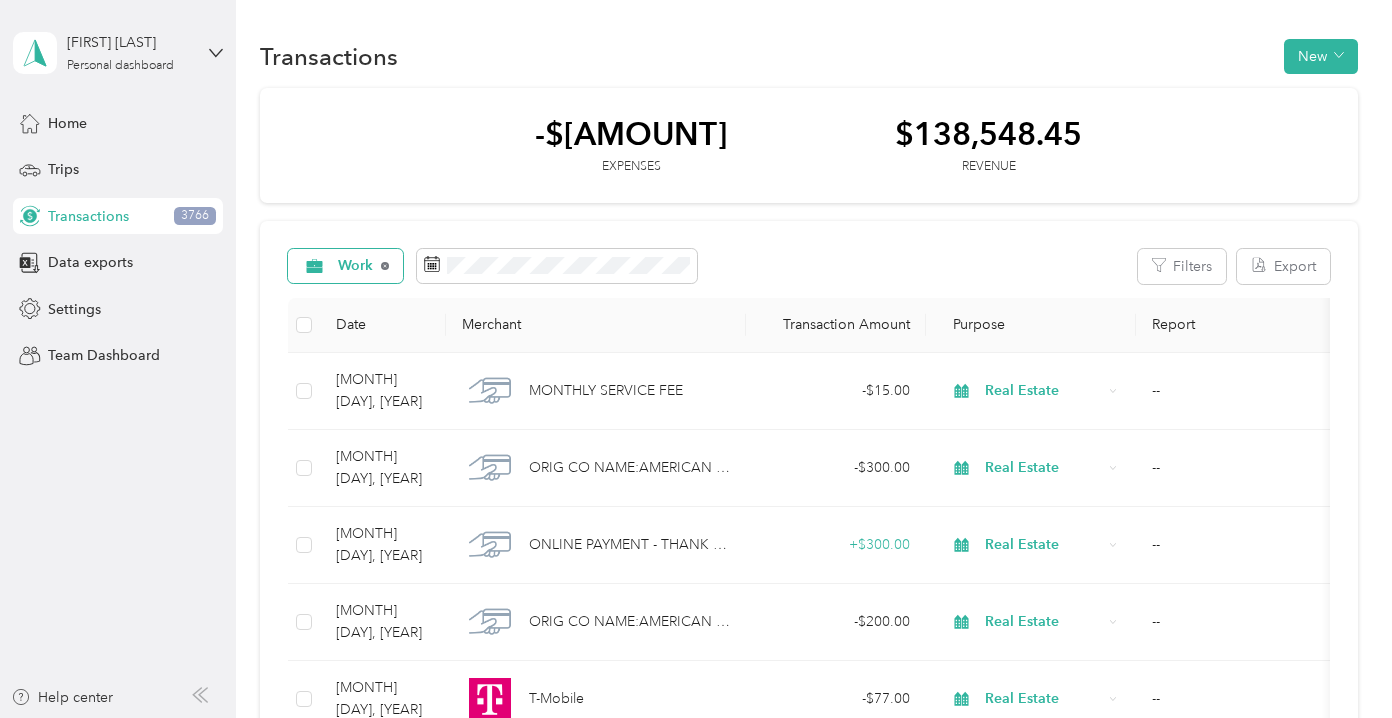click 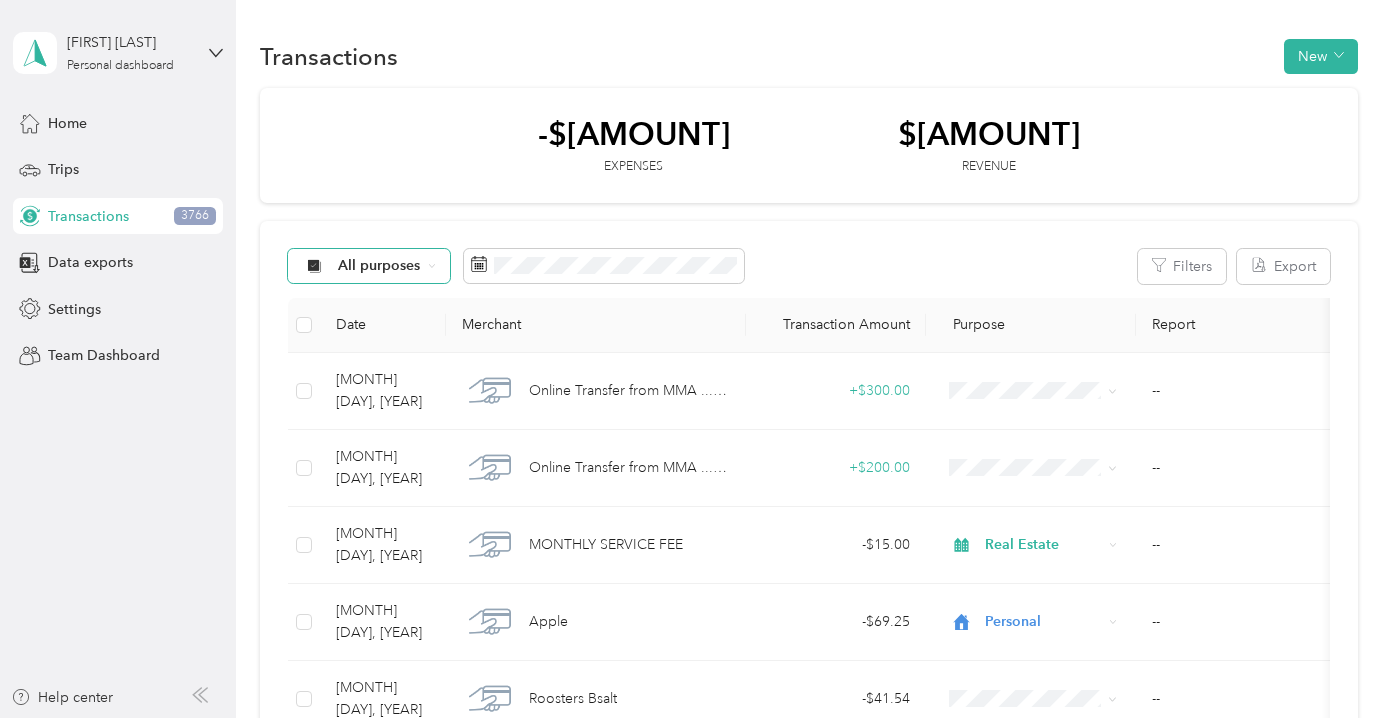 click 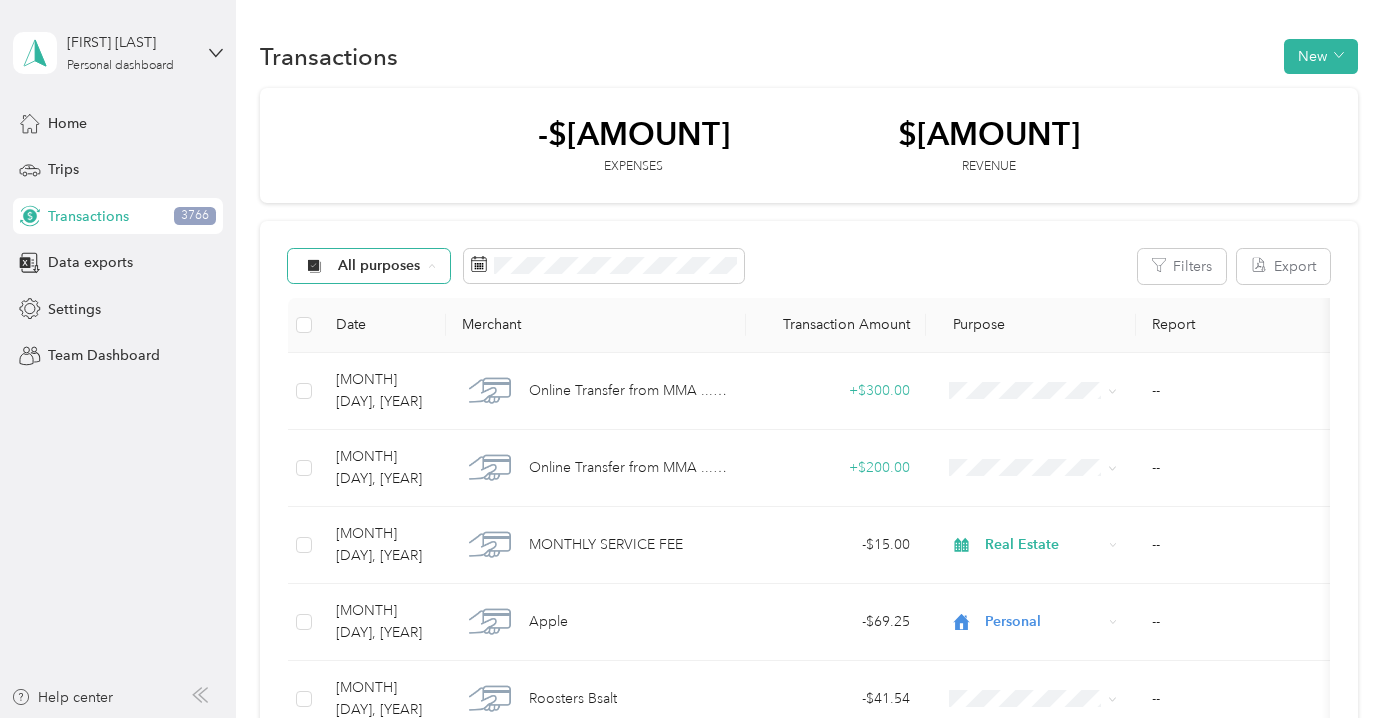 click on "Charity" at bounding box center [406, 511] 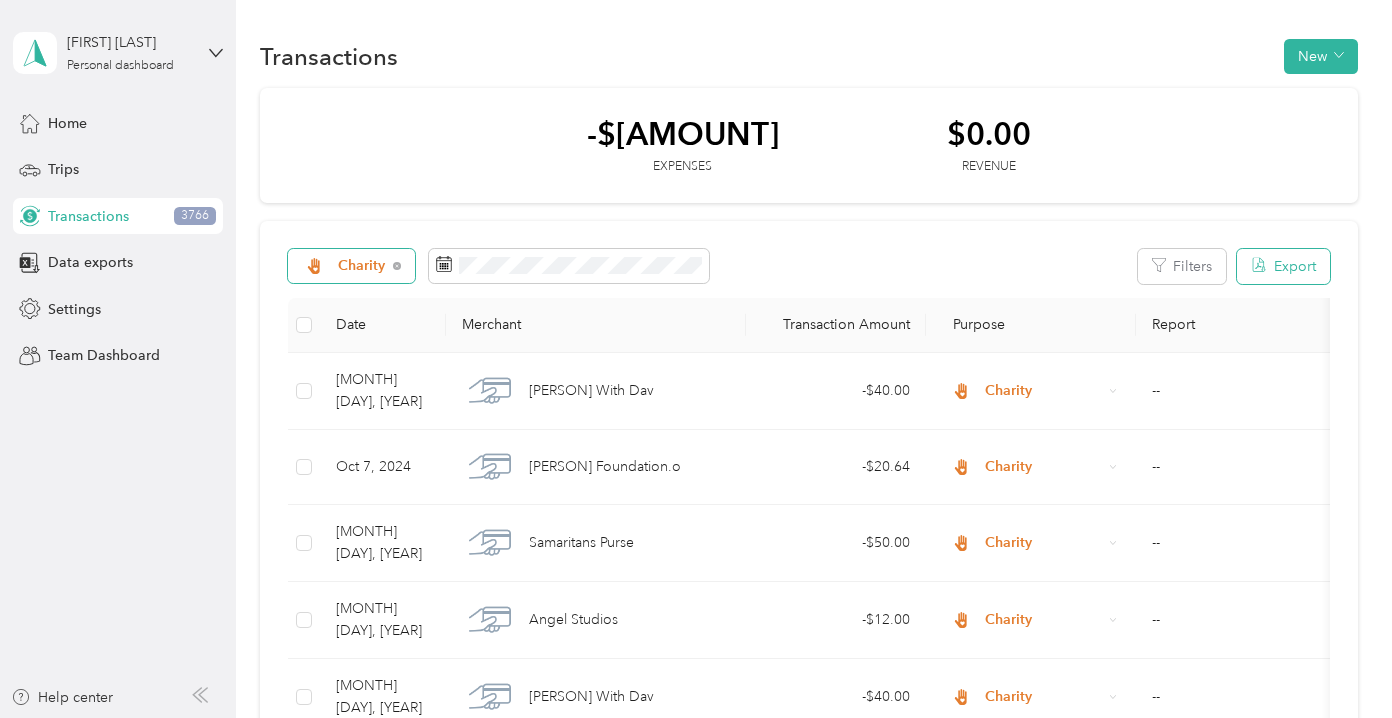 click 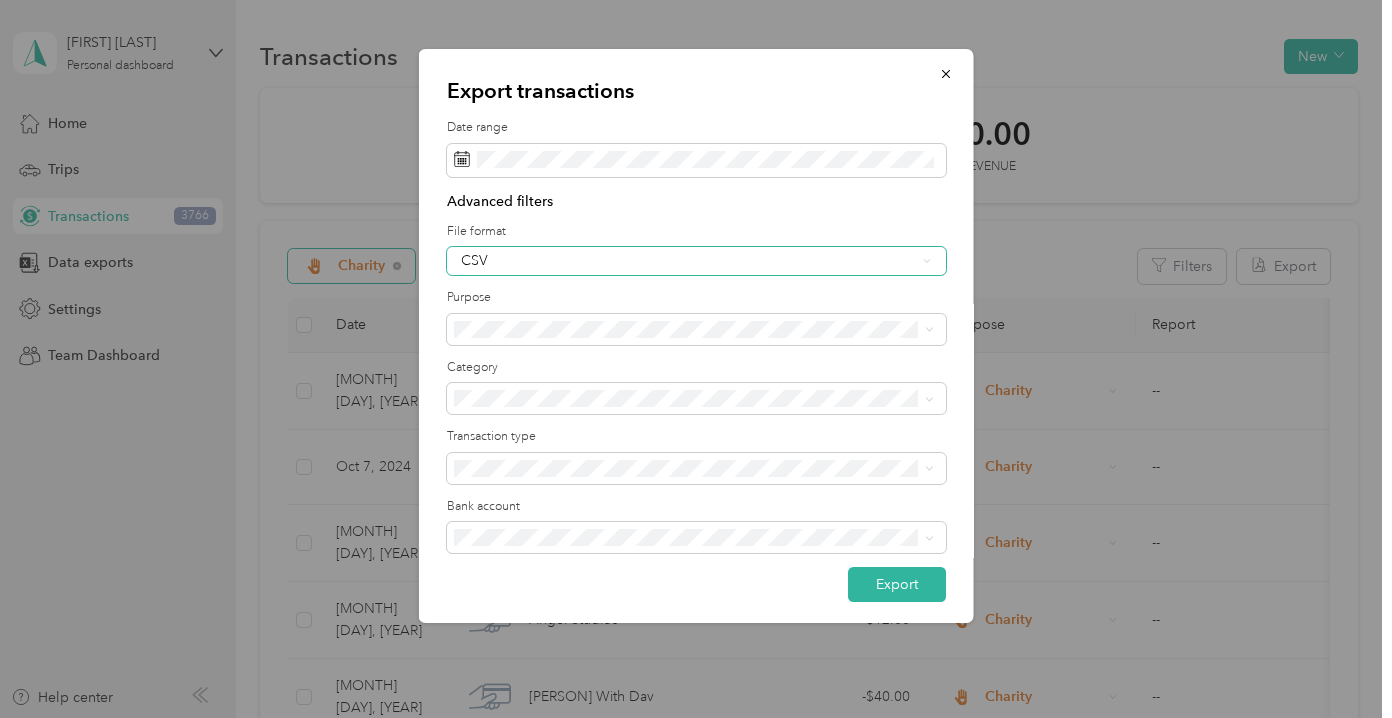 click 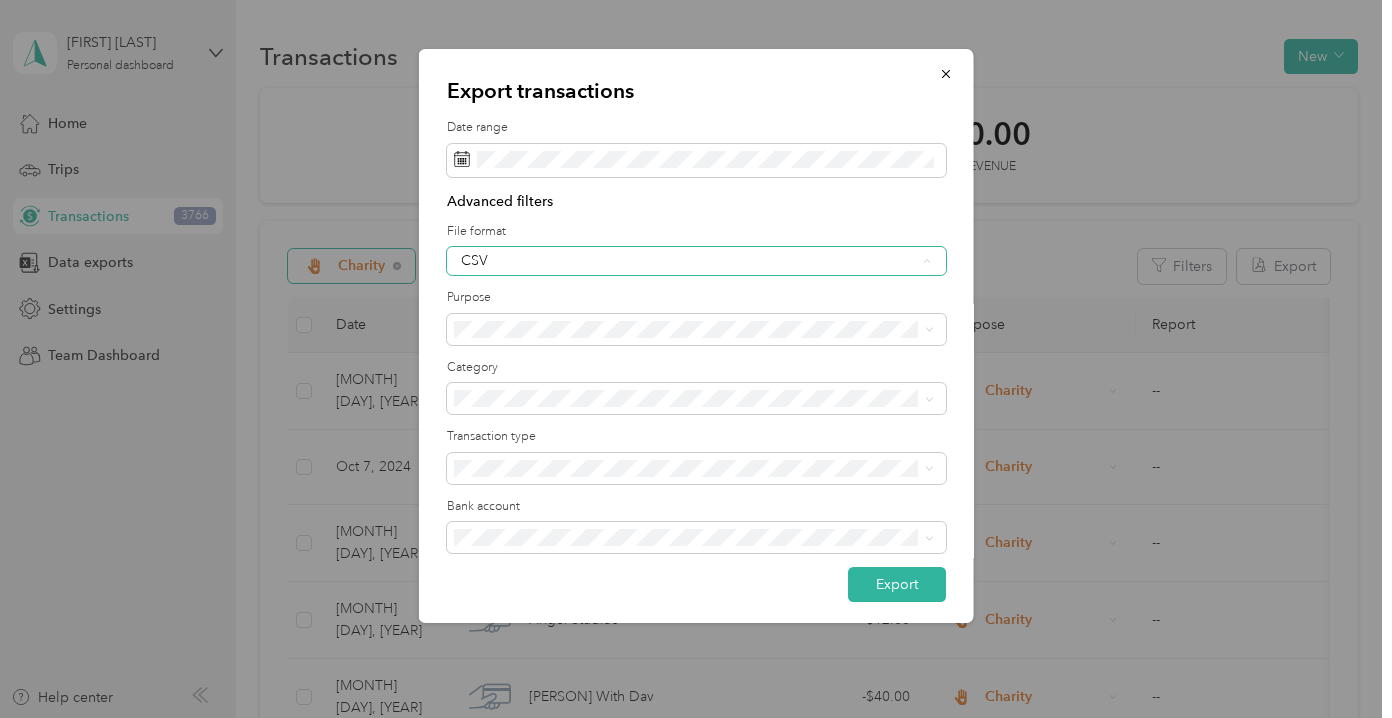 click on "PDF" at bounding box center (694, 364) 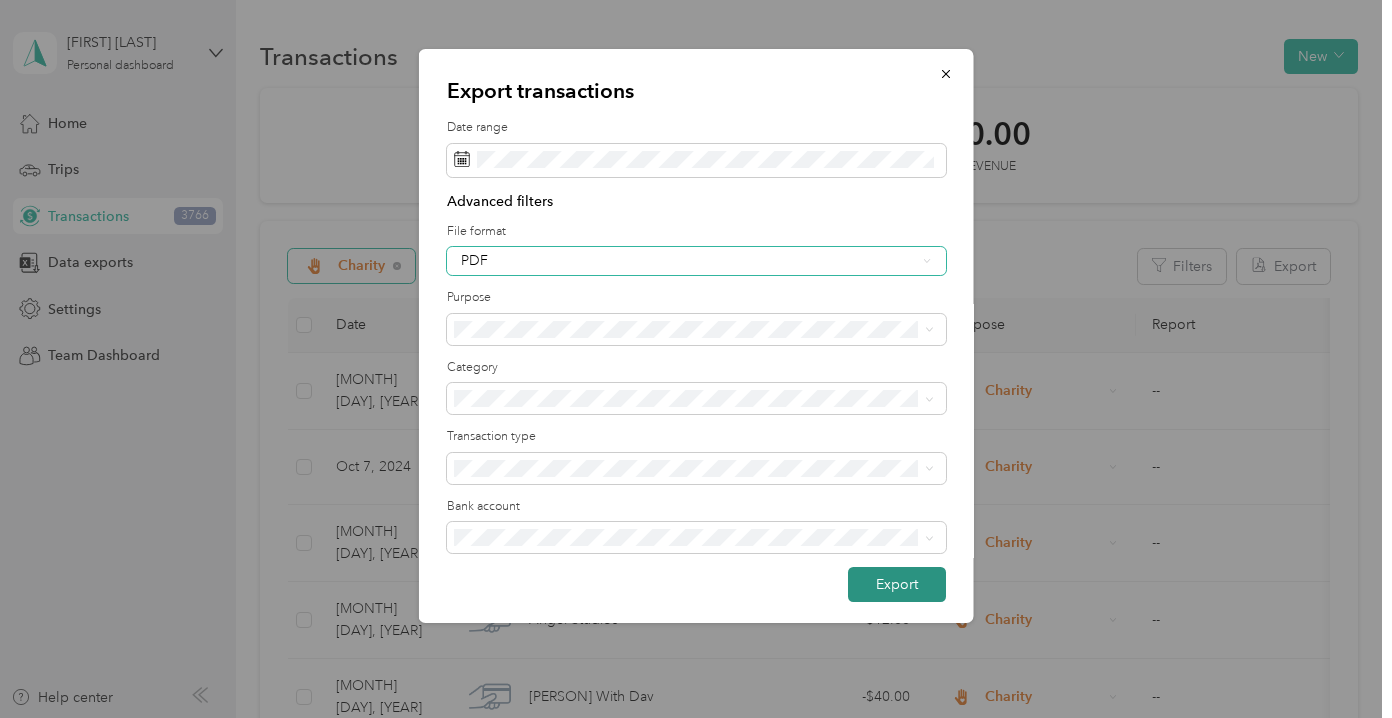 click on "Export" at bounding box center (897, 584) 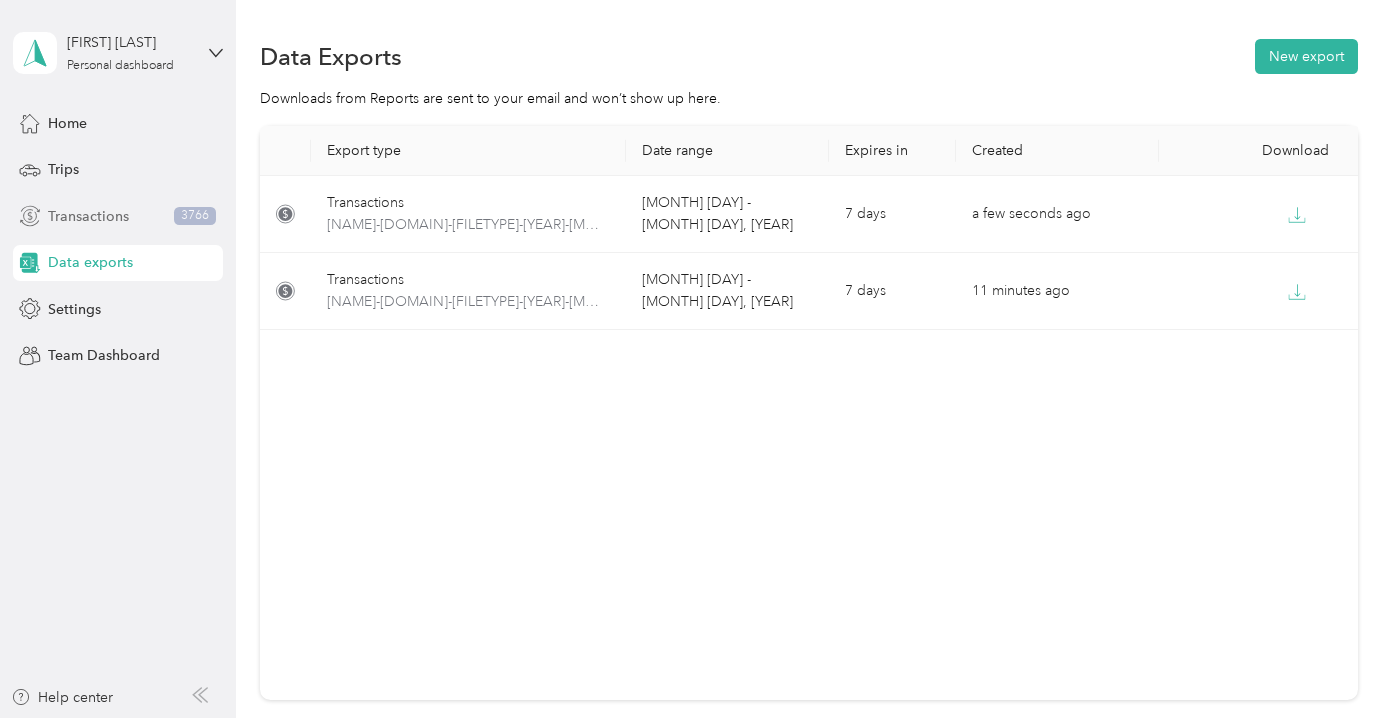 click on "Transactions" at bounding box center [88, 216] 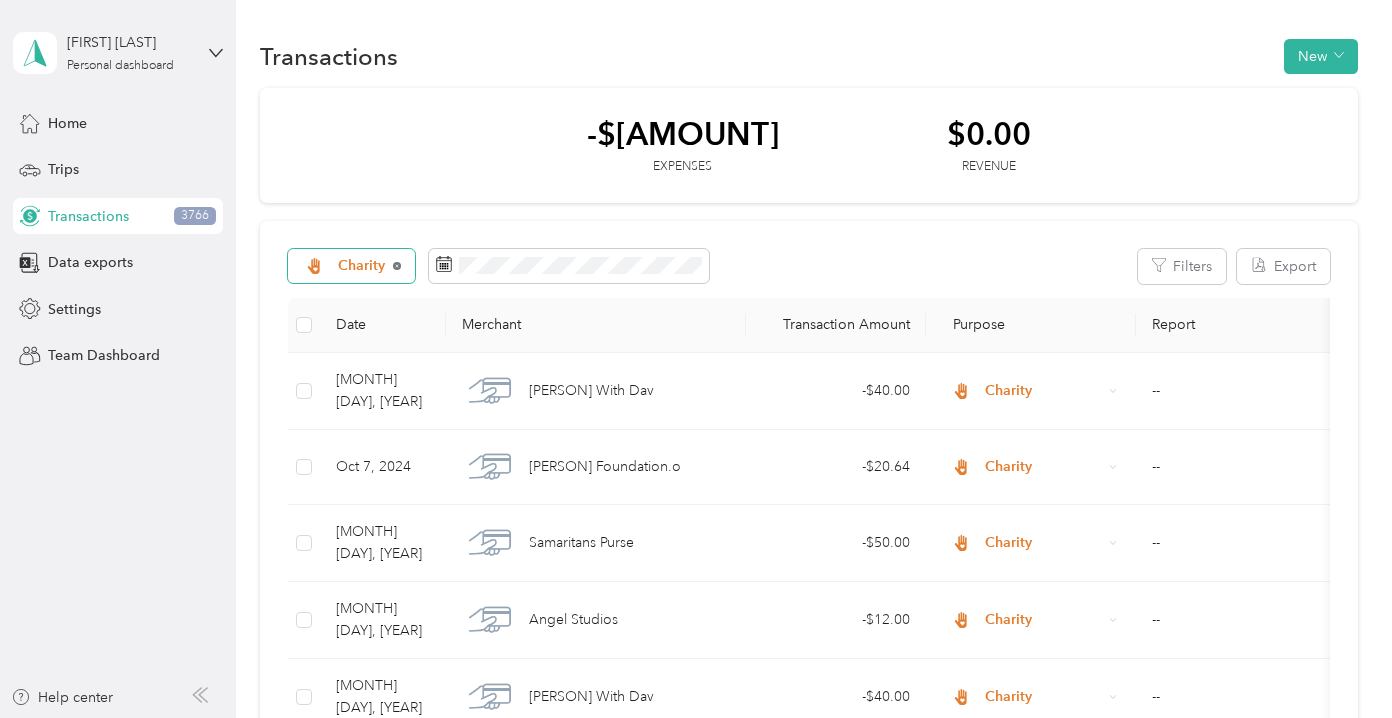 click 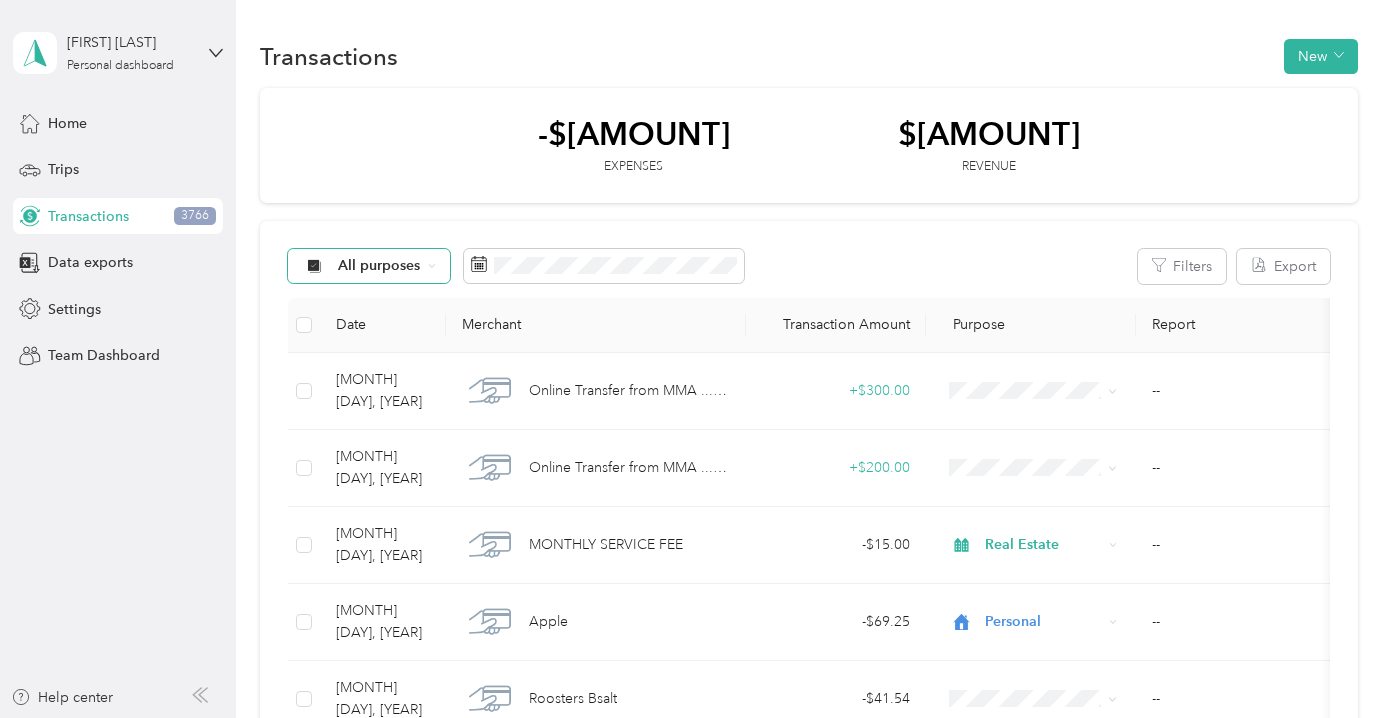 click on "All purposes" at bounding box center [369, 266] 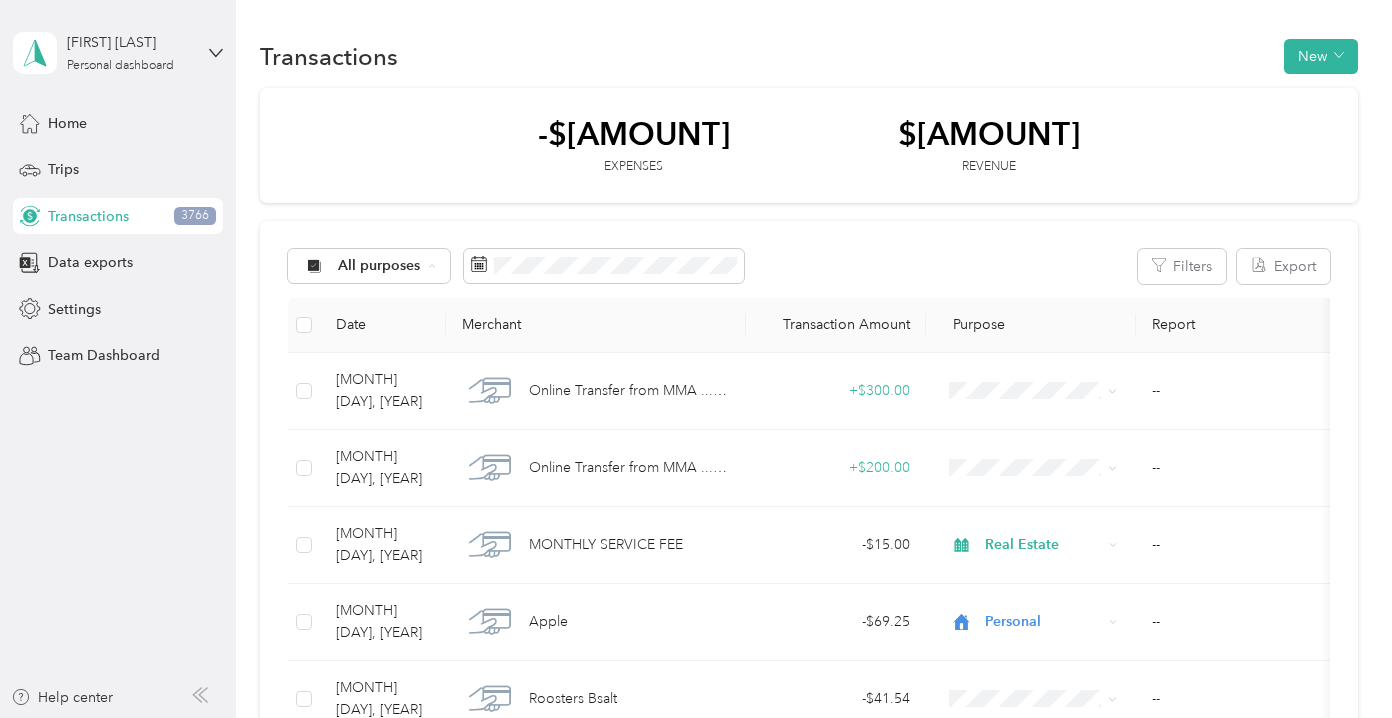 click on "Medical" at bounding box center (406, 546) 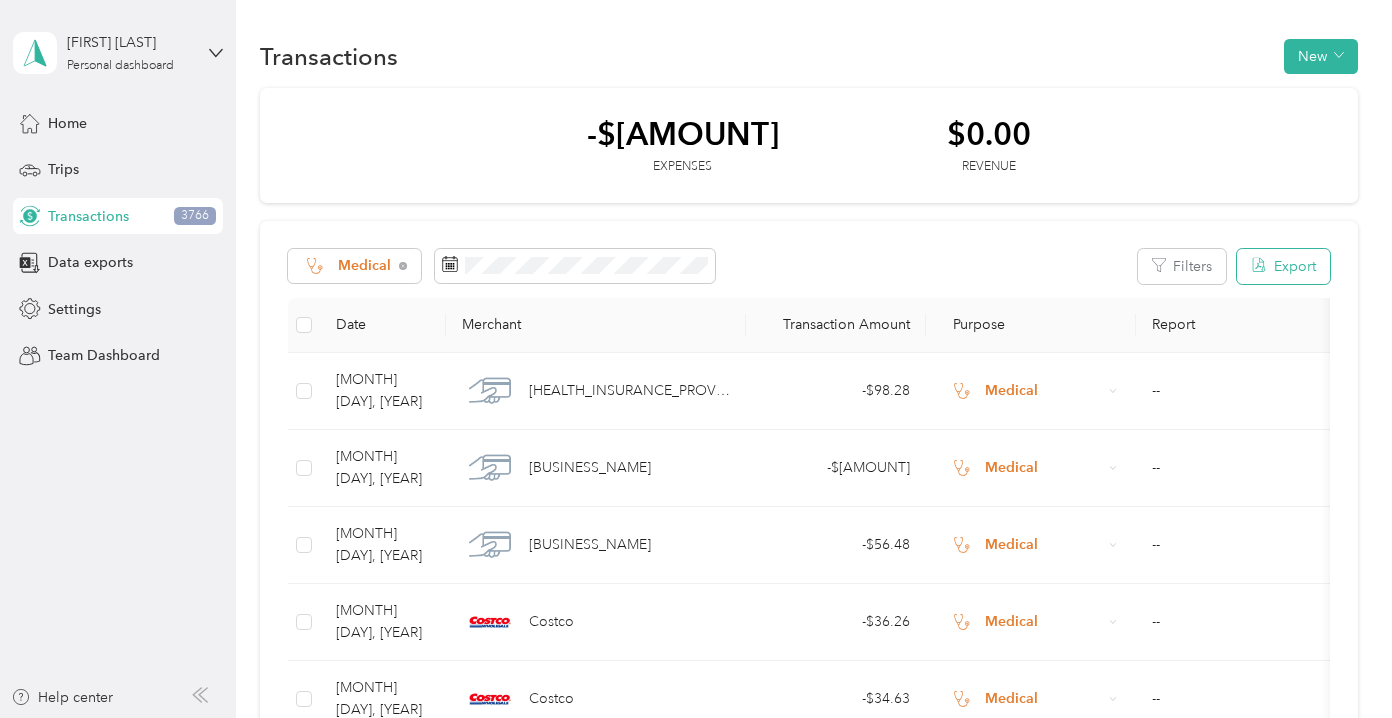 click on "Export" at bounding box center [1283, 266] 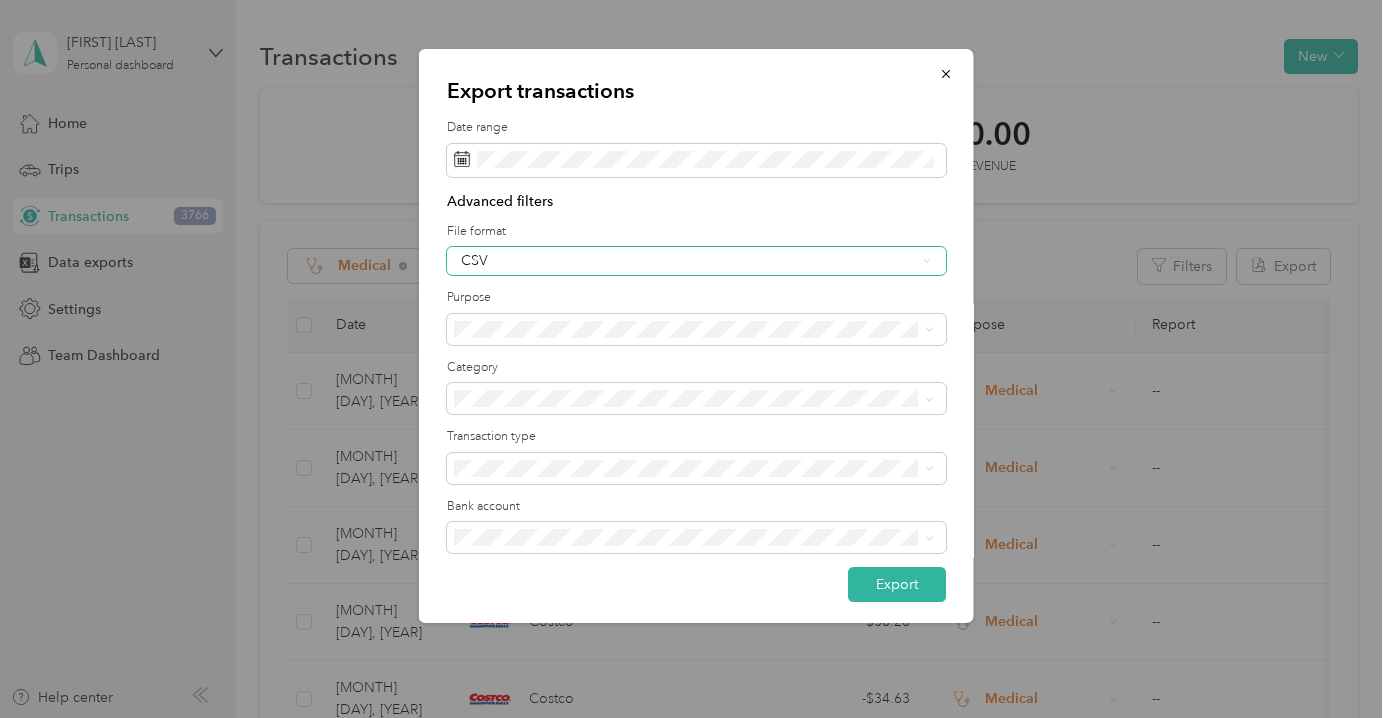 click 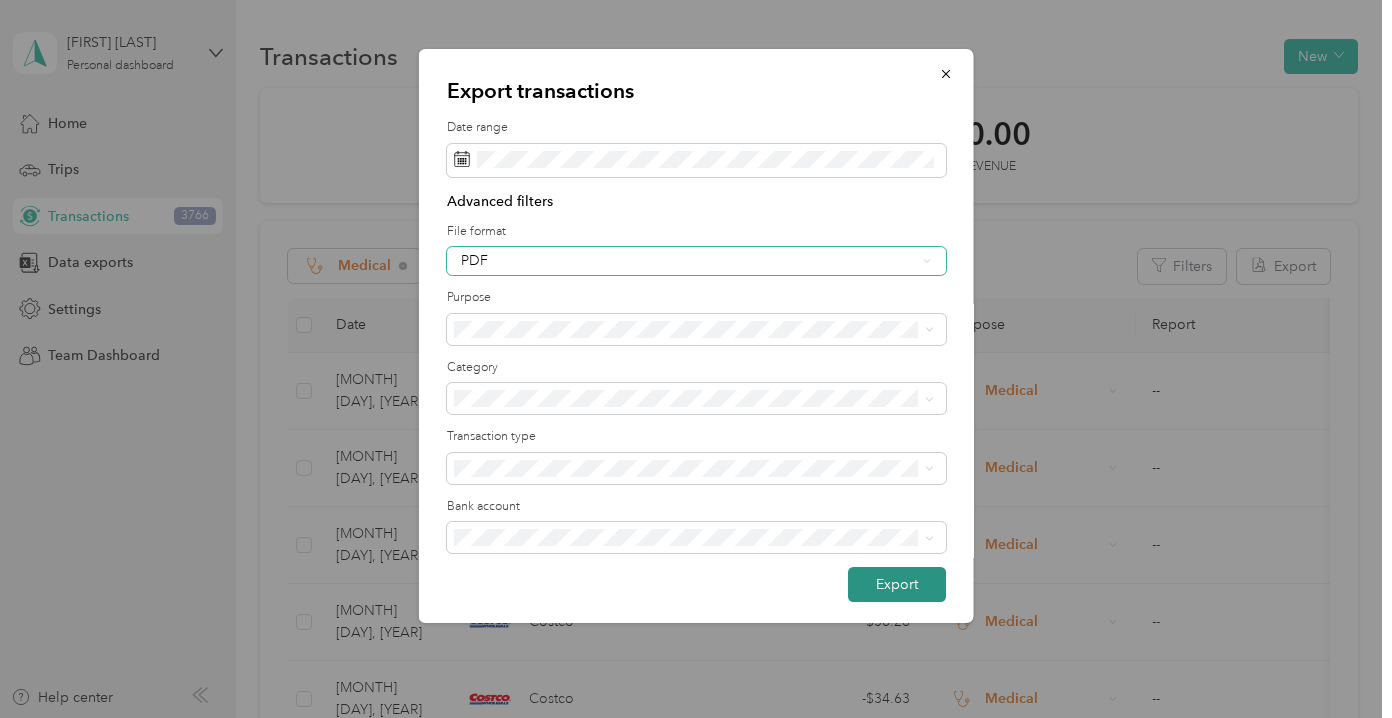 click on "Export" at bounding box center [897, 584] 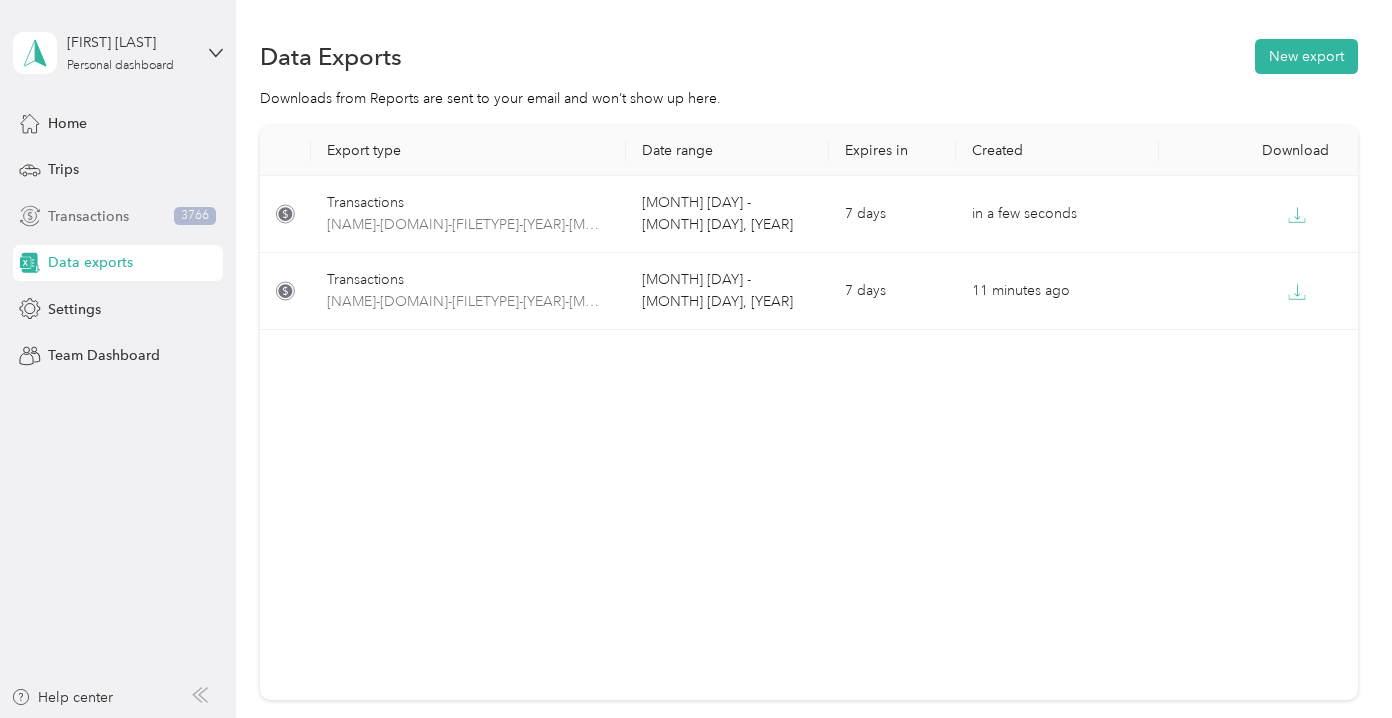 click on "Transactions" at bounding box center [88, 216] 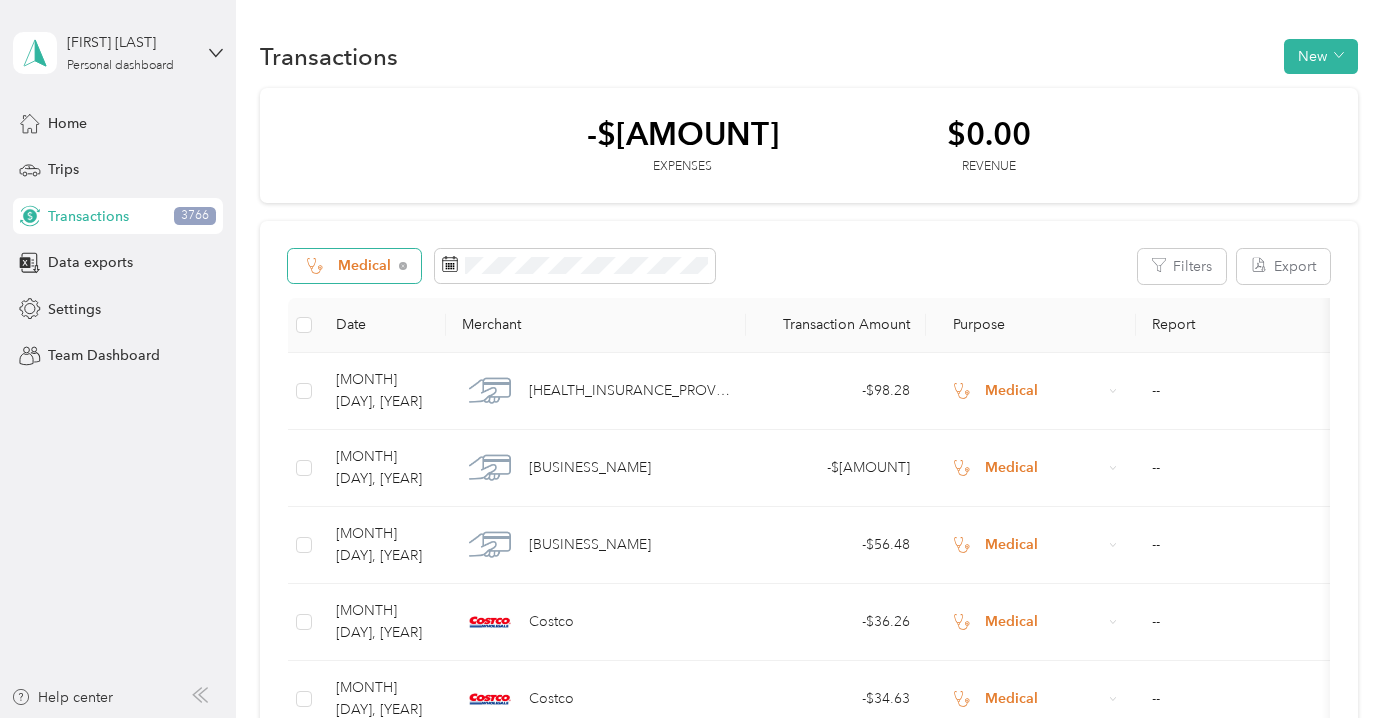 click on "Medical" at bounding box center [354, 266] 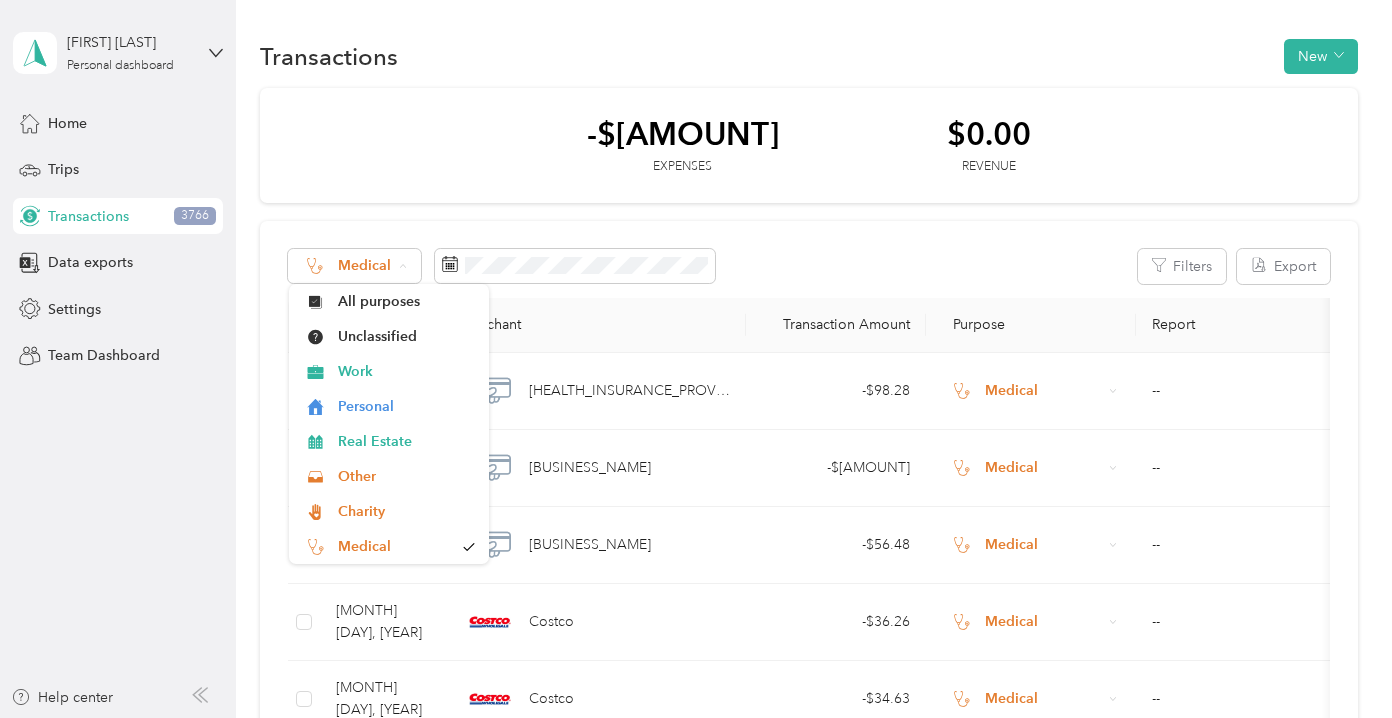 scroll, scrollTop: 140, scrollLeft: 0, axis: vertical 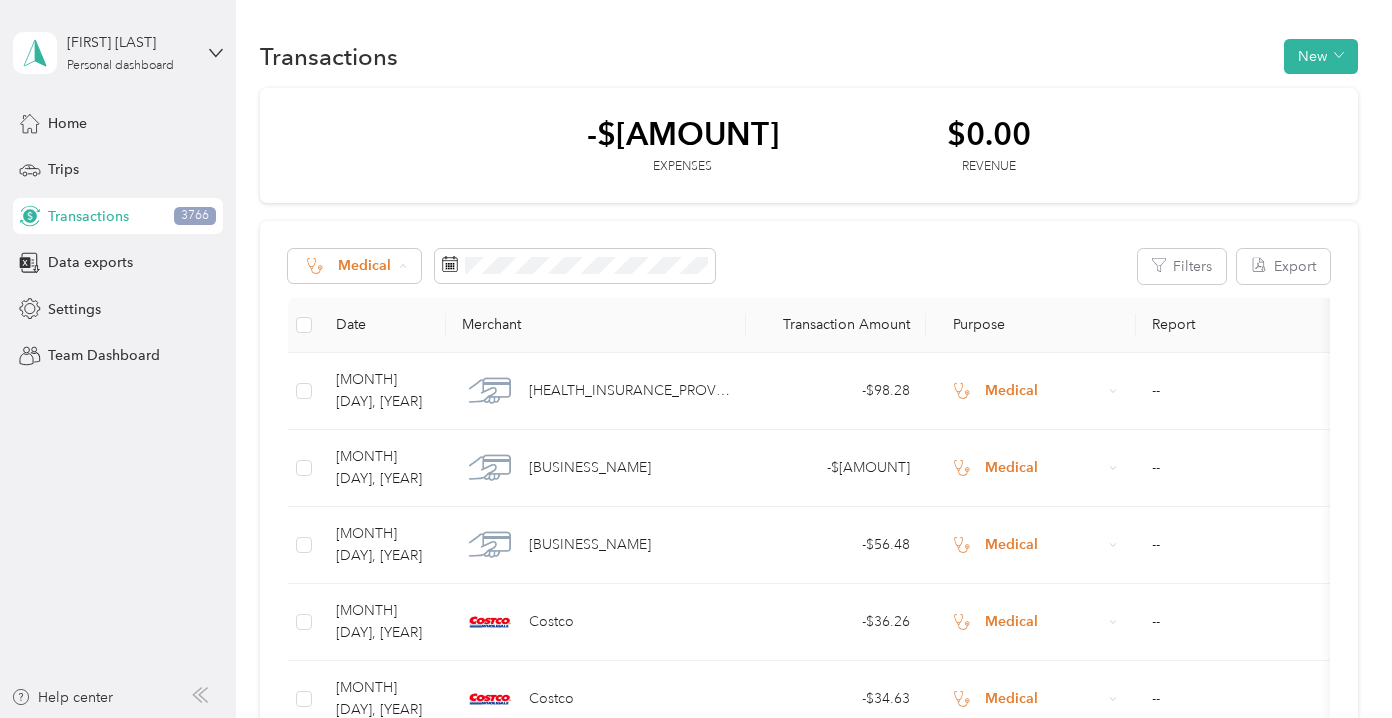 click on "[CATEGORY_NAME]" at bounding box center (406, 546) 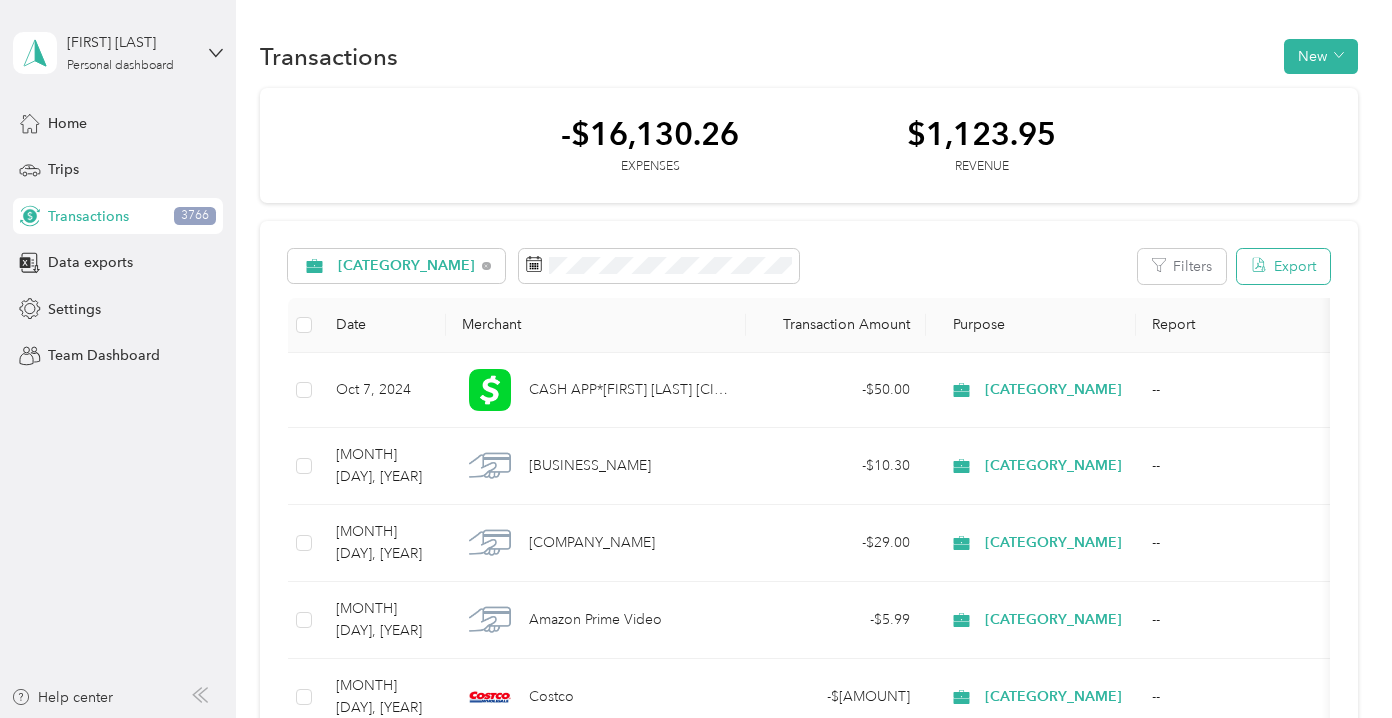 click on "Export" at bounding box center [1283, 266] 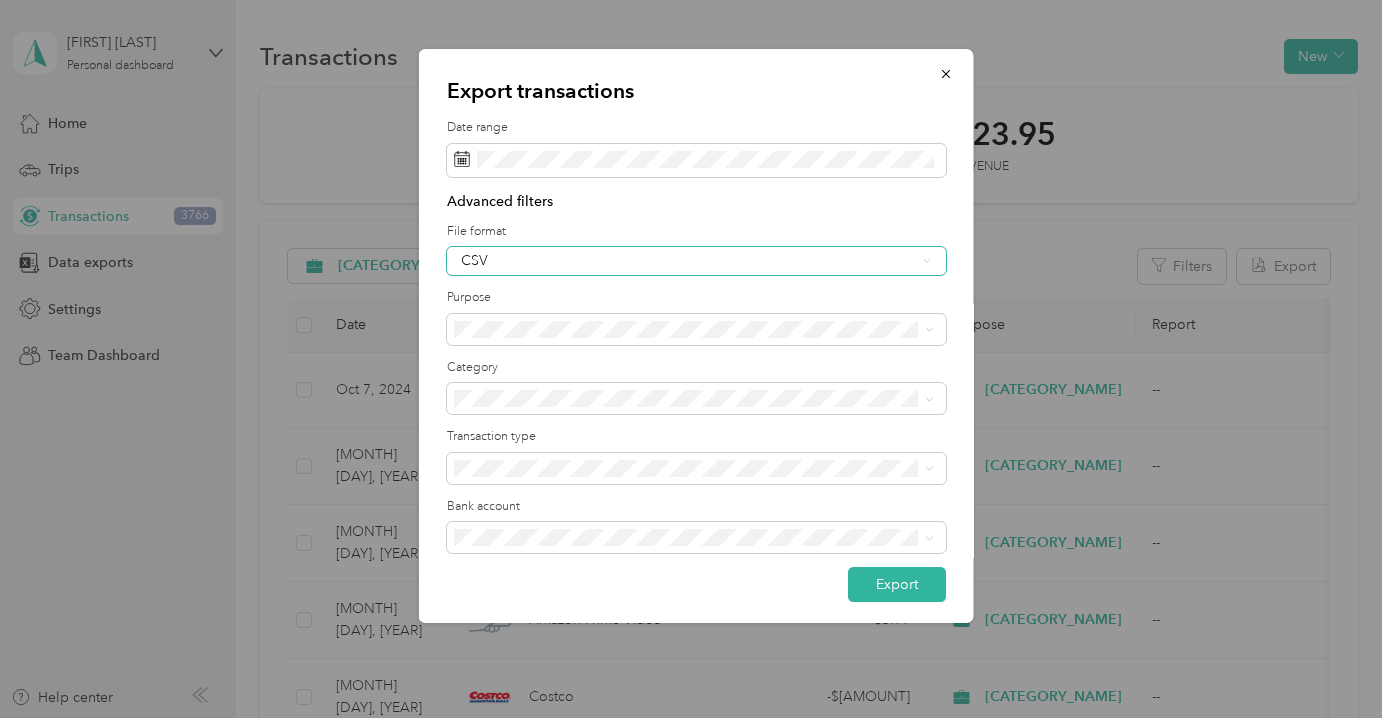click 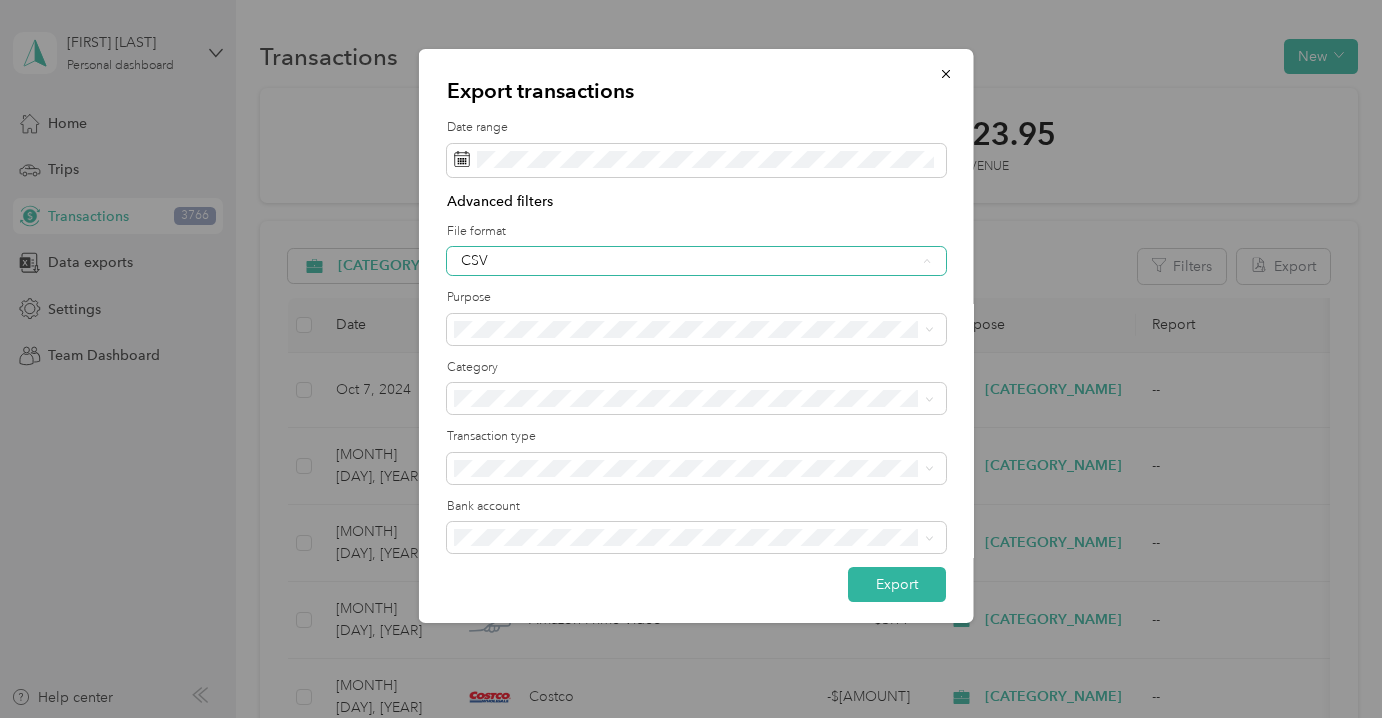 click on "PDF" at bounding box center [694, 364] 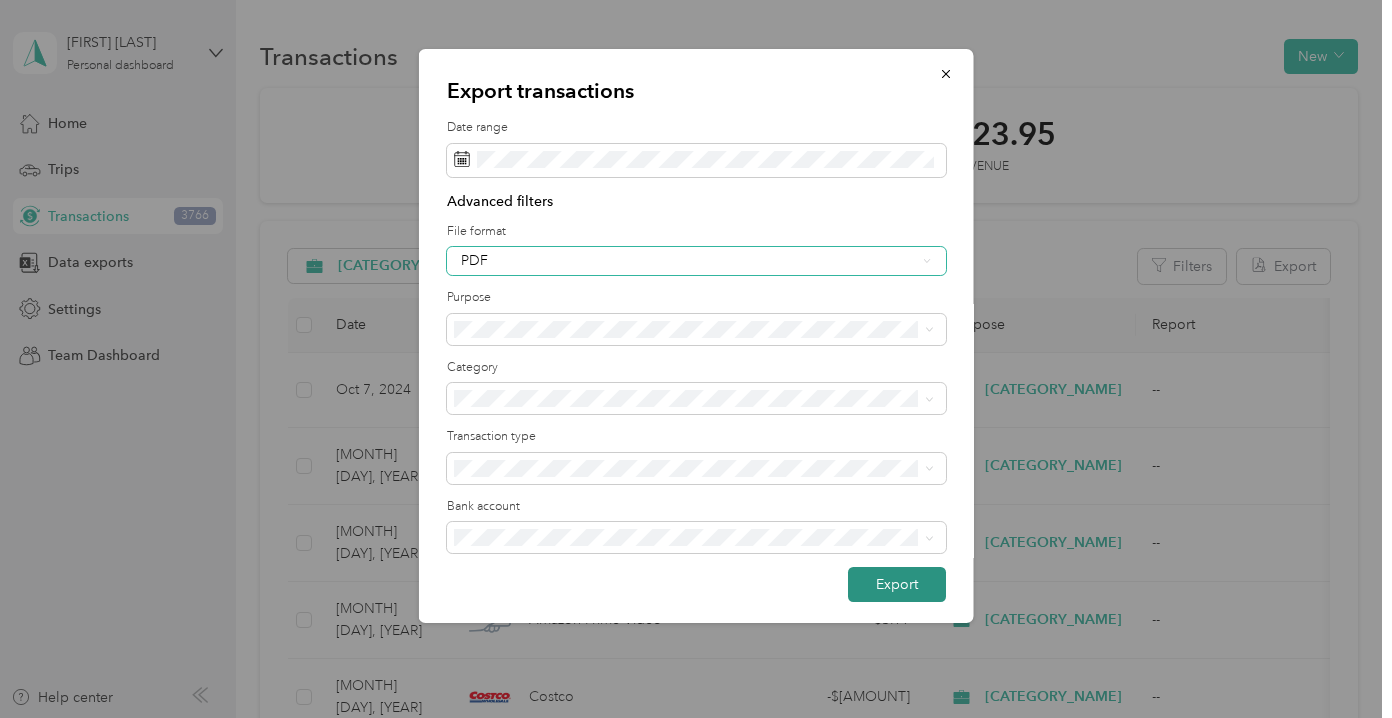 click on "Export" at bounding box center (897, 584) 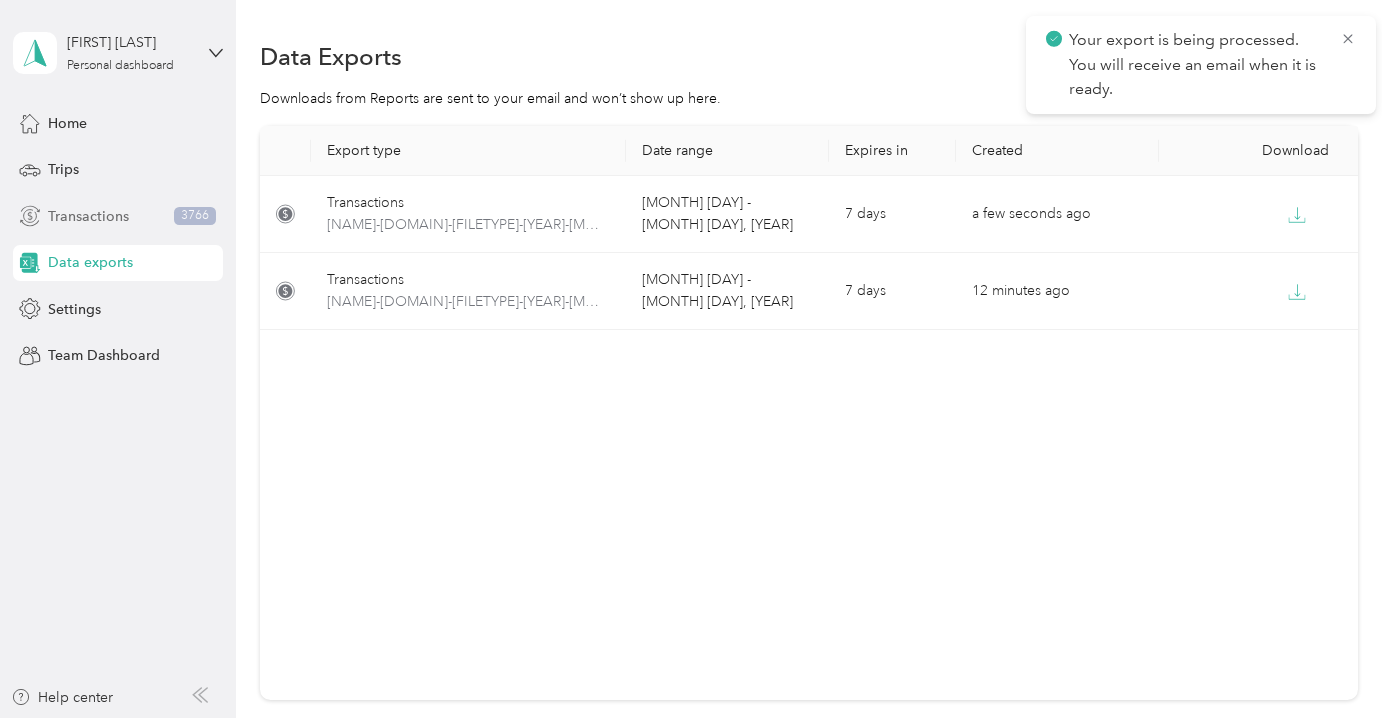 click on "Transactions" at bounding box center [88, 216] 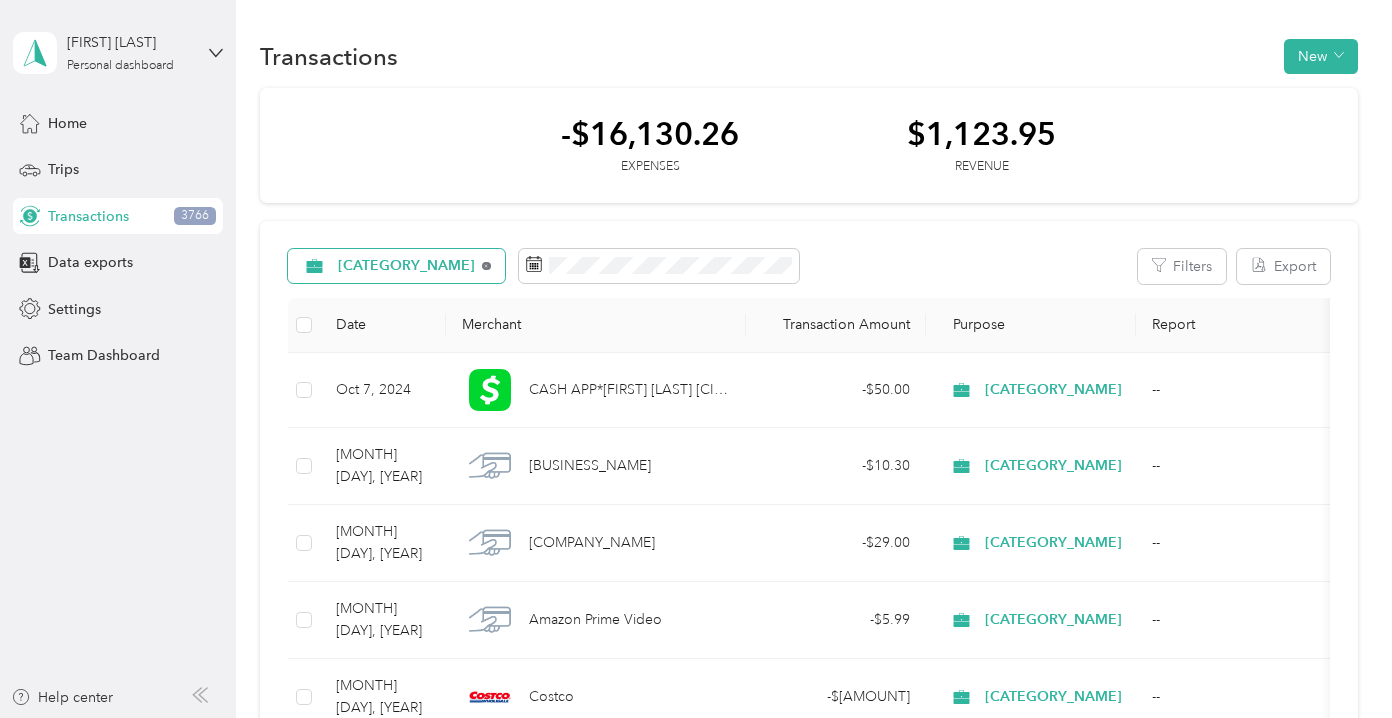 click 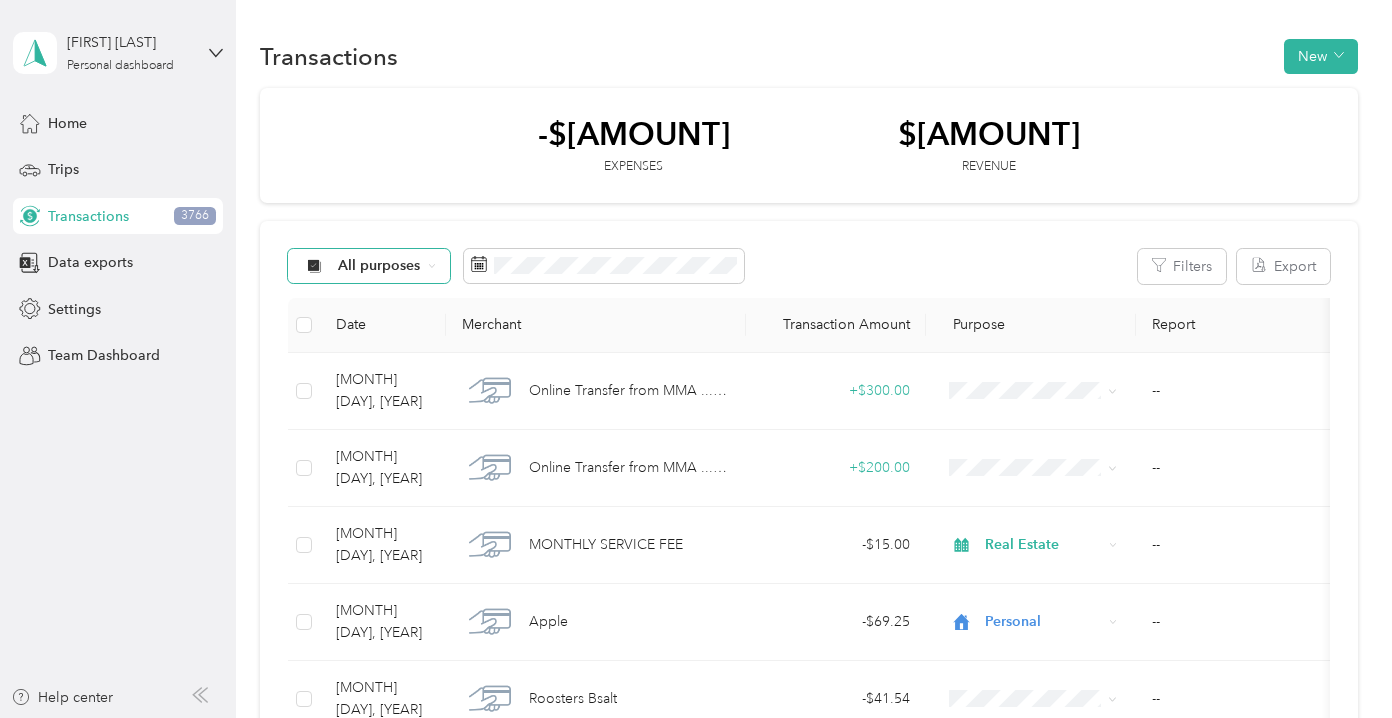 click 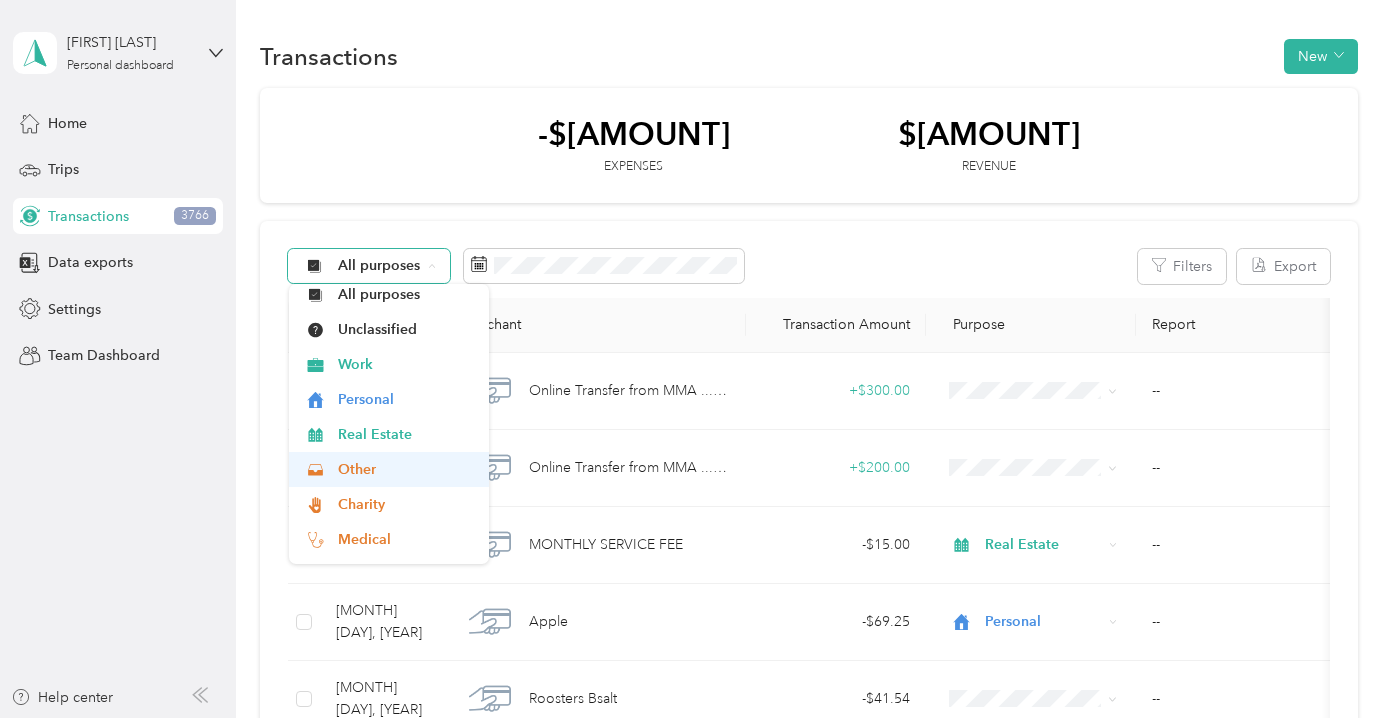 scroll, scrollTop: 0, scrollLeft: 0, axis: both 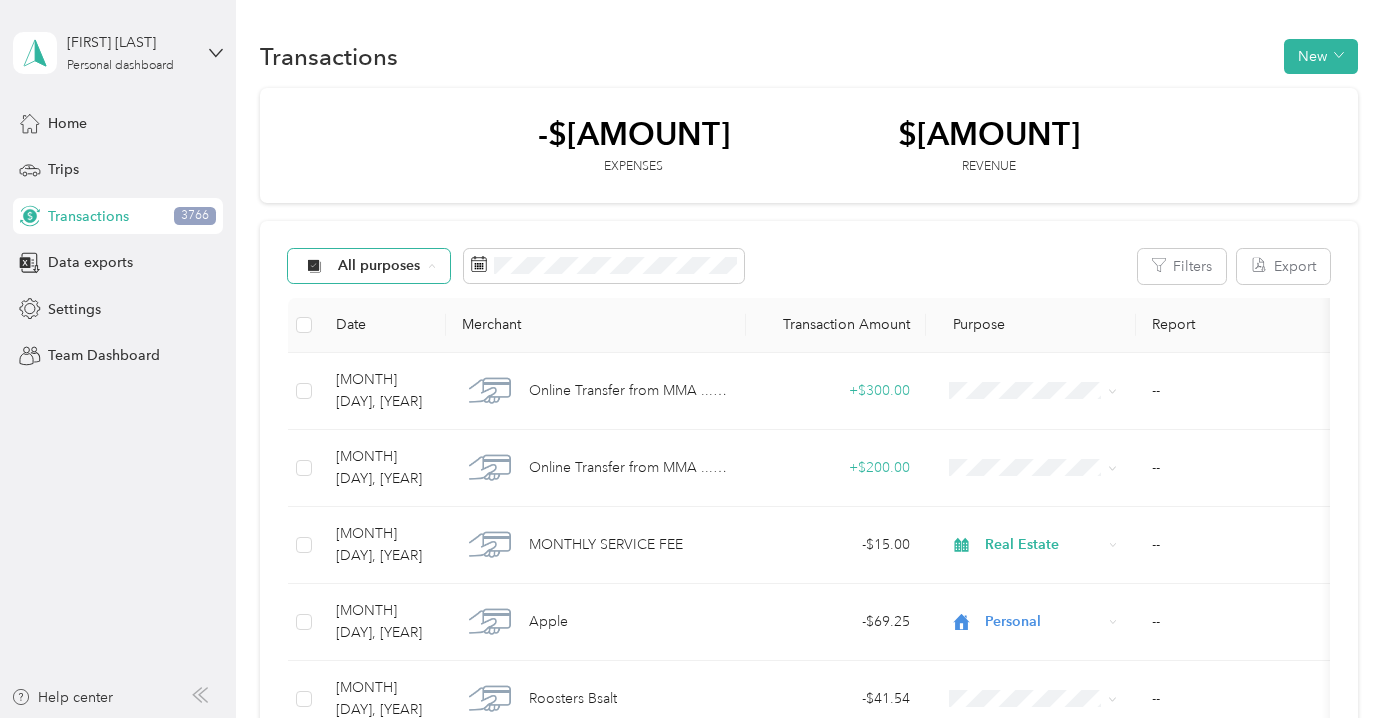 click on "Other" at bounding box center [406, 476] 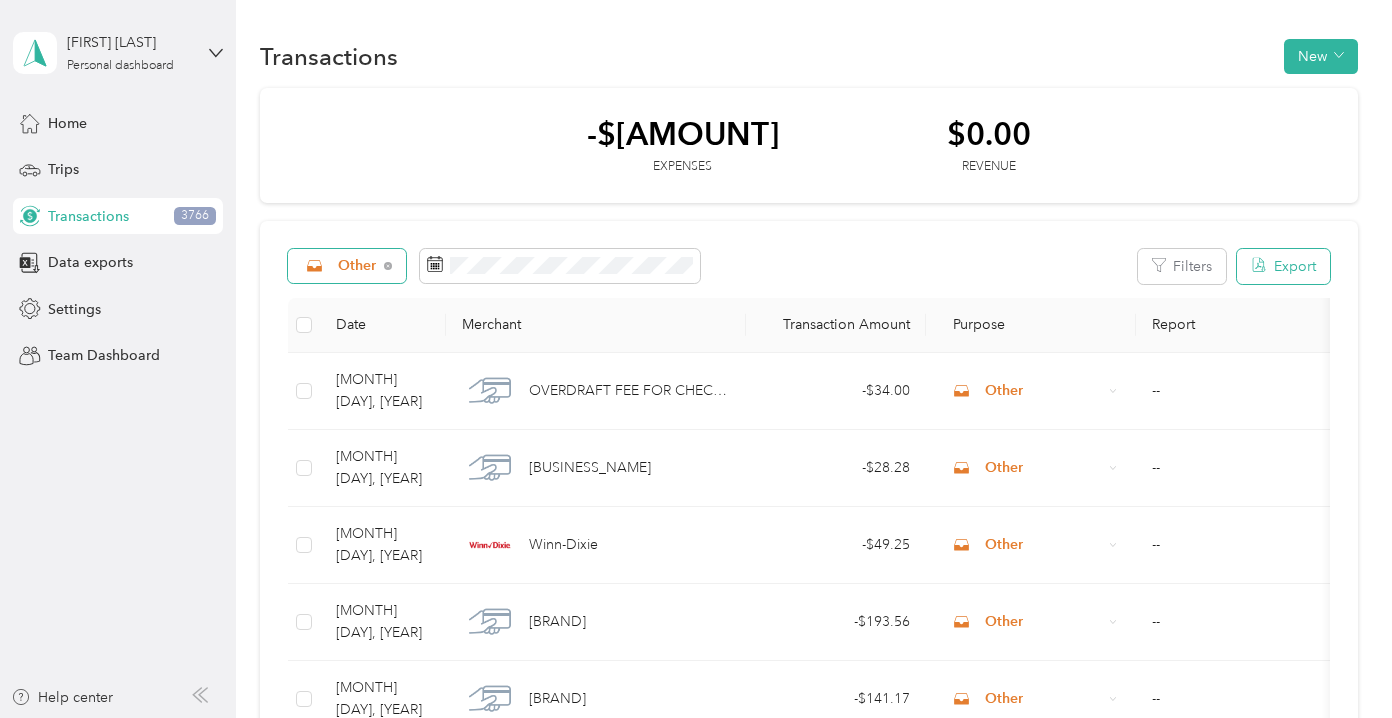 click on "Export" at bounding box center [1283, 266] 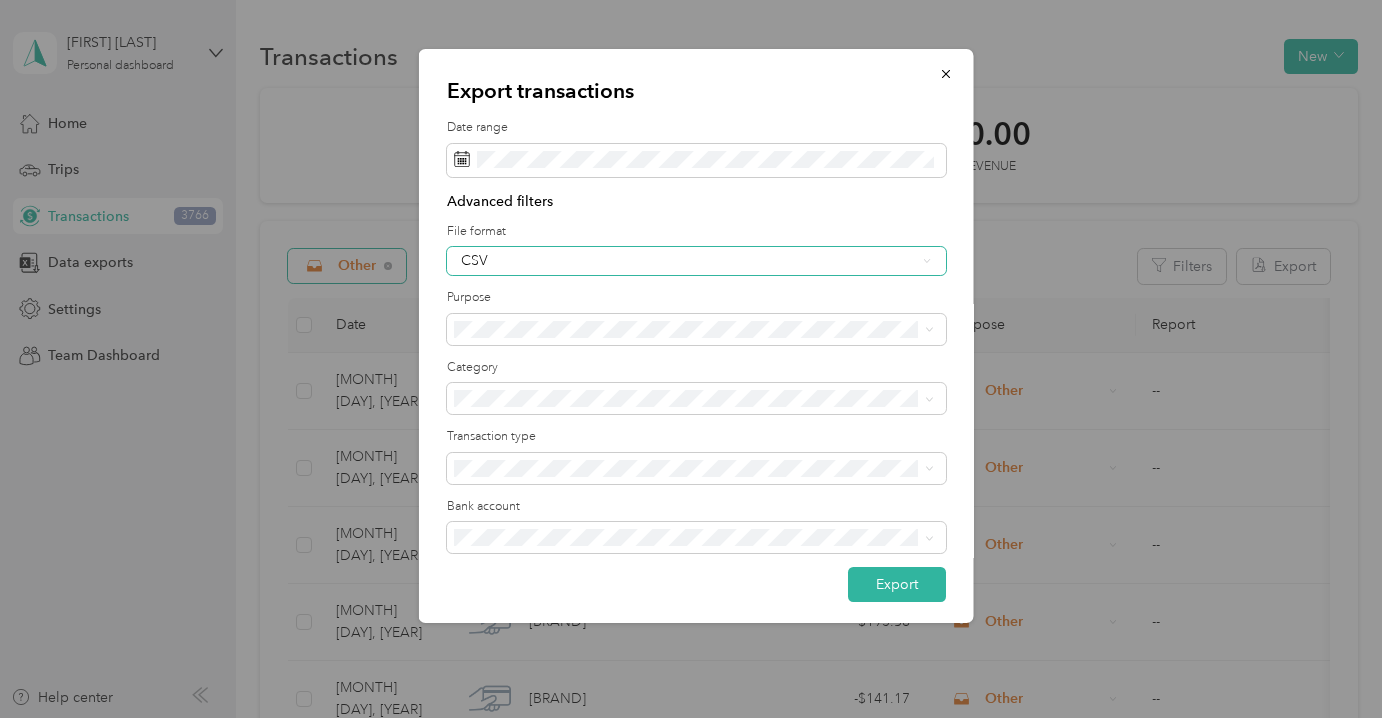 click 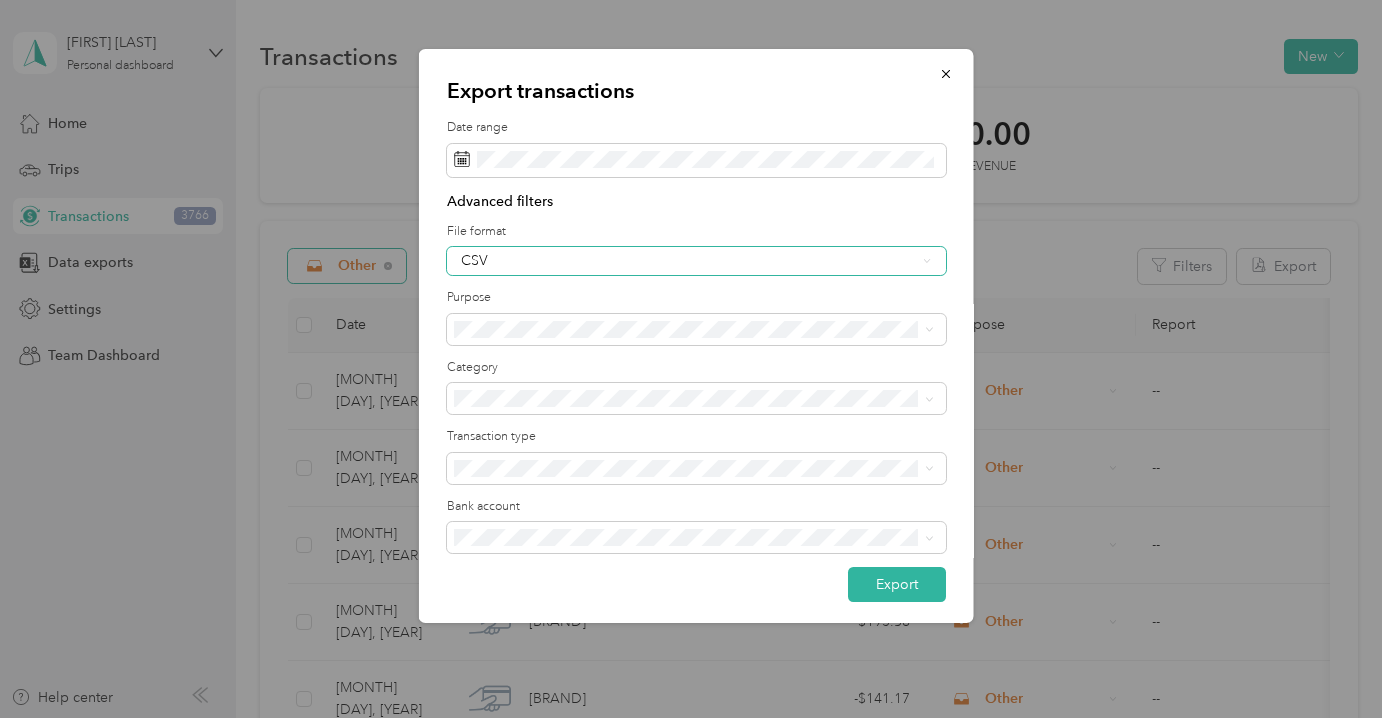 drag, startPoint x: 509, startPoint y: 359, endPoint x: 524, endPoint y: 367, distance: 17 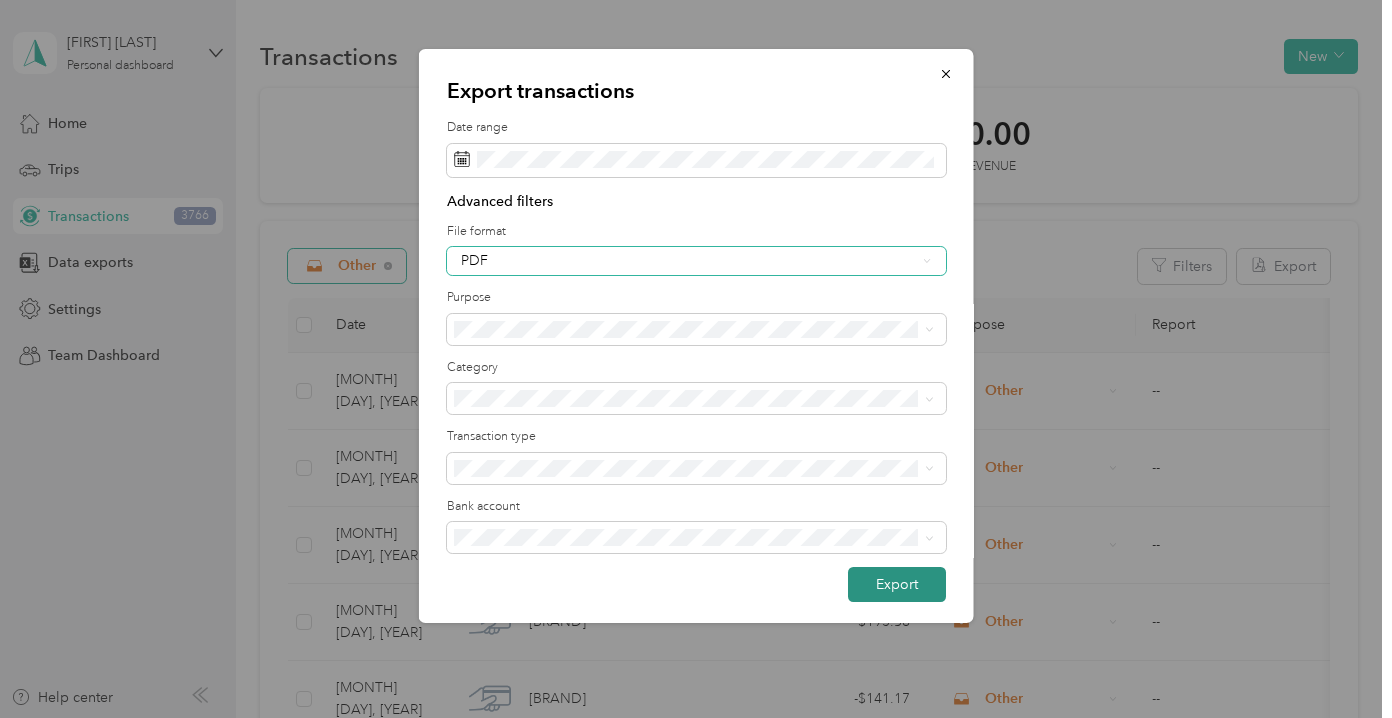 click on "Export" at bounding box center [897, 584] 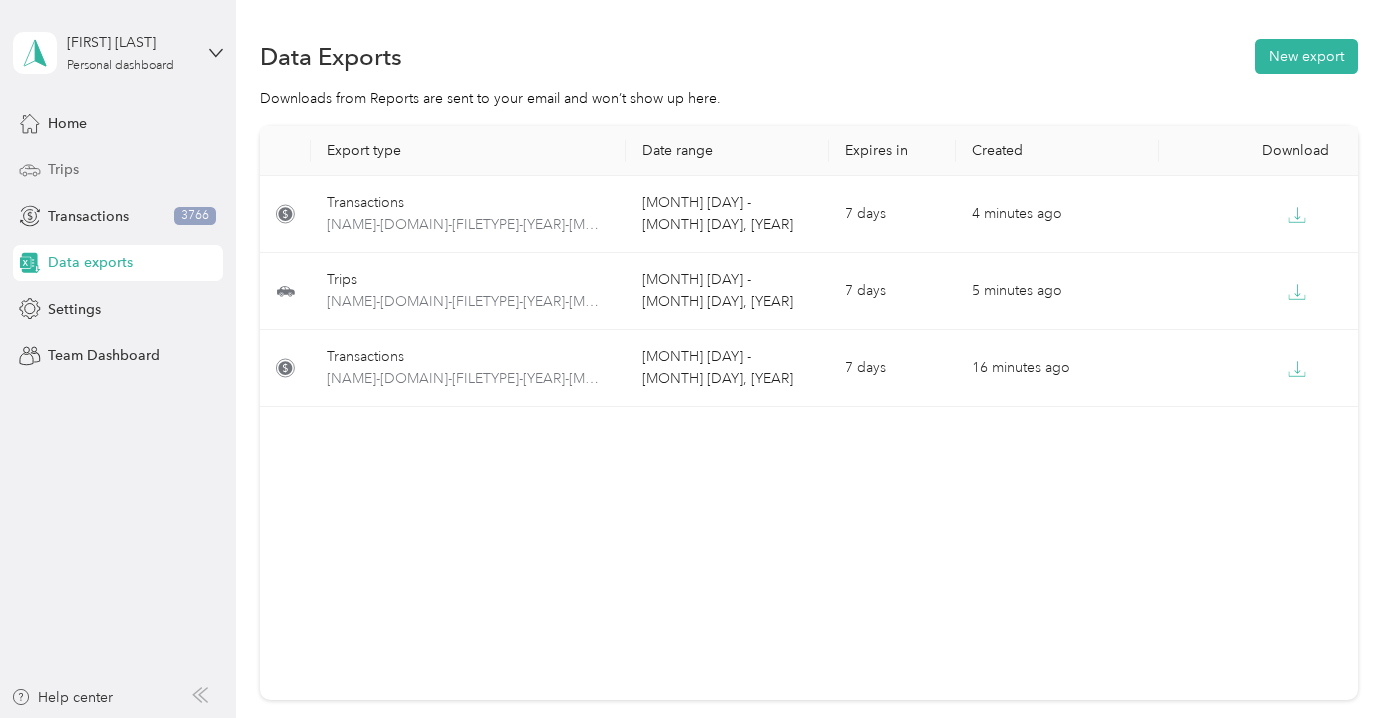click on "Trips" at bounding box center [63, 169] 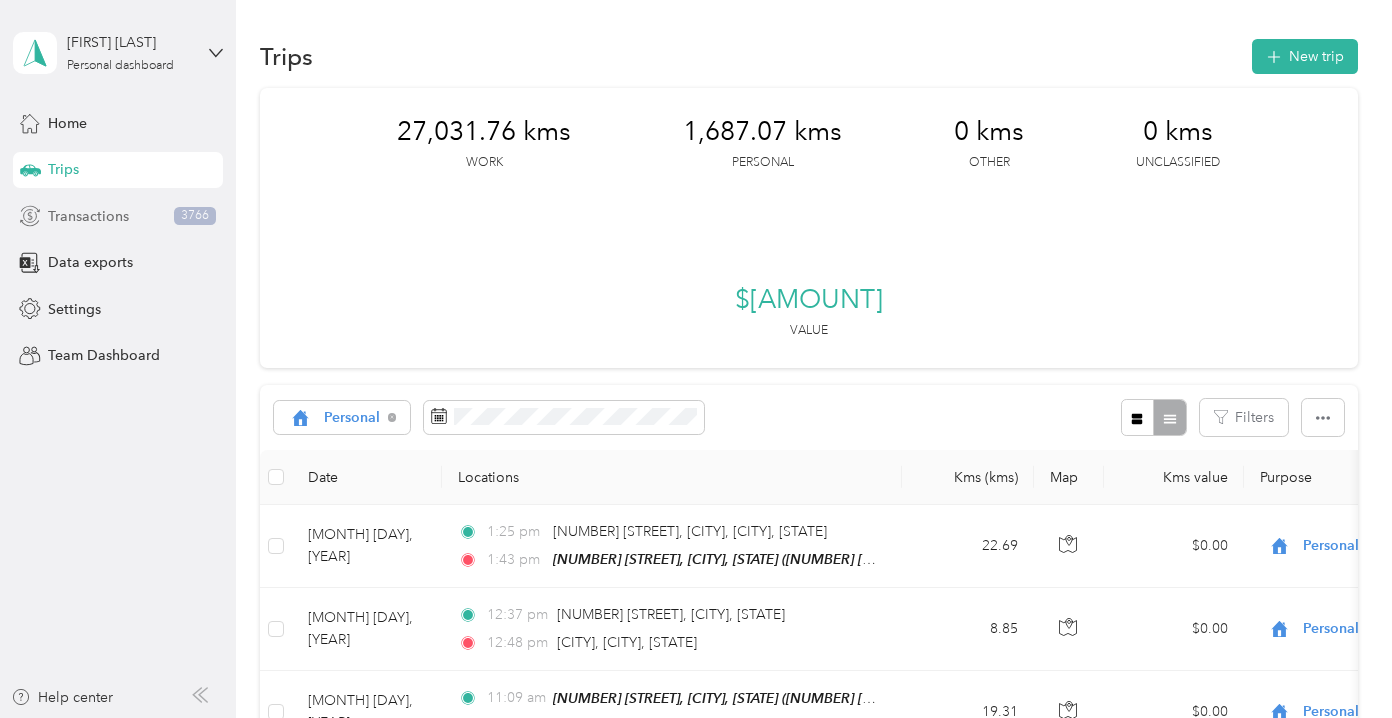 click on "Transactions" at bounding box center [88, 216] 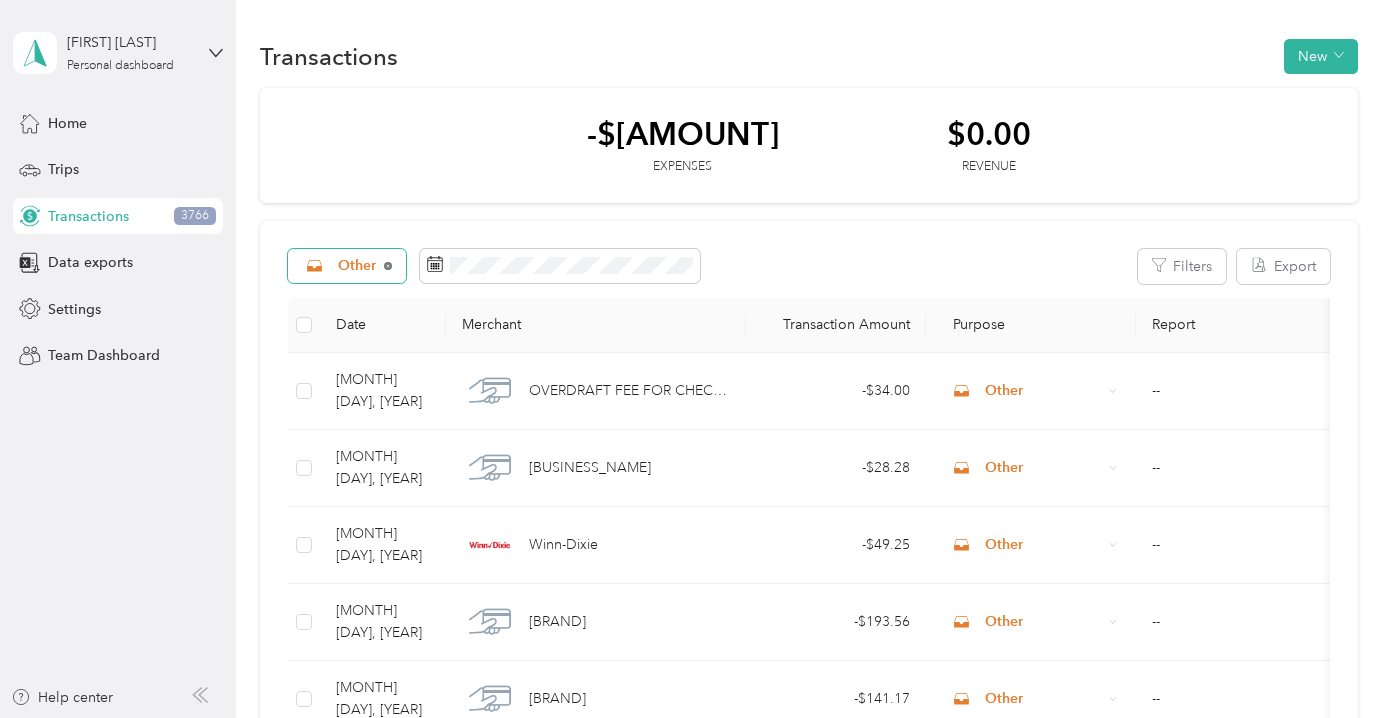 click 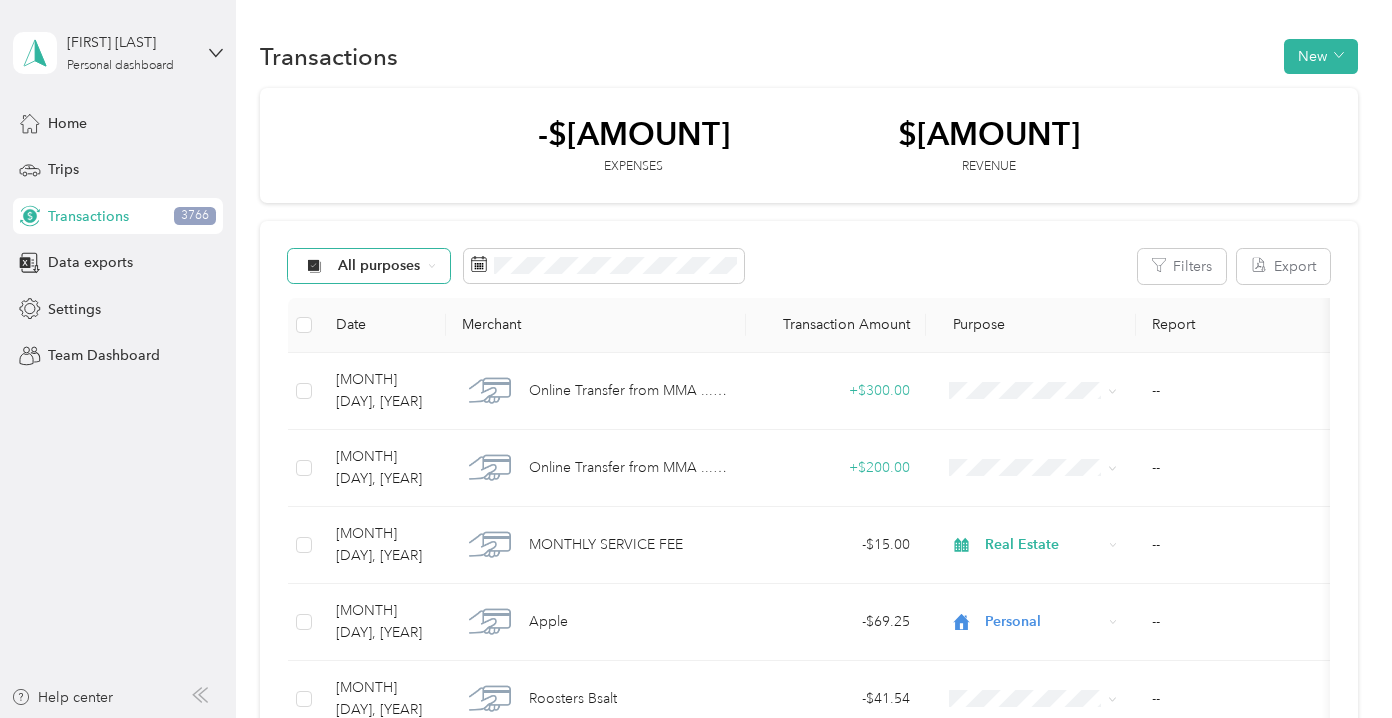 click 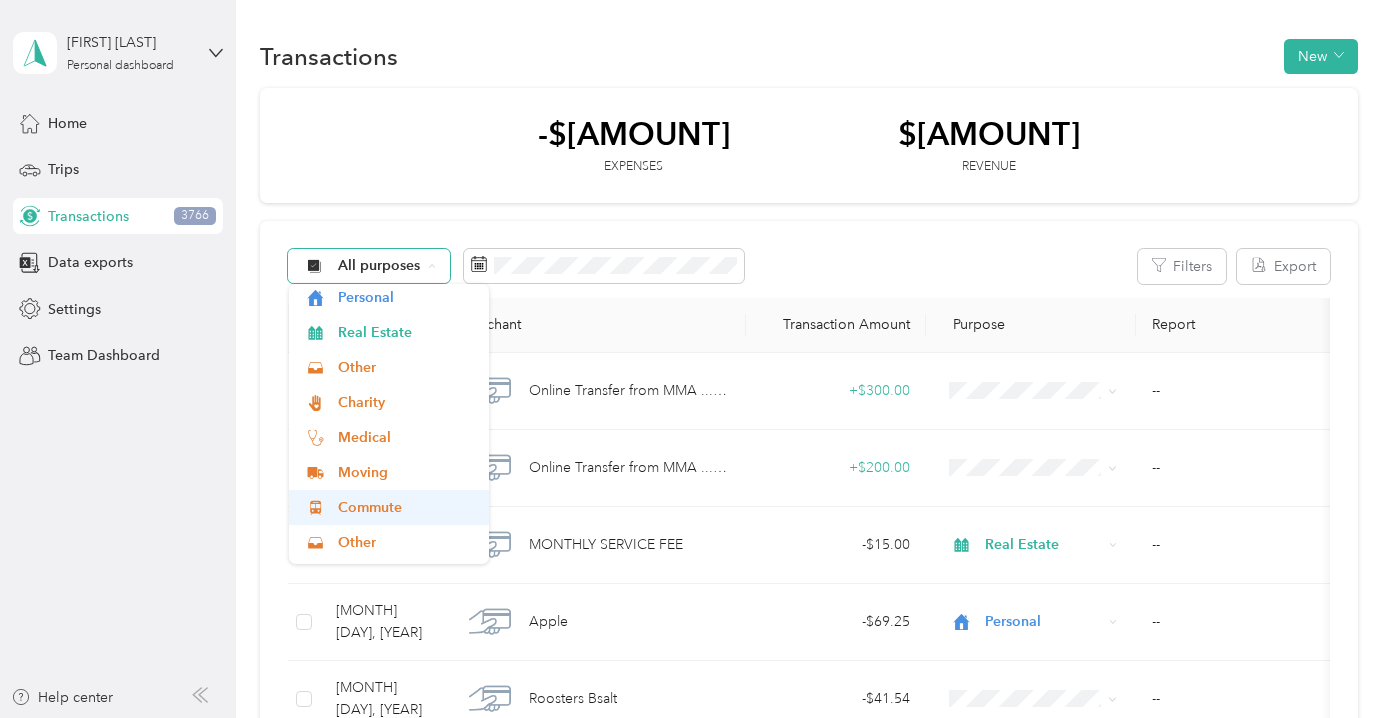 scroll, scrollTop: 140, scrollLeft: 0, axis: vertical 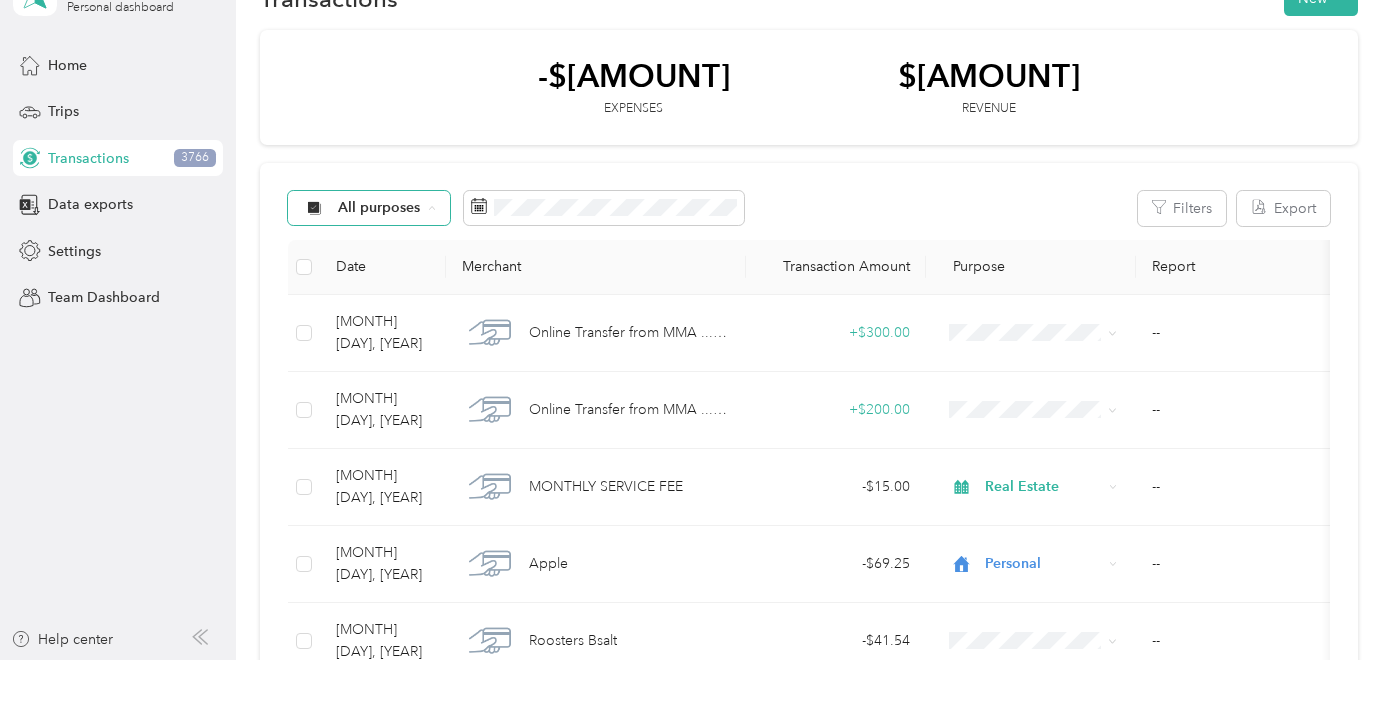 click on "[CATEGORY_NAME]" at bounding box center [406, 546] 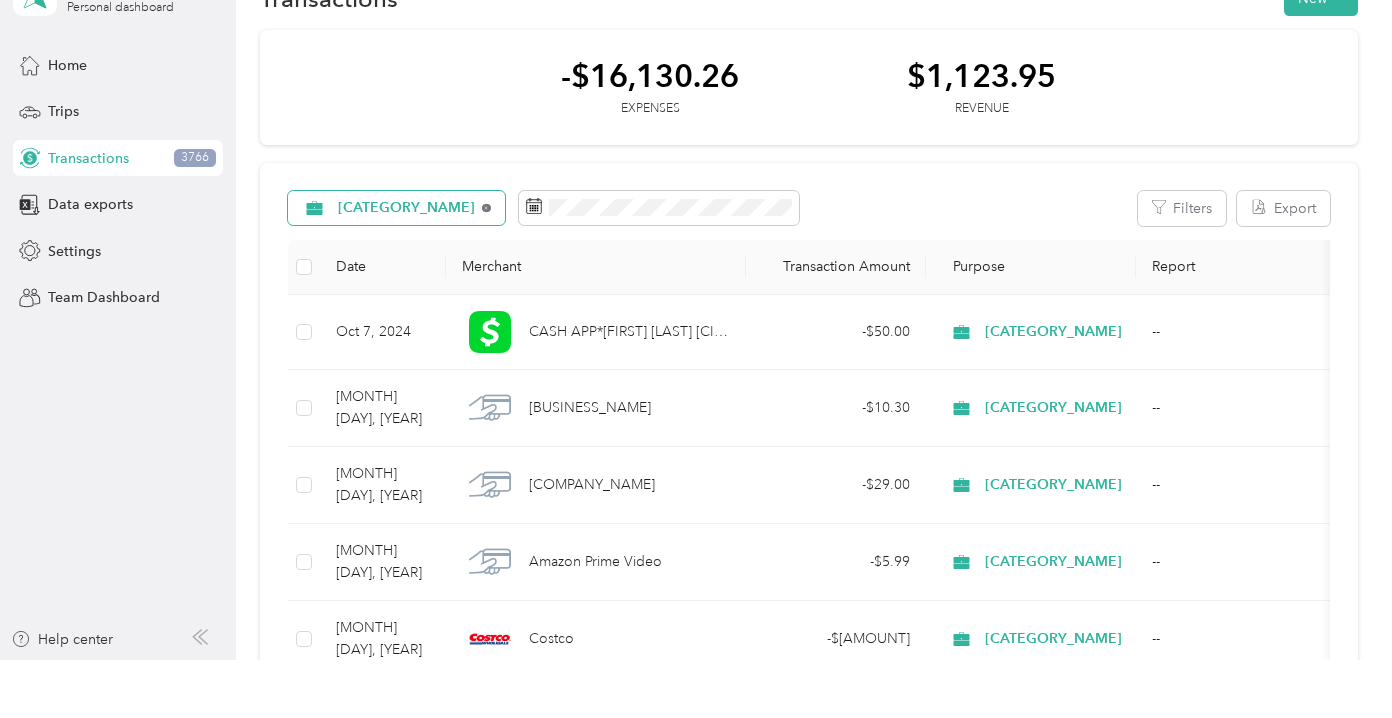 click 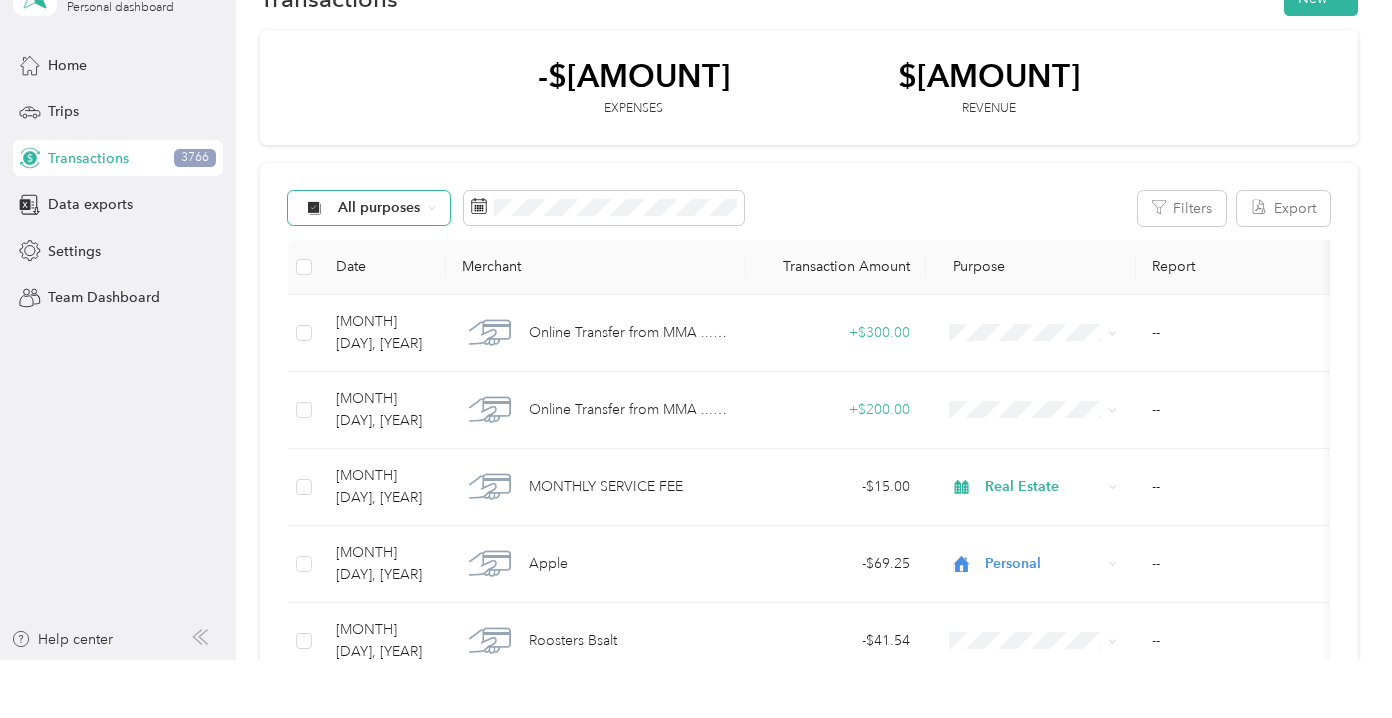 click 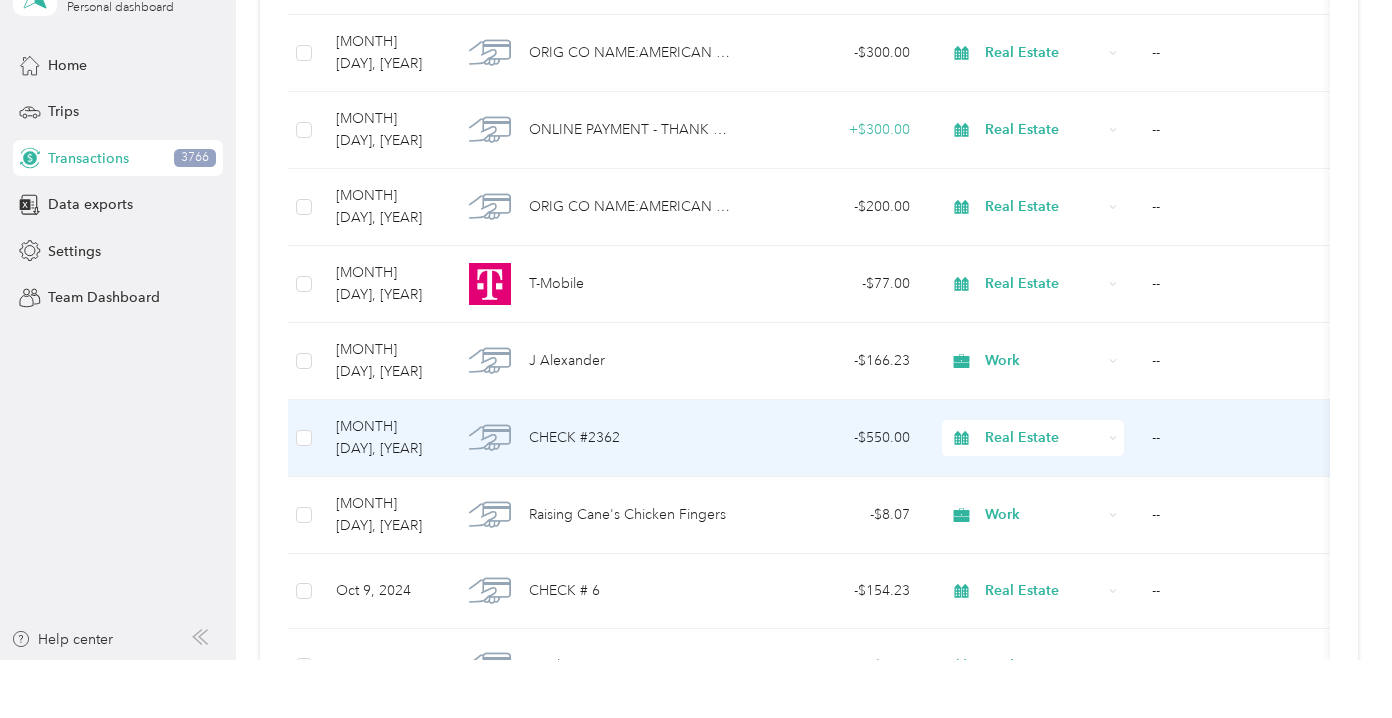 scroll, scrollTop: 0, scrollLeft: 0, axis: both 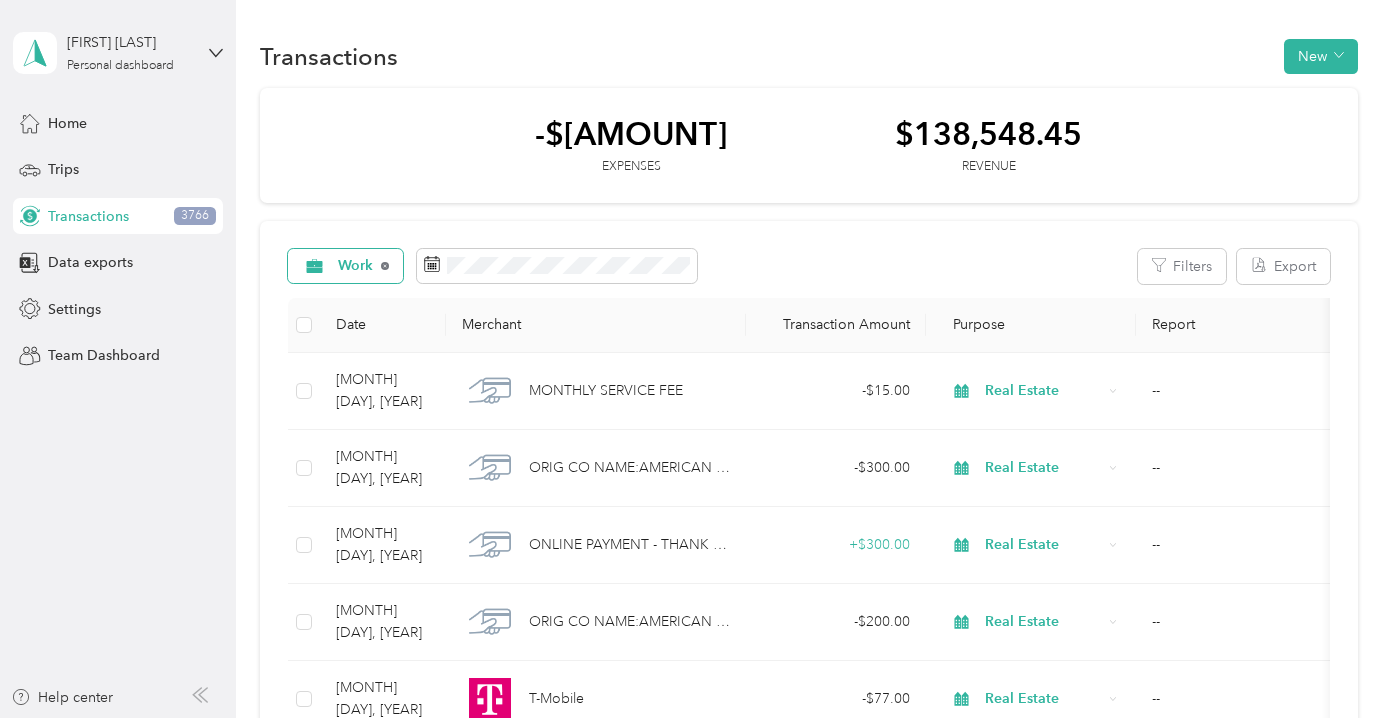 click 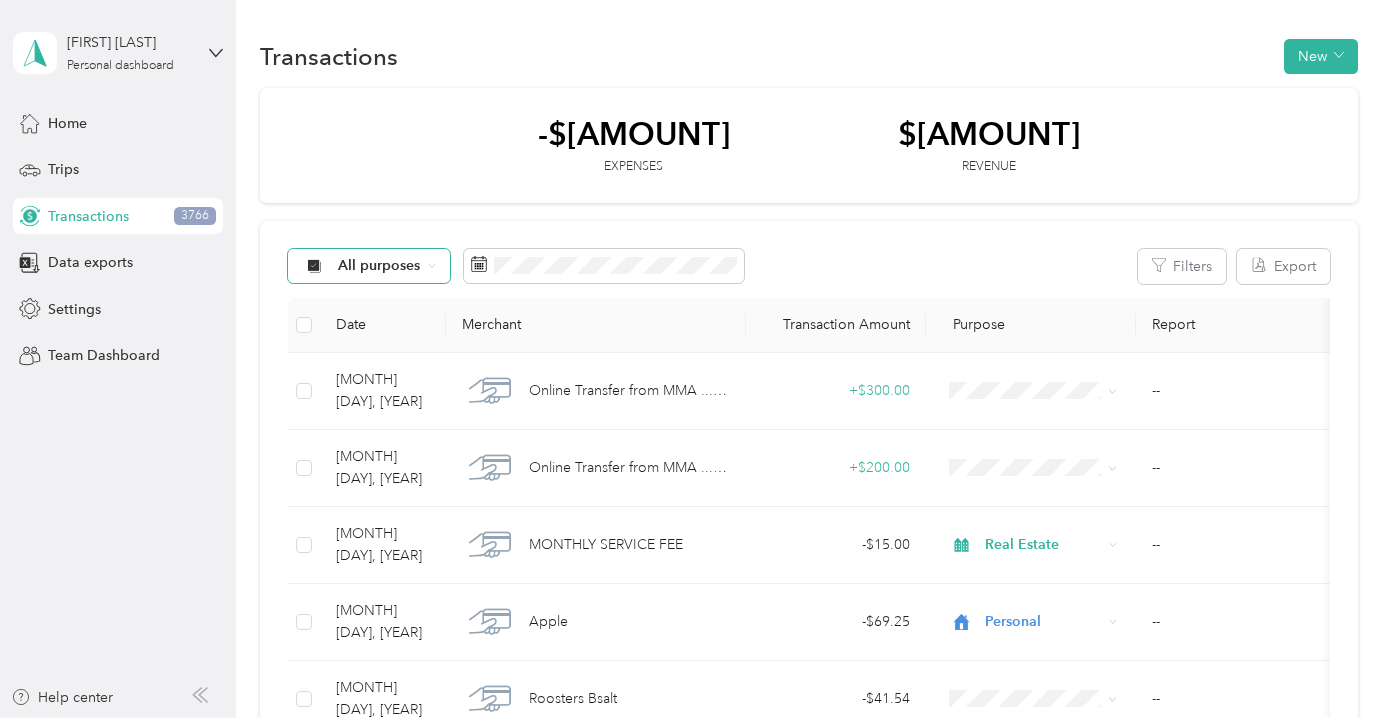 click 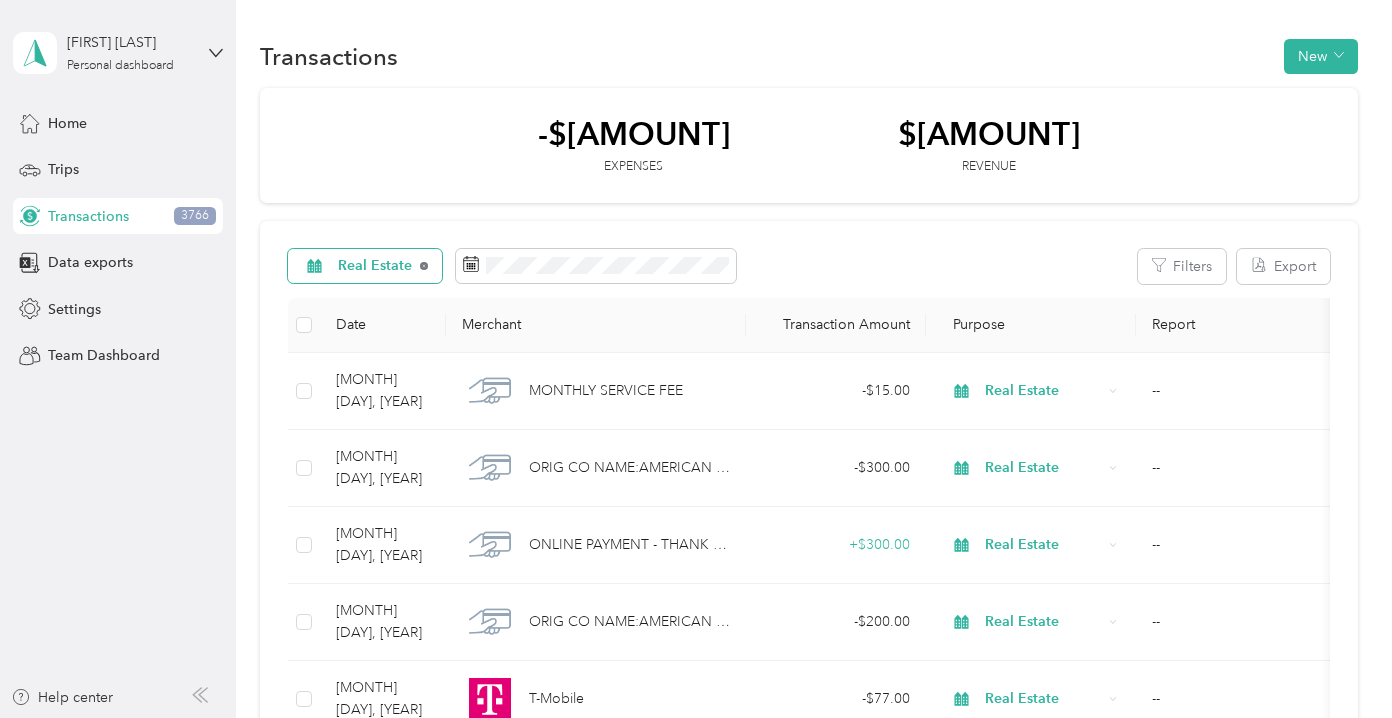 click 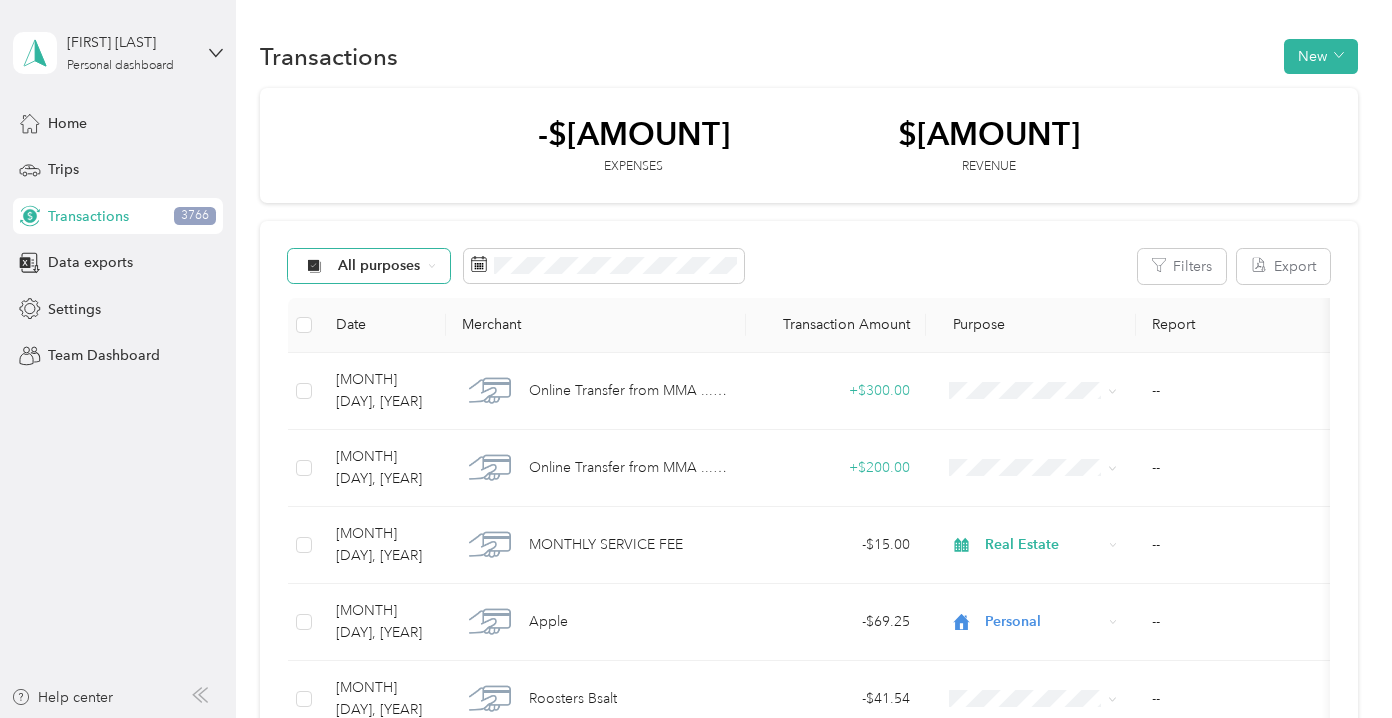 click 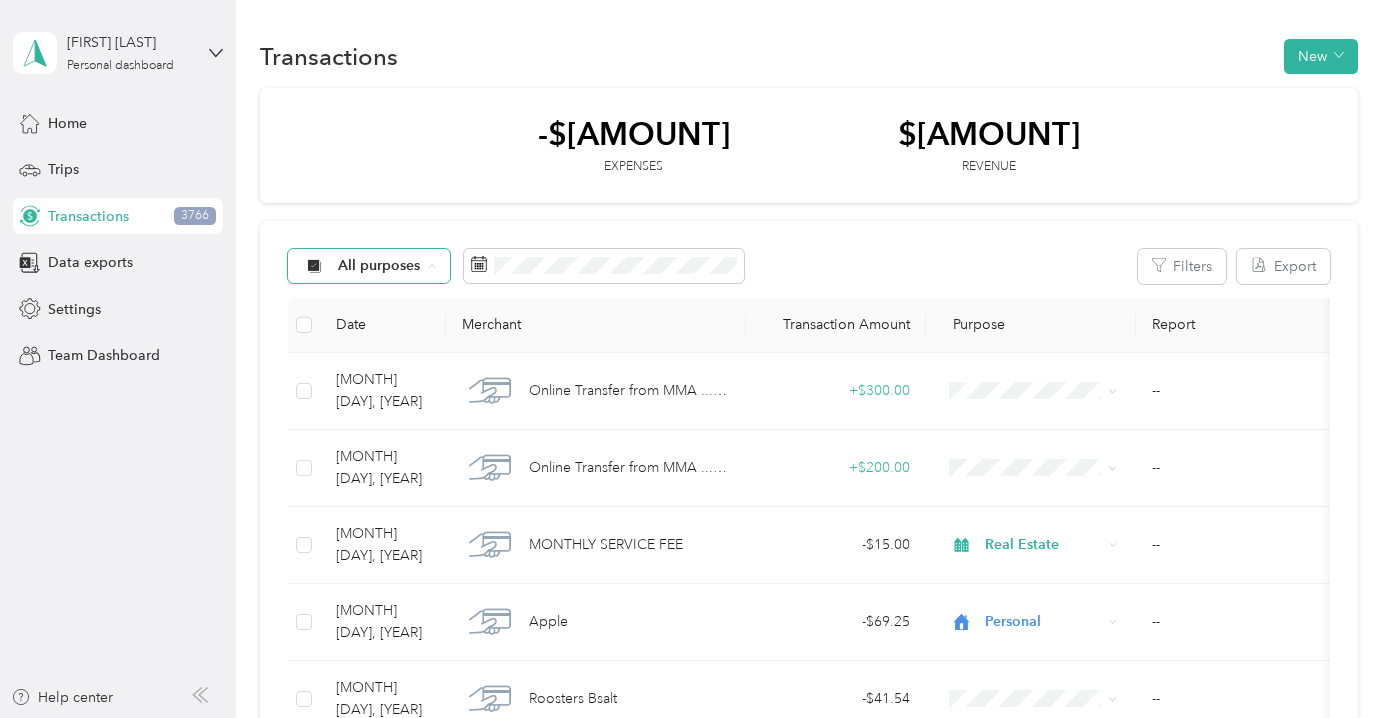 click on "Charity" at bounding box center [406, 511] 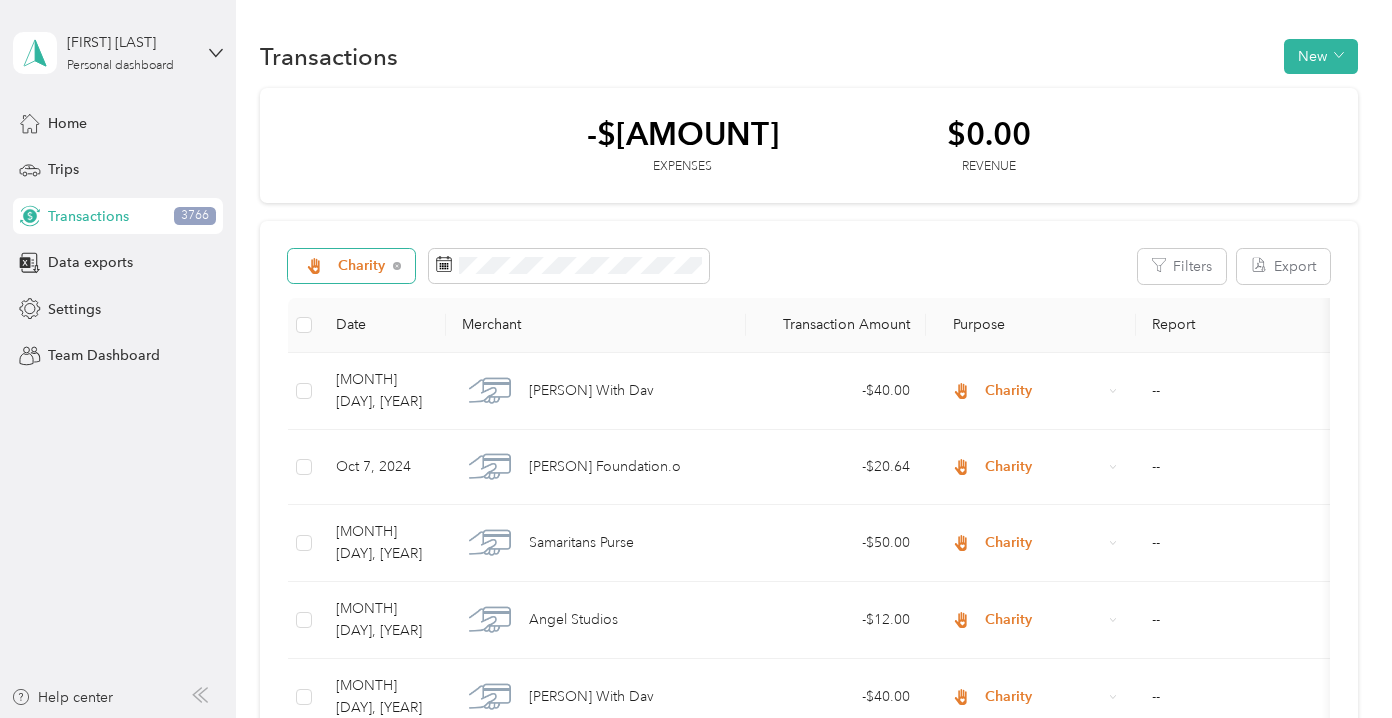 click on "Charity" at bounding box center [351, 266] 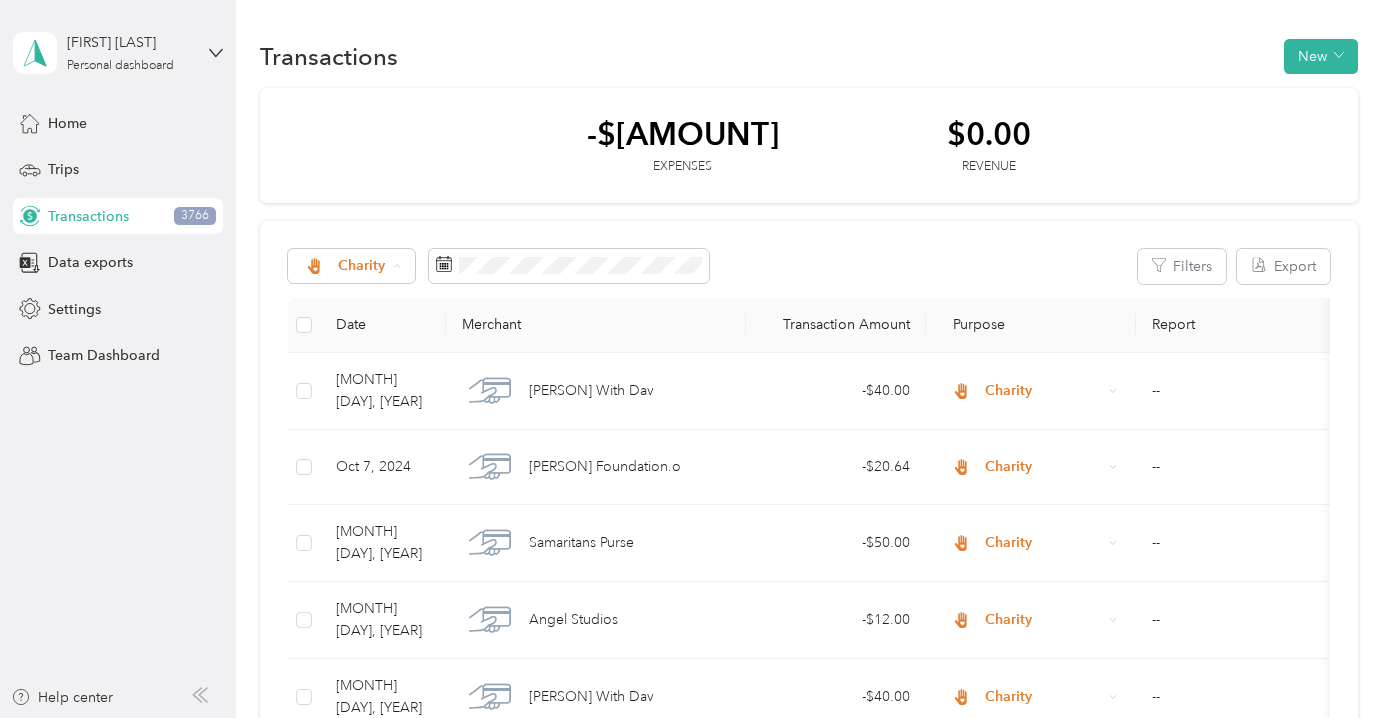 click on "Medical" at bounding box center (406, 546) 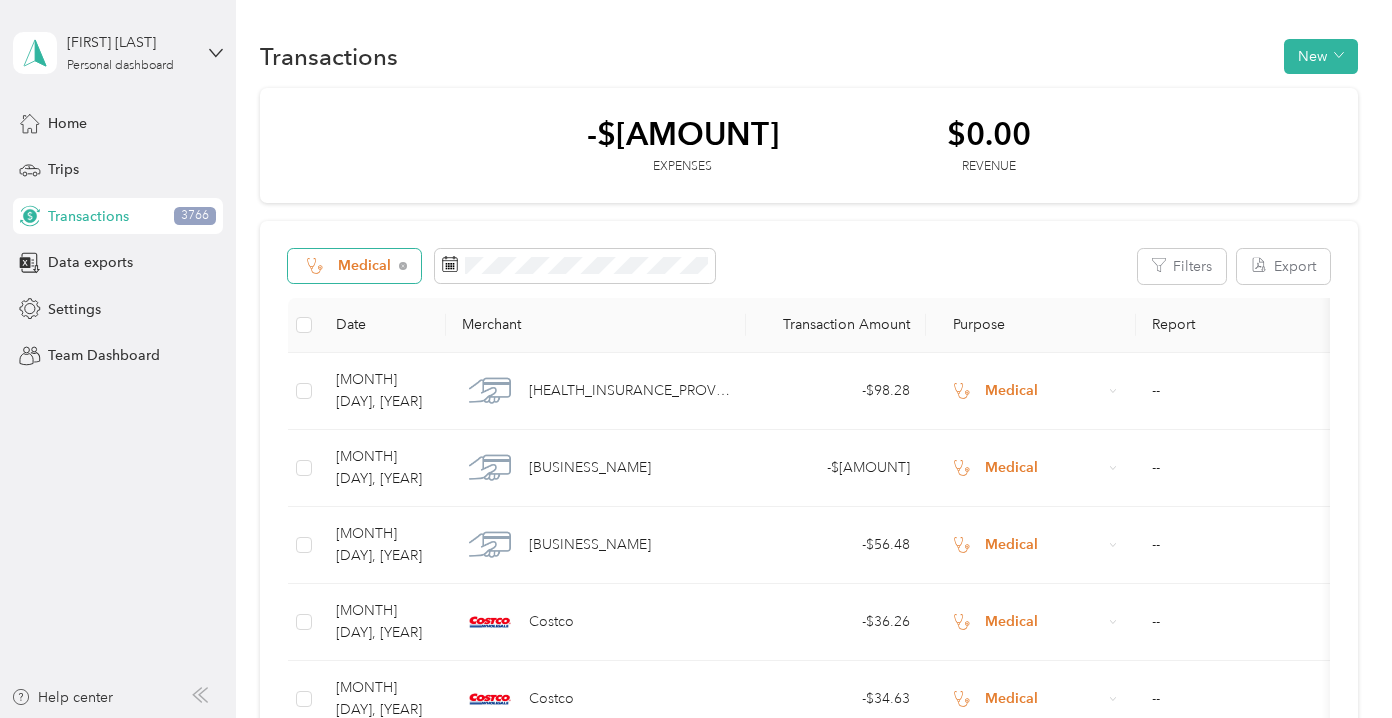 click 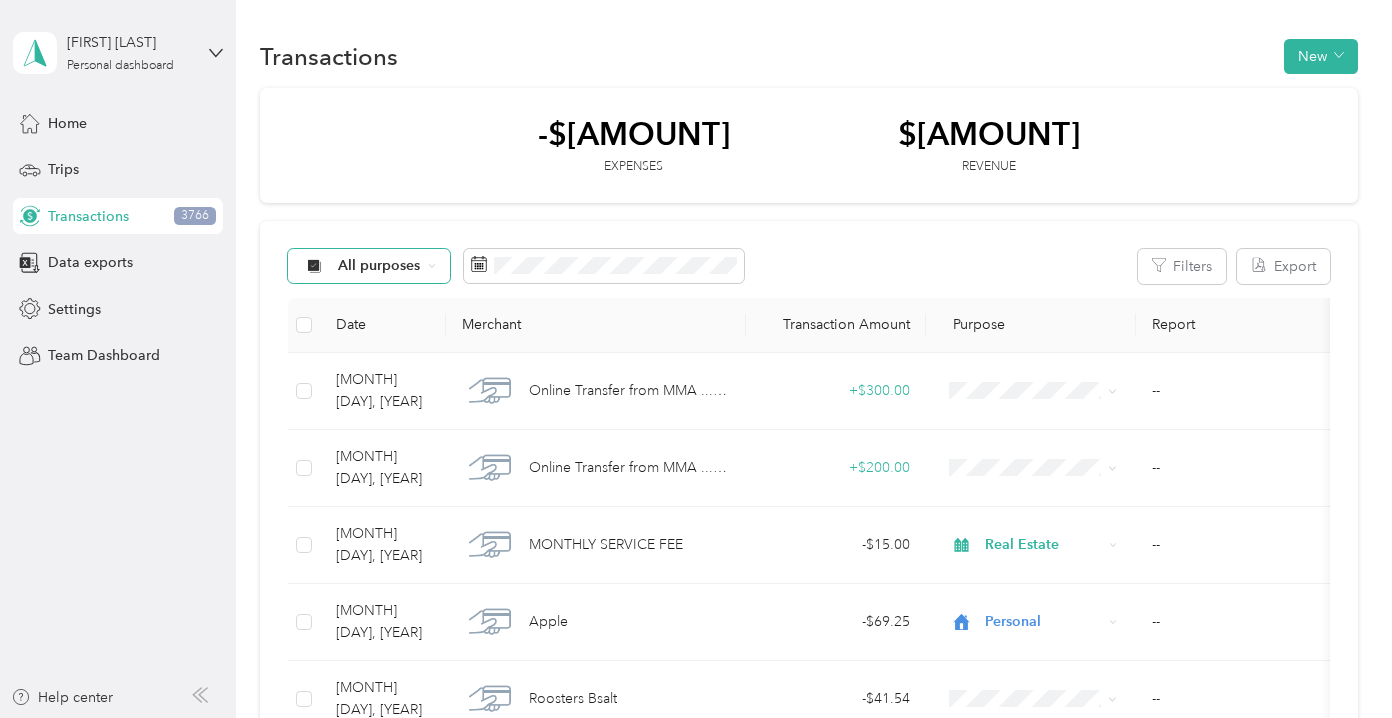 click on "All purposes" at bounding box center (369, 266) 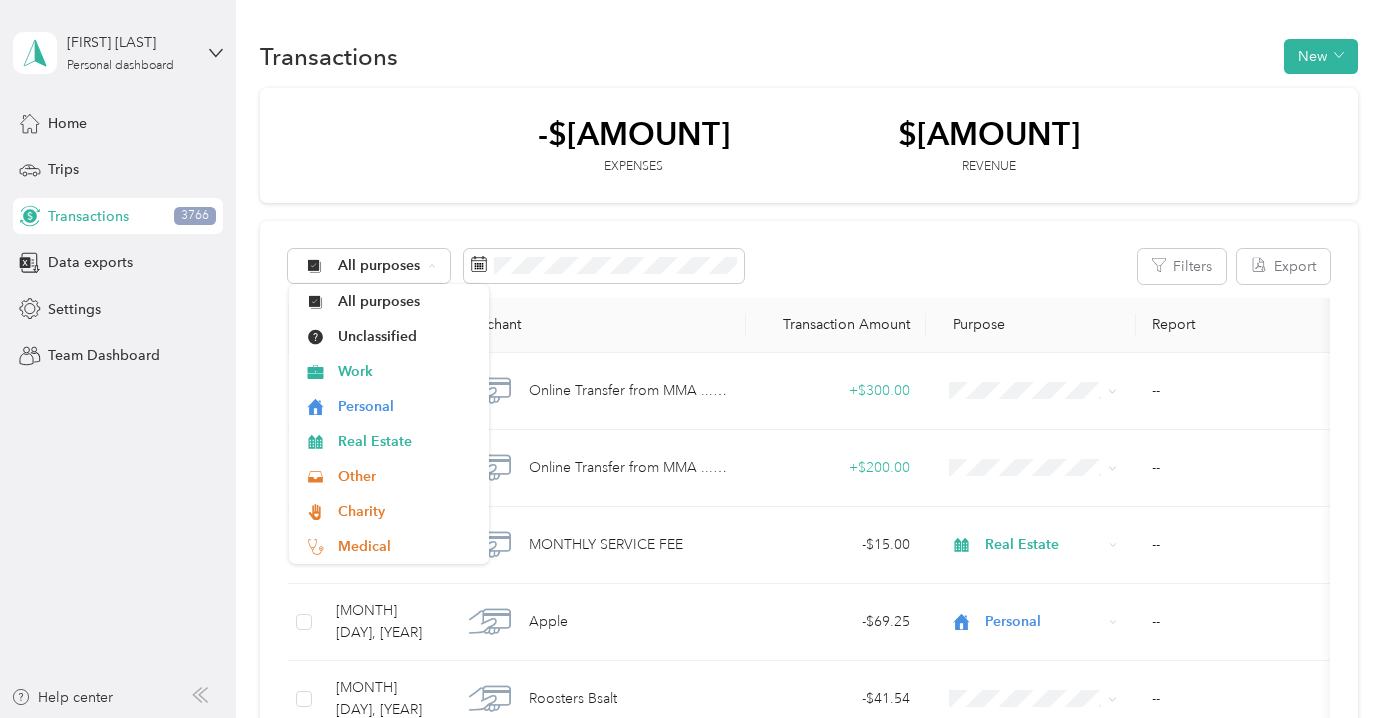 scroll, scrollTop: 140, scrollLeft: 0, axis: vertical 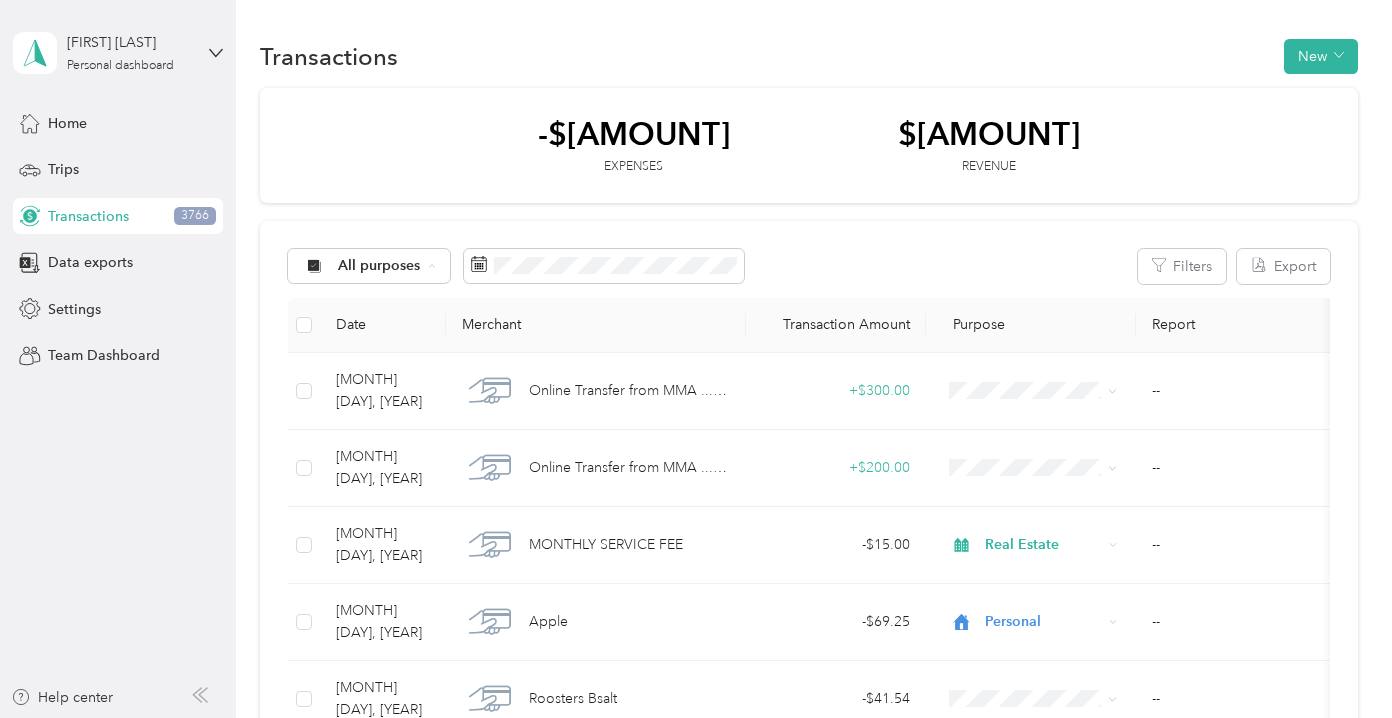 click on "Commute" at bounding box center (406, 476) 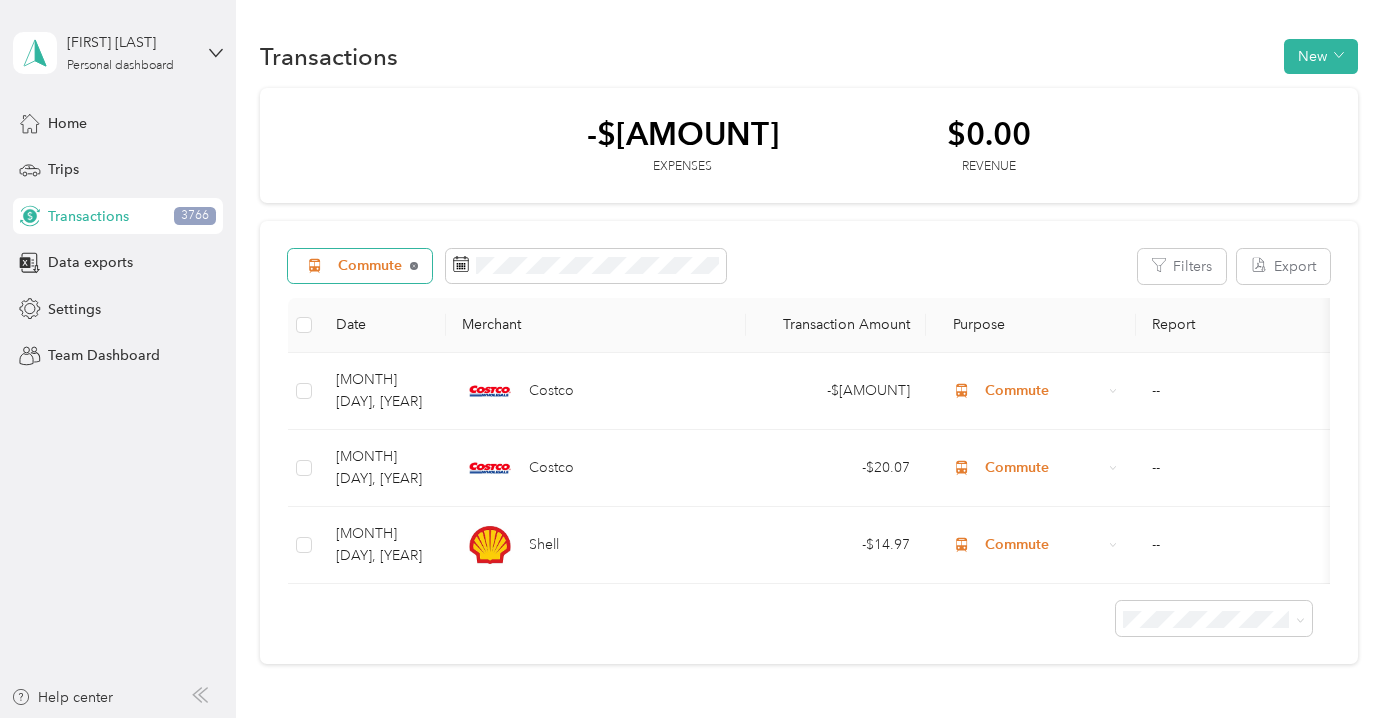 click 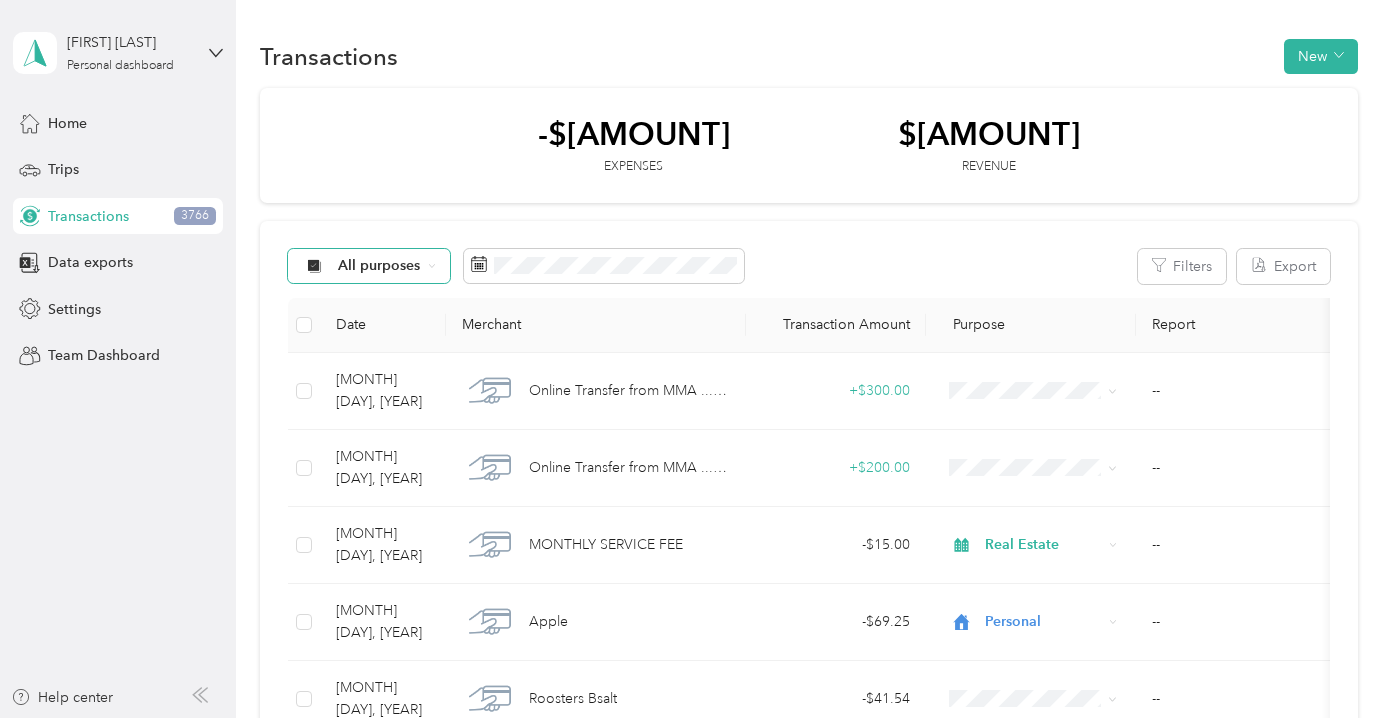 click 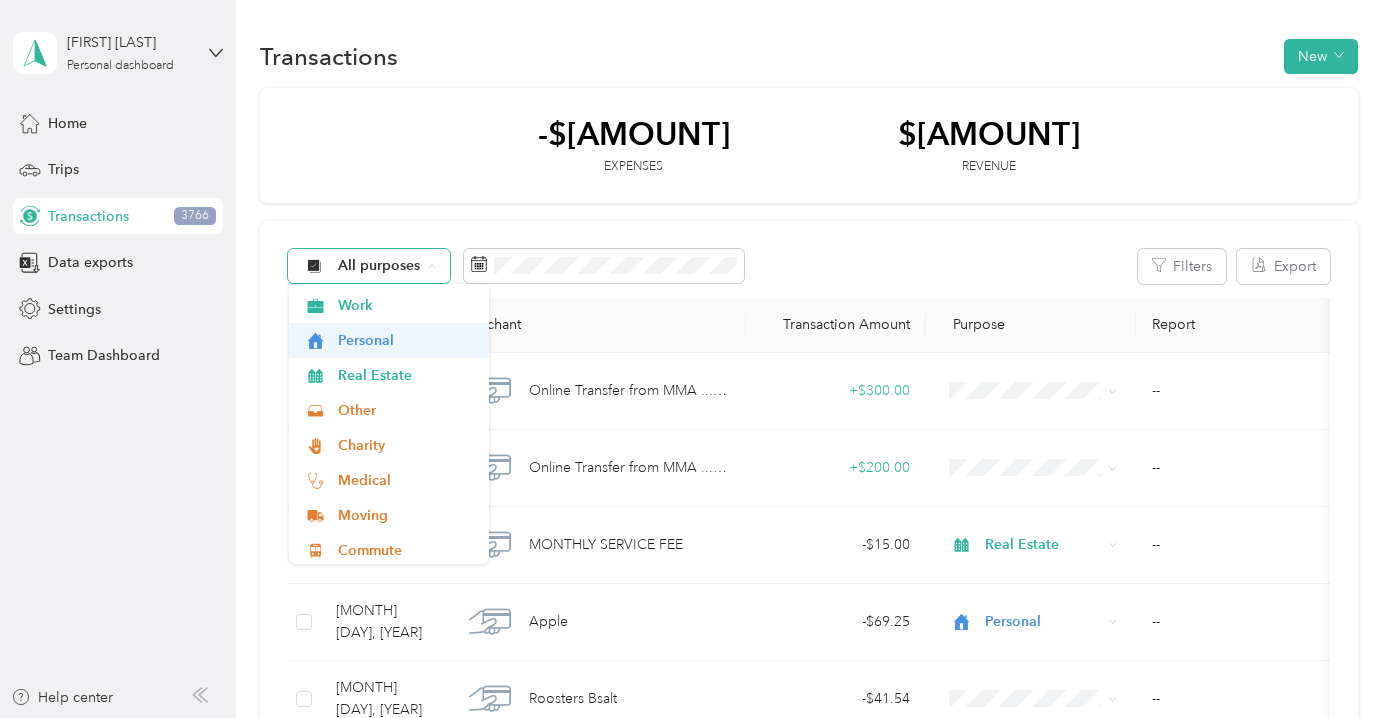scroll, scrollTop: 140, scrollLeft: 0, axis: vertical 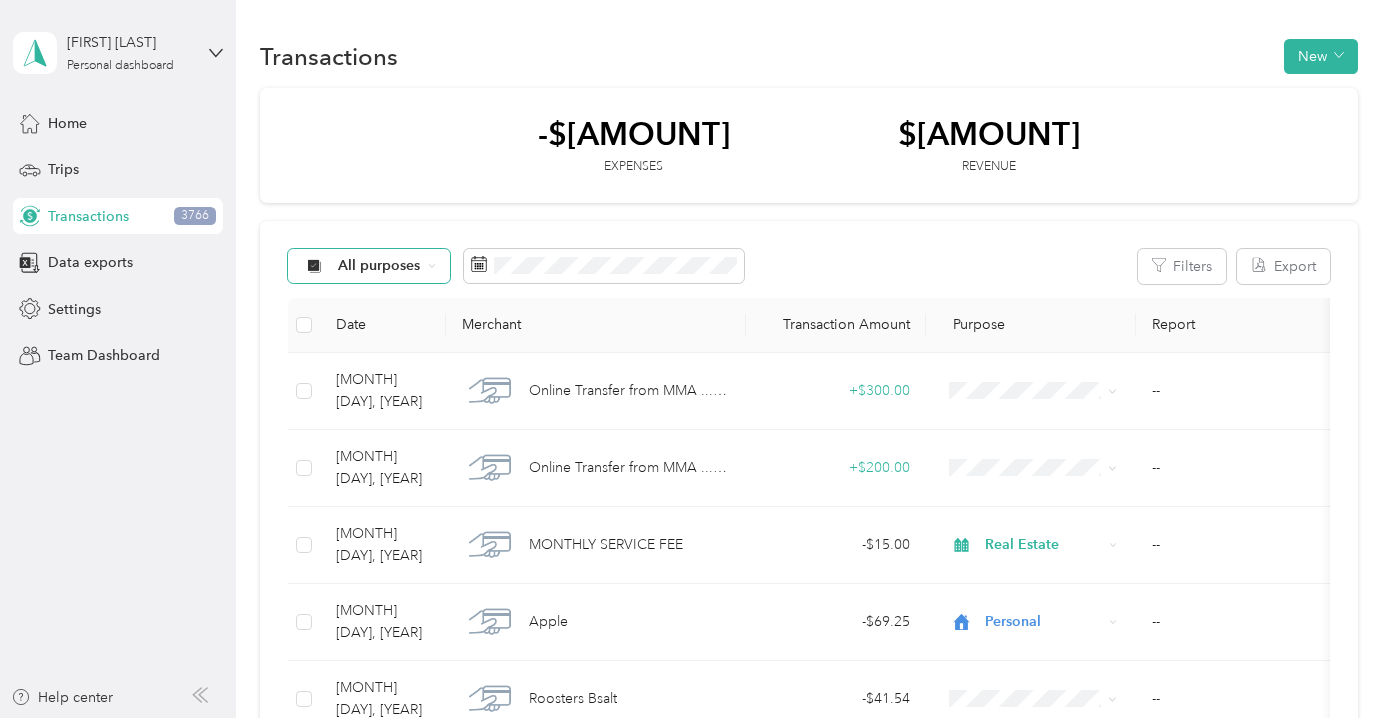 click on "Moving" at bounding box center (406, 441) 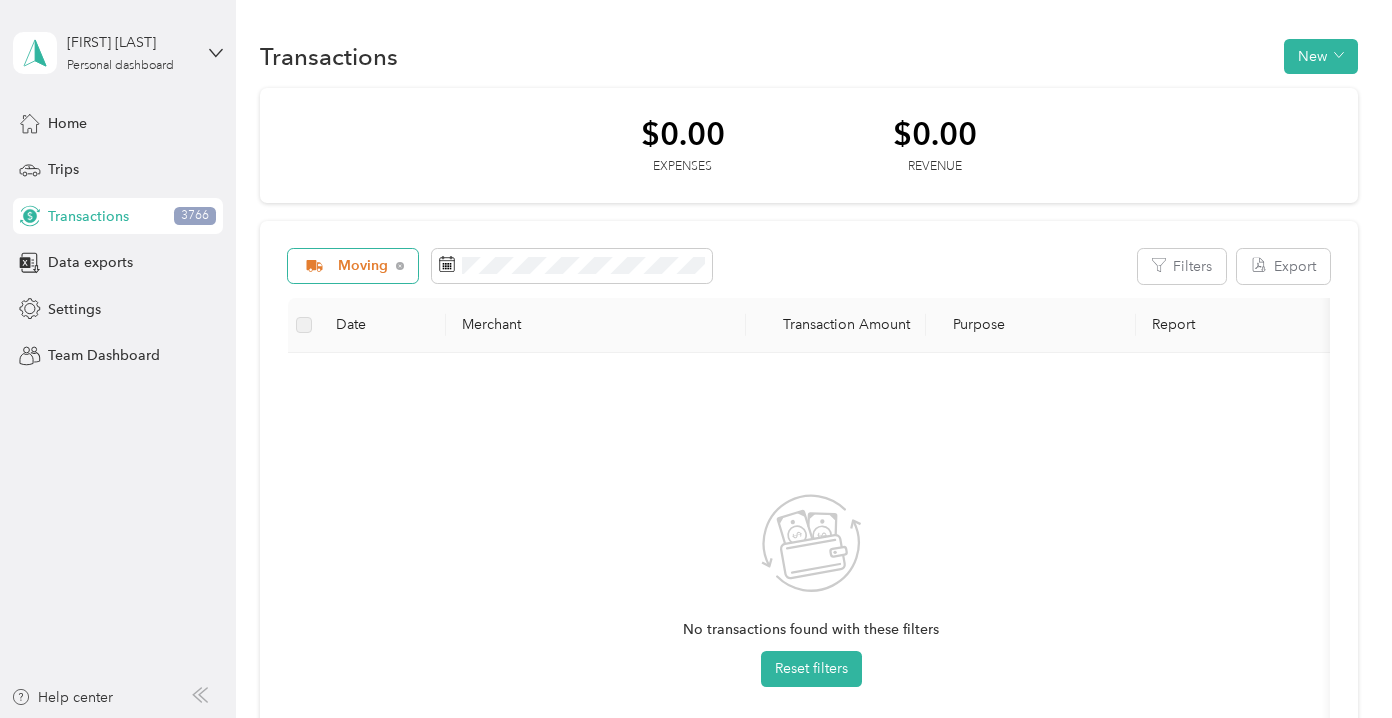 click on "Moving" at bounding box center [353, 266] 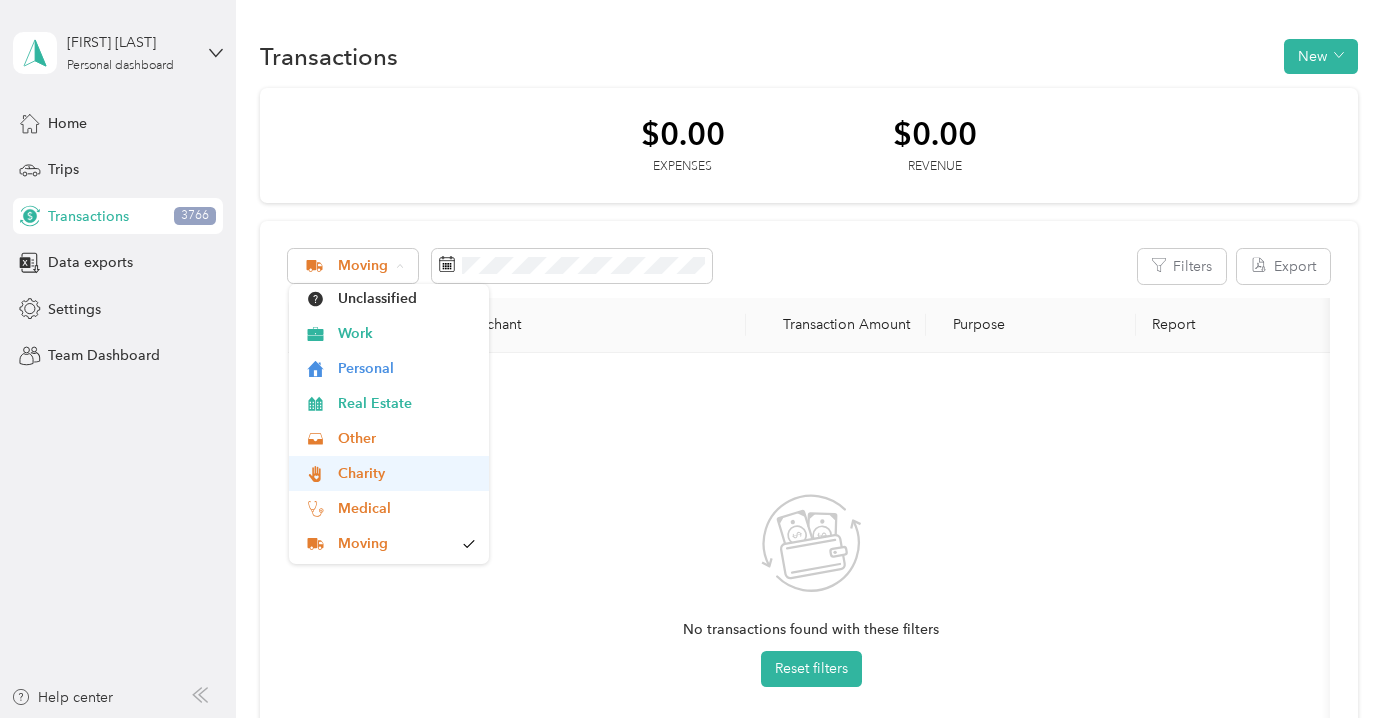 scroll, scrollTop: 76, scrollLeft: 0, axis: vertical 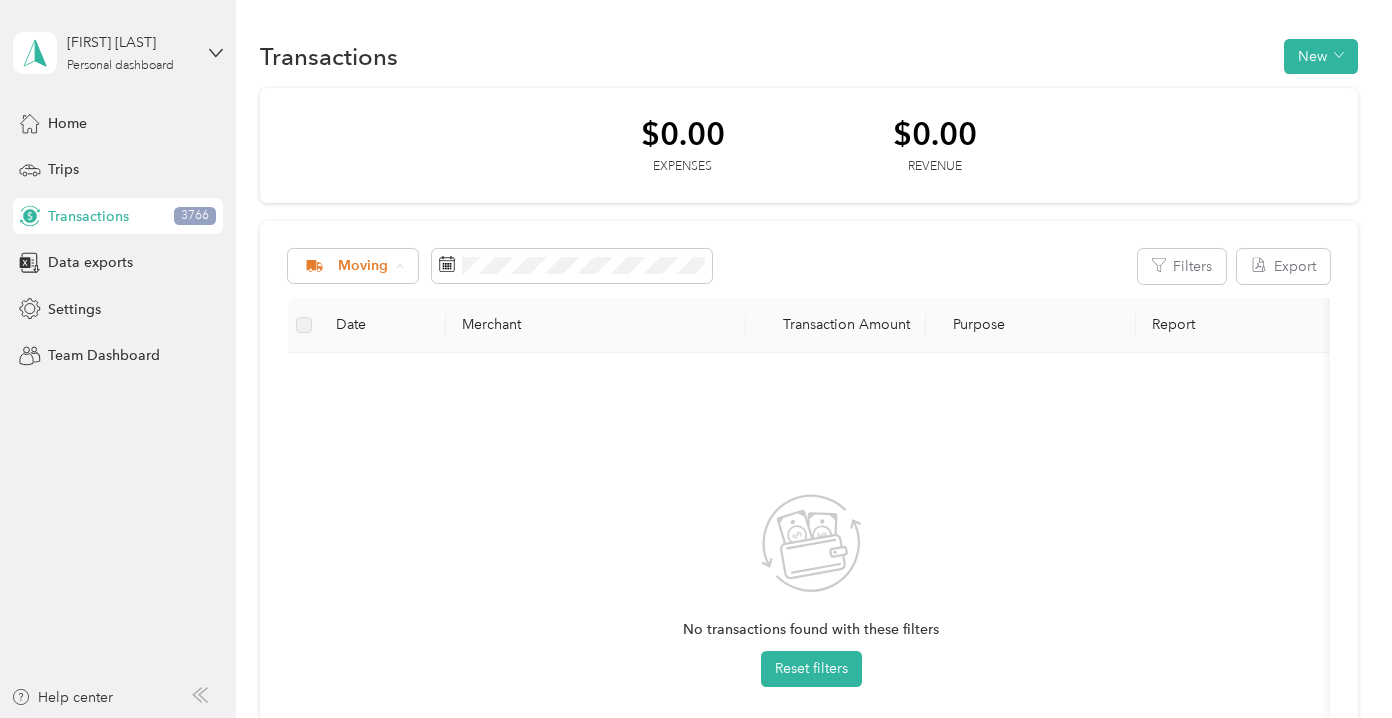 click on "Commute" at bounding box center (406, 540) 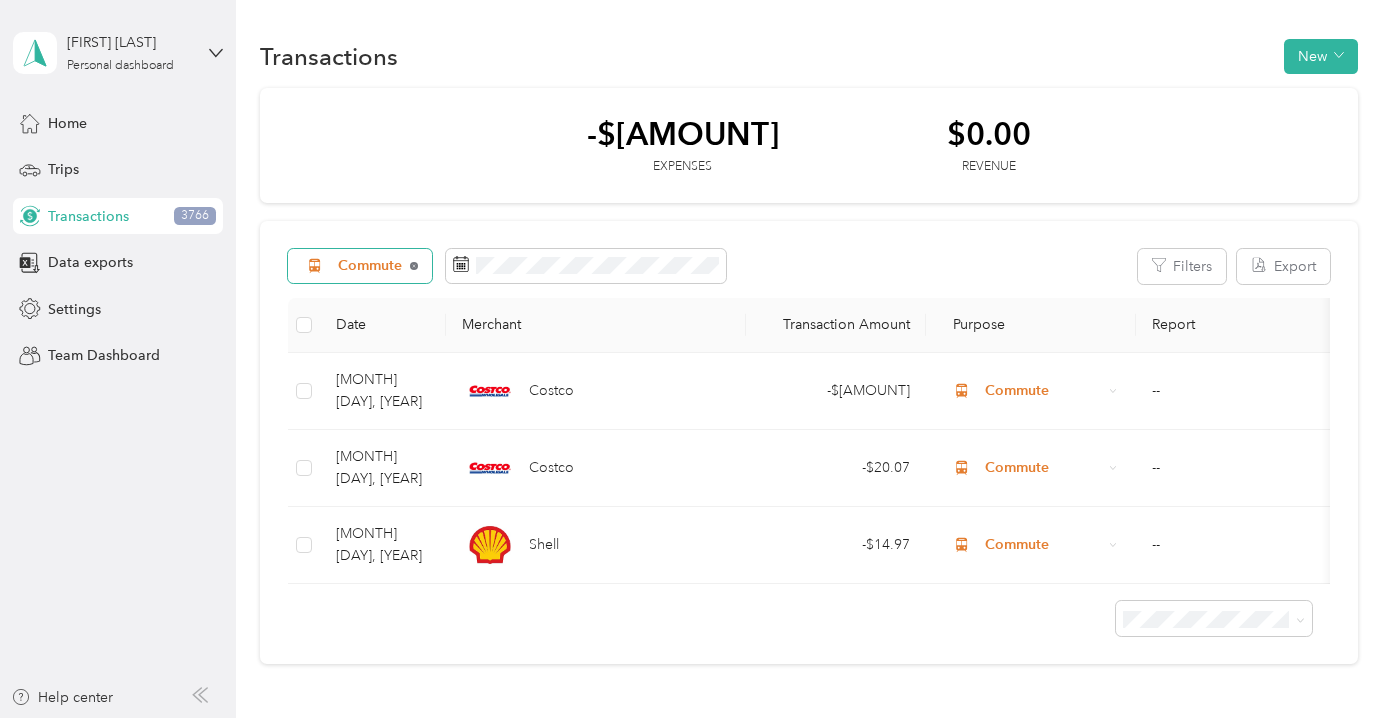 click 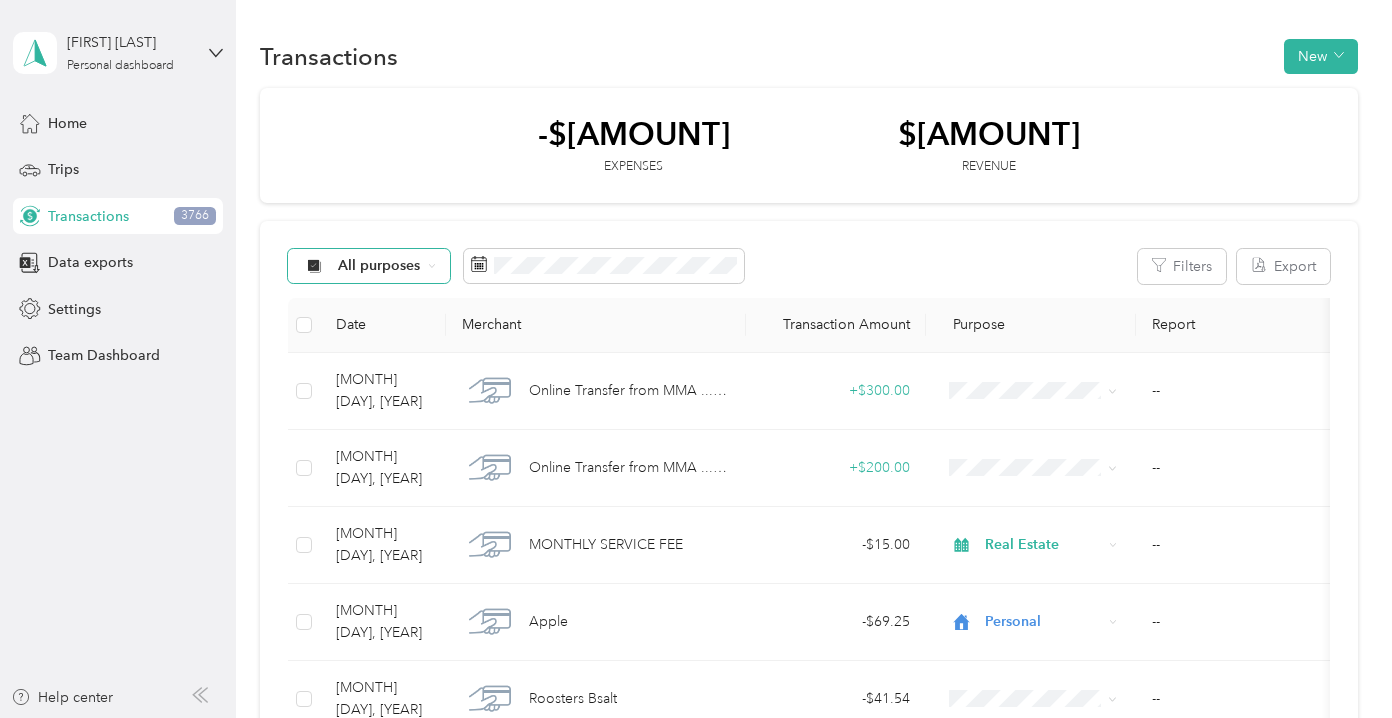 click 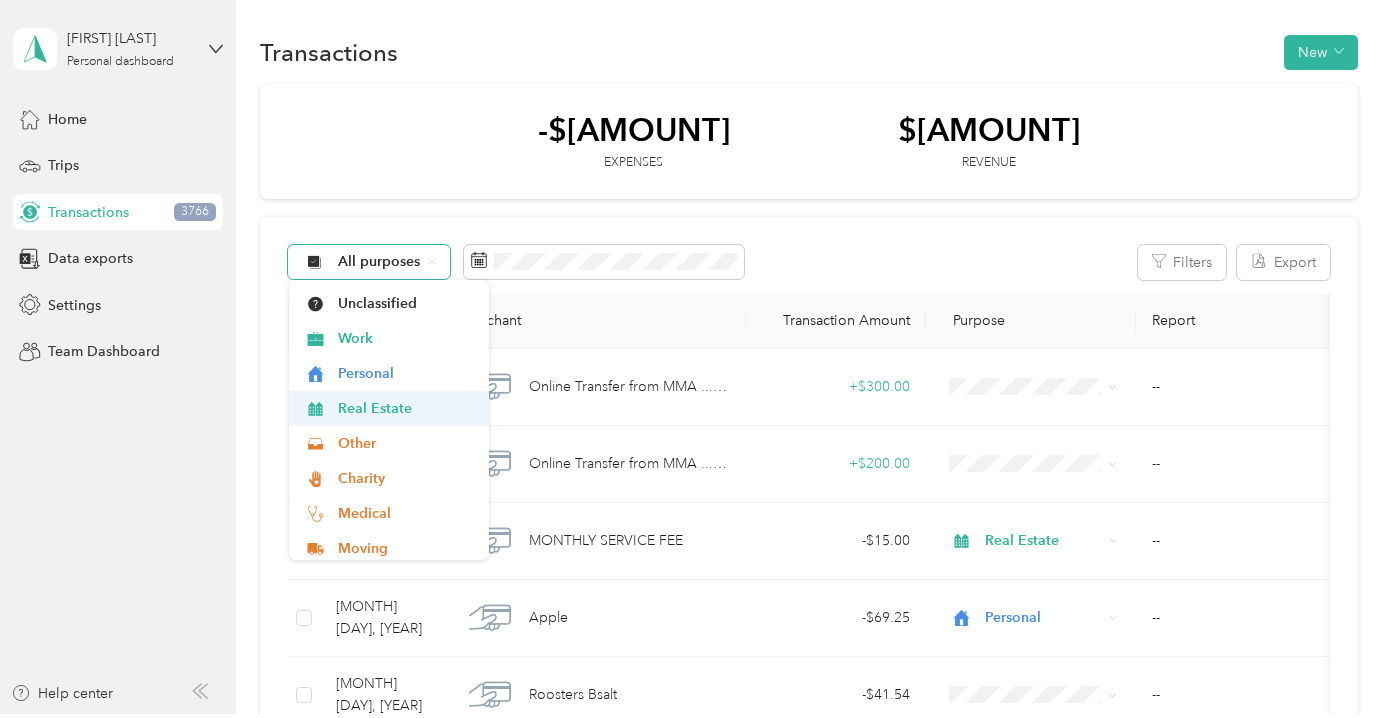 scroll, scrollTop: 0, scrollLeft: 0, axis: both 